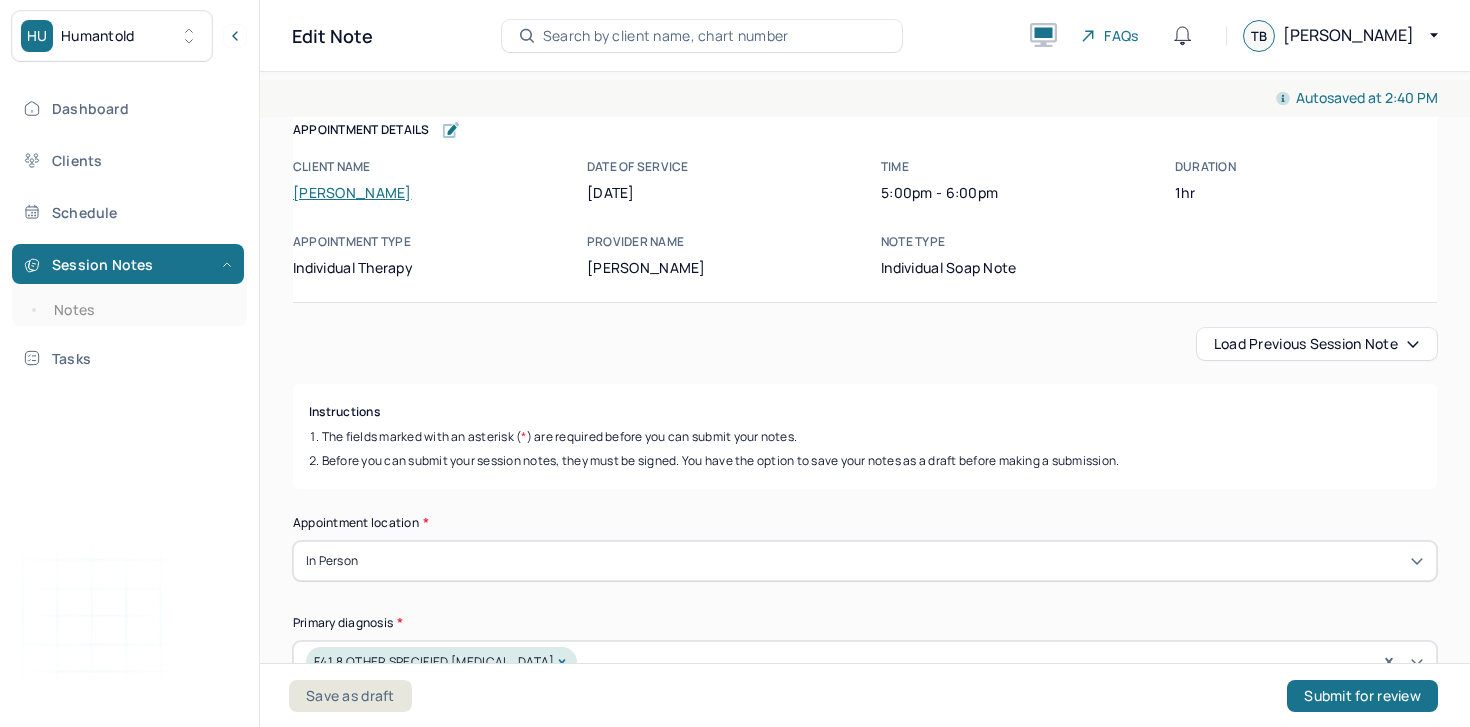 scroll, scrollTop: 0, scrollLeft: 0, axis: both 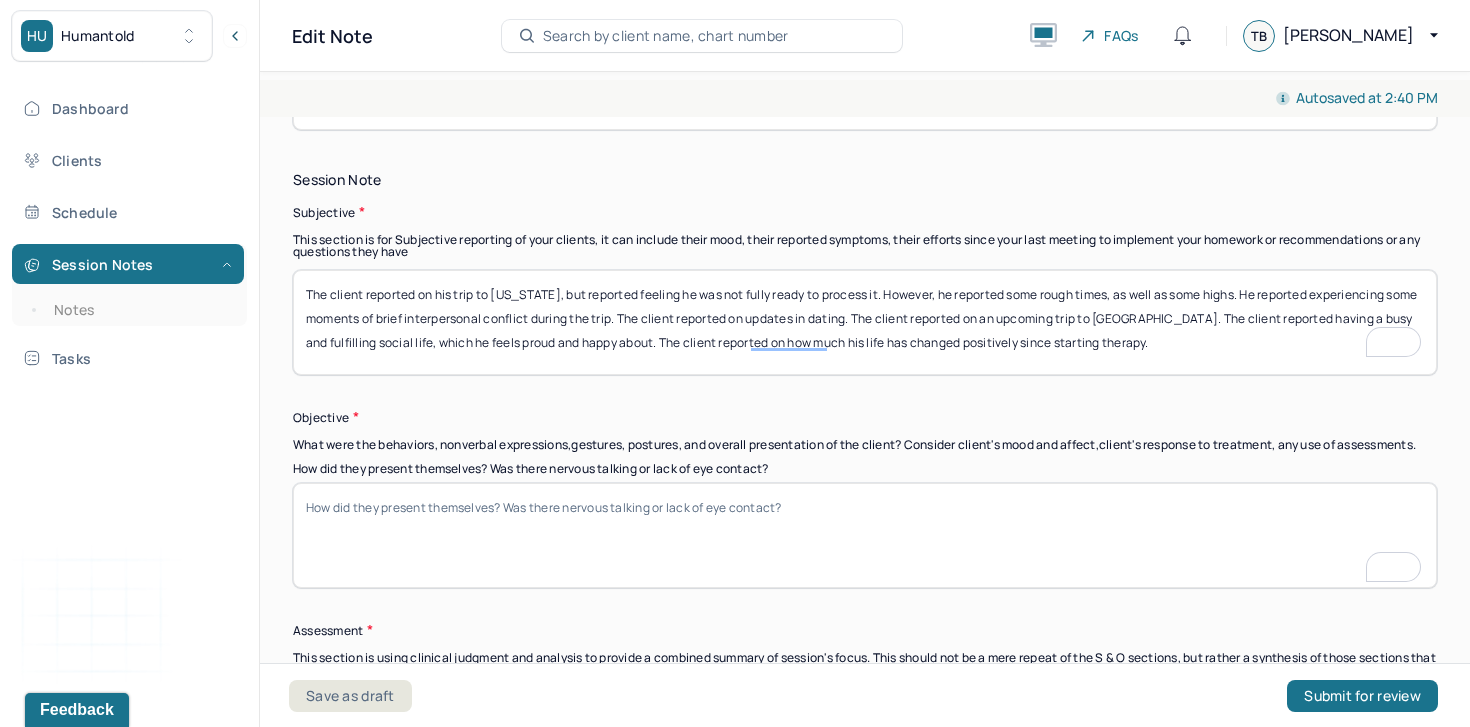 click on "The client reported on his trip to Alaska, but reported feeling he was not fully ready to process it. However, he reported some rough times, as well as some highs. He reported some moments of brief interpersonal conflict while on the trip. The client reported on updates in dating. The client reported on an upcoming trip to Cape Cod. The client reported" at bounding box center [865, 322] 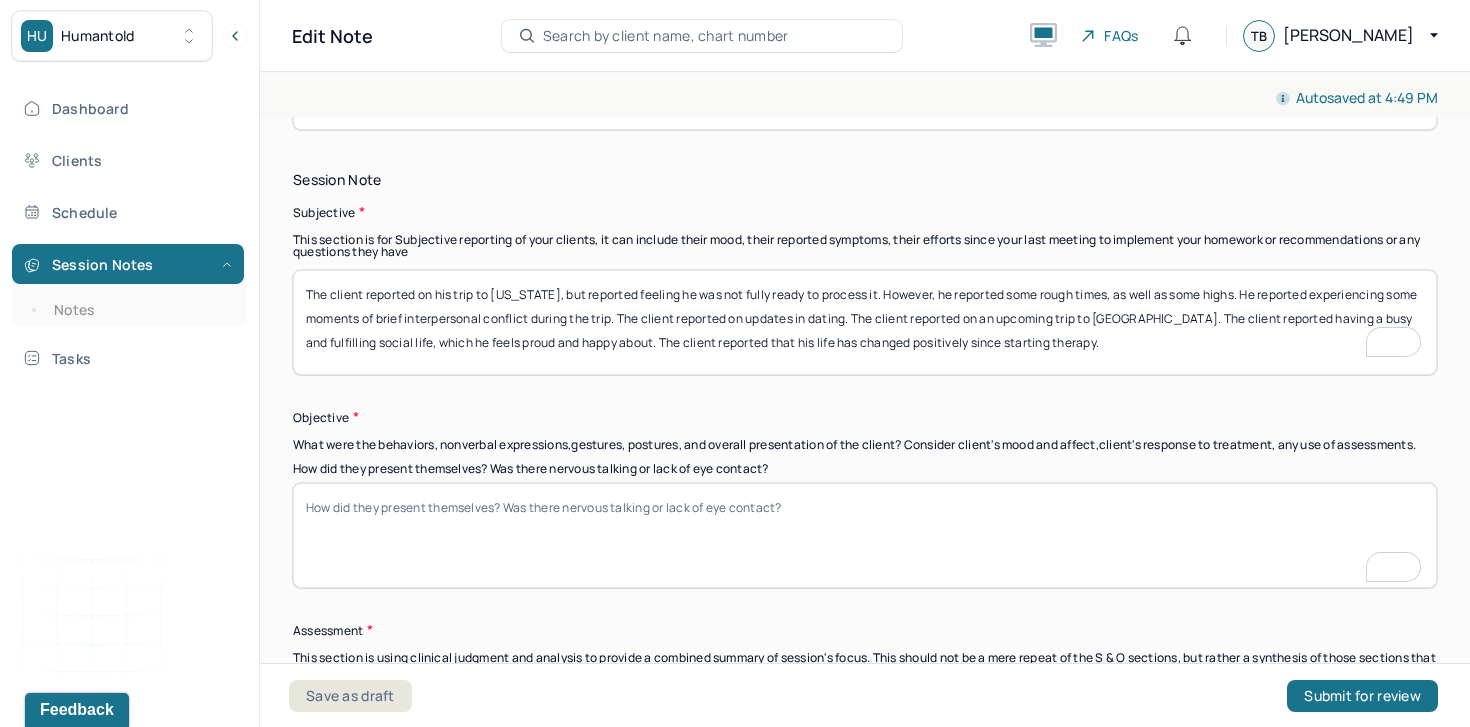 click on "The client reported on his trip to Alaska, but reported feeling he was not fully ready to process it. However, he reported some rough times, as well as some highs. He reported experiencing some moments of brief interpersonal conflict during the trip. The client reported on updates in dating. The client reported on an upcoming trip to Cape Cod. The client reported having a busy and fulfilling social life, which he feels proud and happy about. The client reported on how much his life has changed positively since starting therapy." at bounding box center [865, 322] 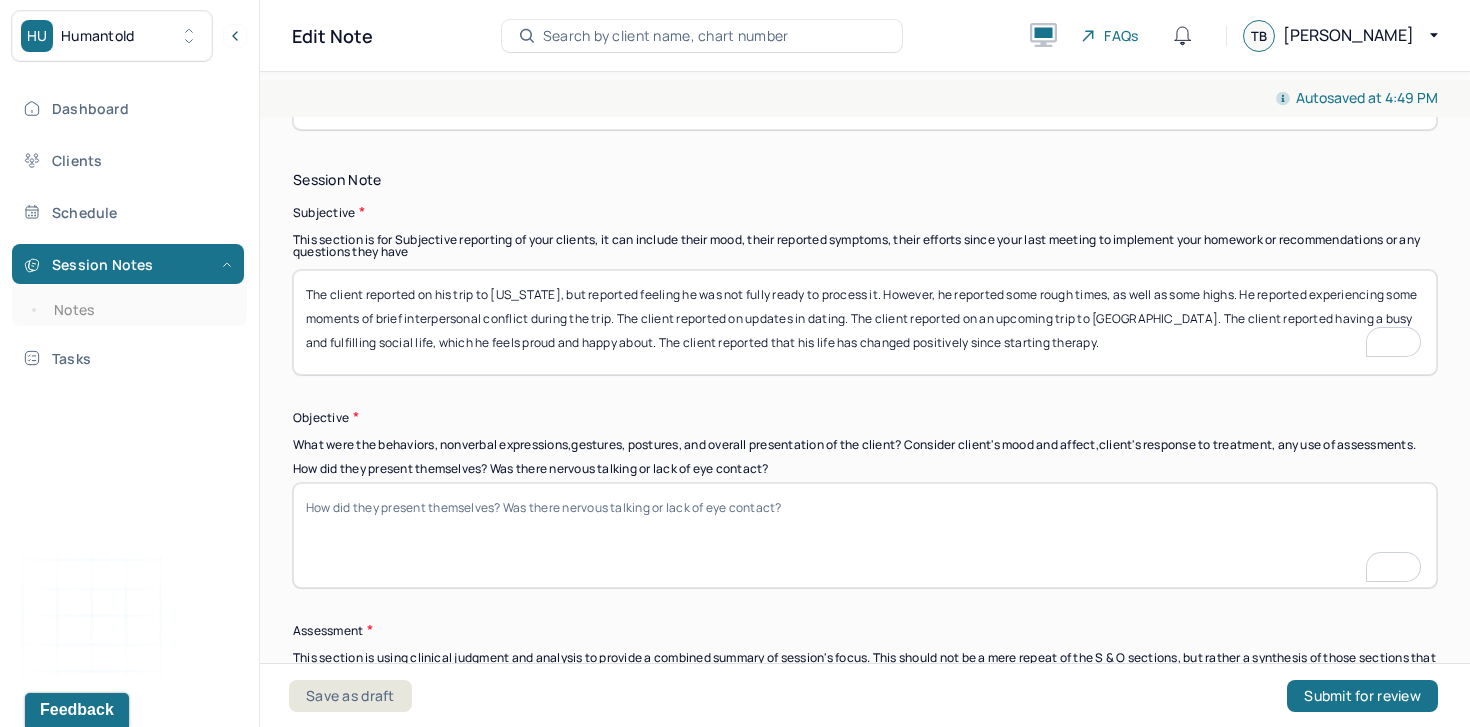 click on "The client reported on his trip to Alaska, but reported feeling he was not fully ready to process it. However, he reported some rough times, as well as some highs. He reported experiencing some moments of brief interpersonal conflict during the trip. The client reported on updates in dating. The client reported on an upcoming trip to Cape Cod. The client reported having a busy and fulfilling social life, which he feels proud and happy about. The client reported on how much his life has changed positively since starting therapy." at bounding box center [865, 322] 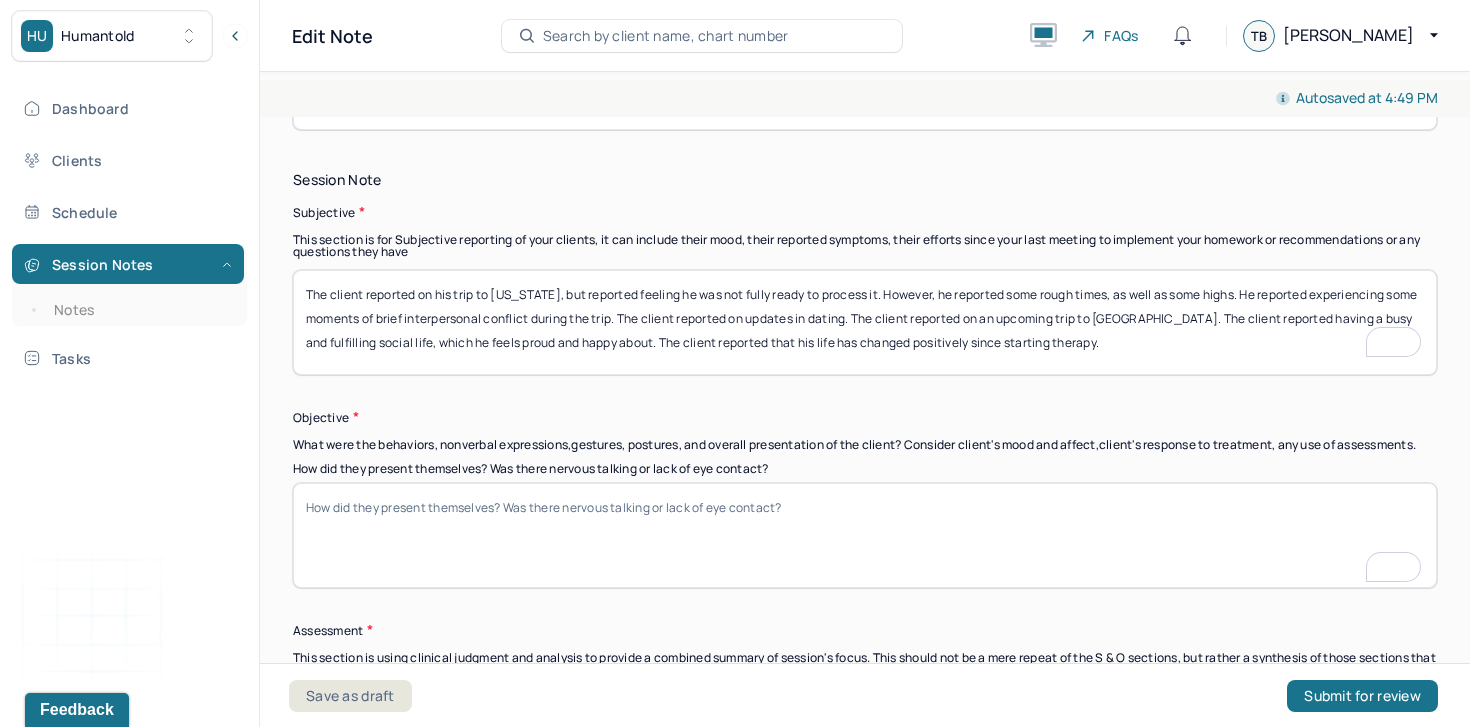 click on "The client reported on his trip to Alaska, but reported feeling he was not fully ready to process it. However, he reported some rough times, as well as some highs. He reported experiencing some moments of brief interpersonal conflict during the trip. The client reported on updates in dating. The client reported on an upcoming trip to Cape Cod. The client reported having a busy and fulfilling social life, which he feels proud and happy about. The client reported on how much his life has changed positively since starting therapy." at bounding box center (865, 322) 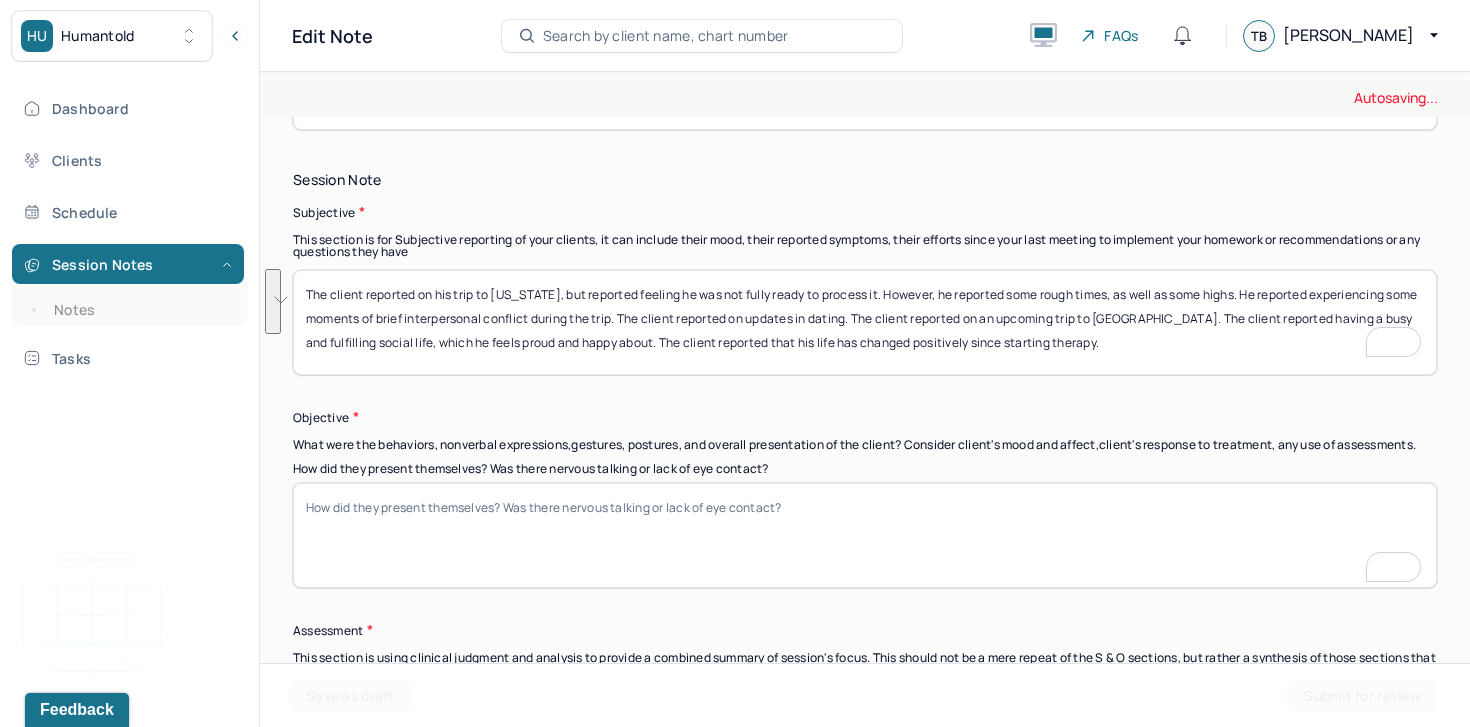 type on "The client reported on his trip to [US_STATE], but reported feeling he was not fully ready to process it. However, he reported some rough times, as well as some highs. He reported experiencing some moments of brief interpersonal conflict during the trip. The client reported on updates in dating. The client reported on an upcoming trip to [GEOGRAPHIC_DATA]. The client reported having a busy and fulfilling social life, which he feels proud and happy about. The client reported that his life has changed positively since starting therapy." 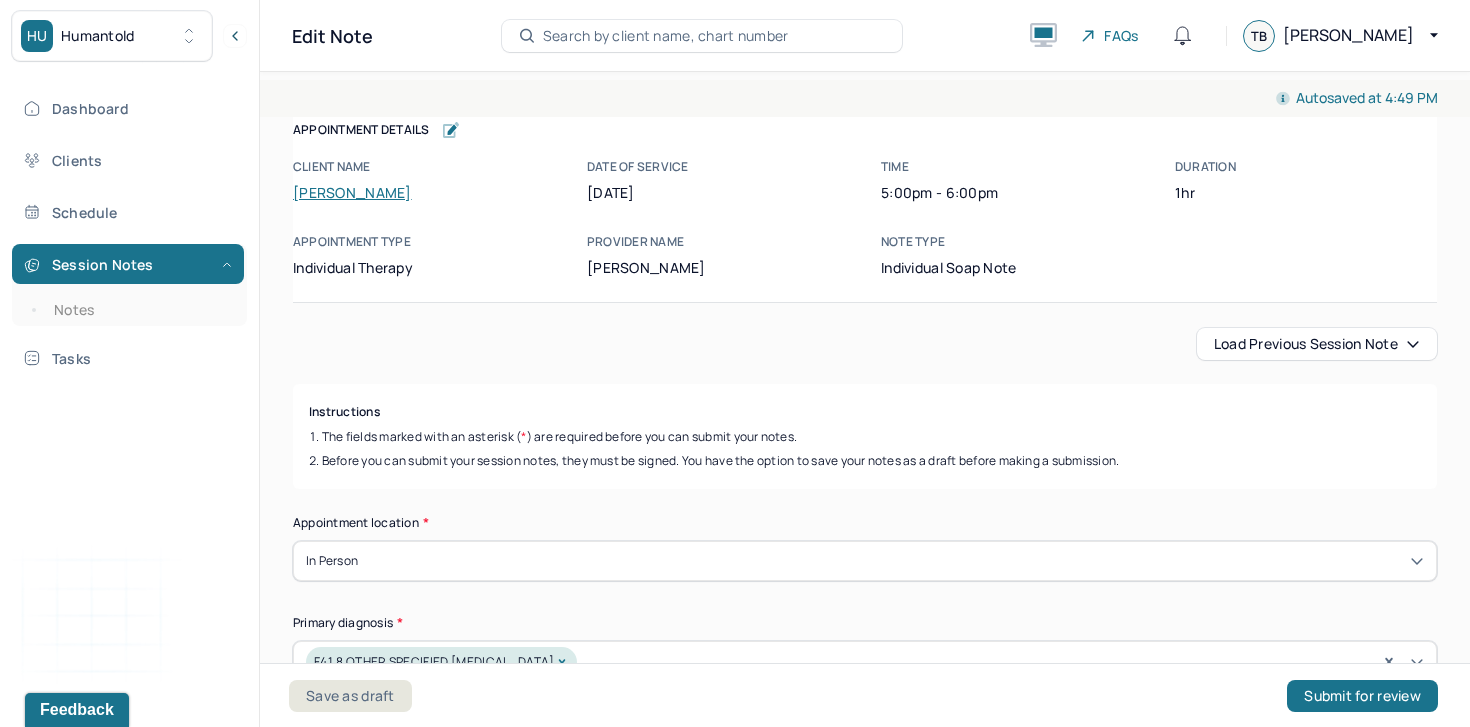 scroll, scrollTop: 0, scrollLeft: 0, axis: both 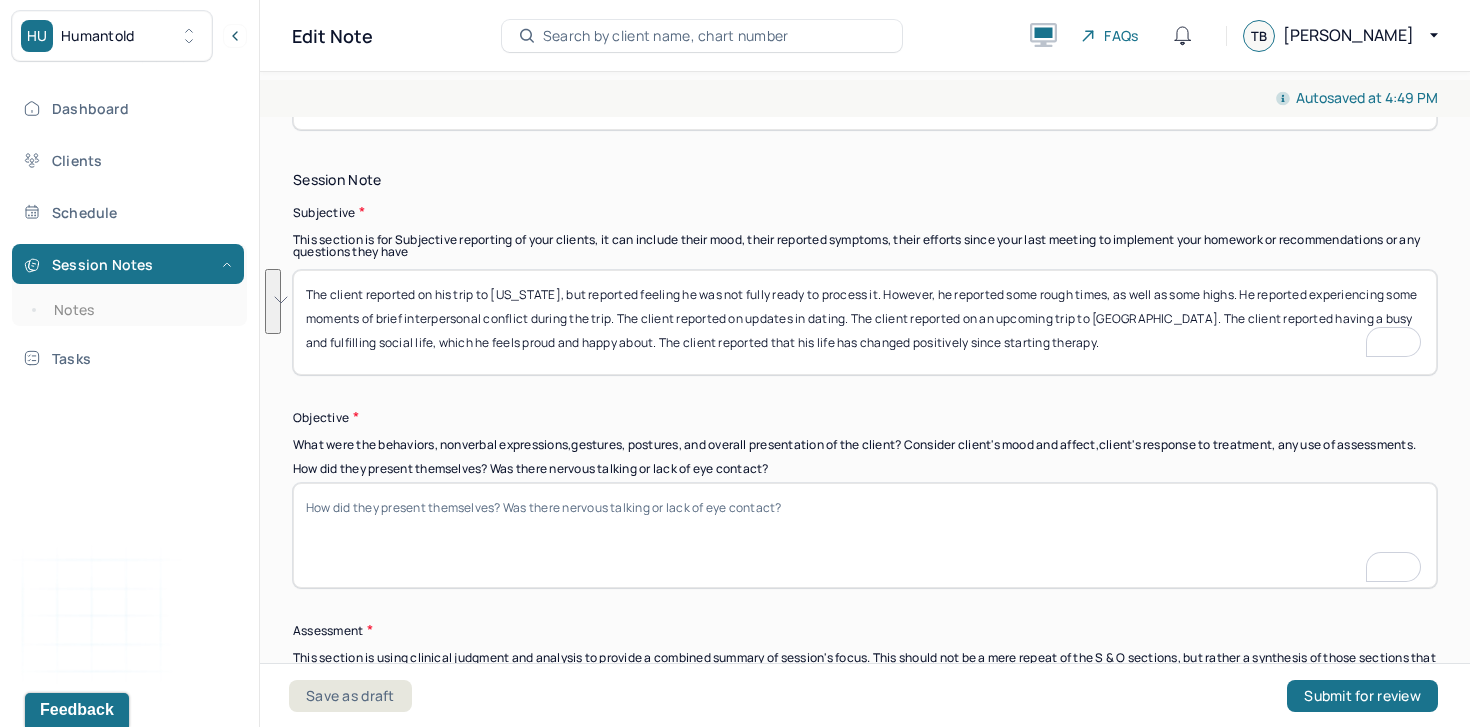 click on "How did they present themselves? Was there nervous talking or lack of eye contact?" at bounding box center (865, 535) 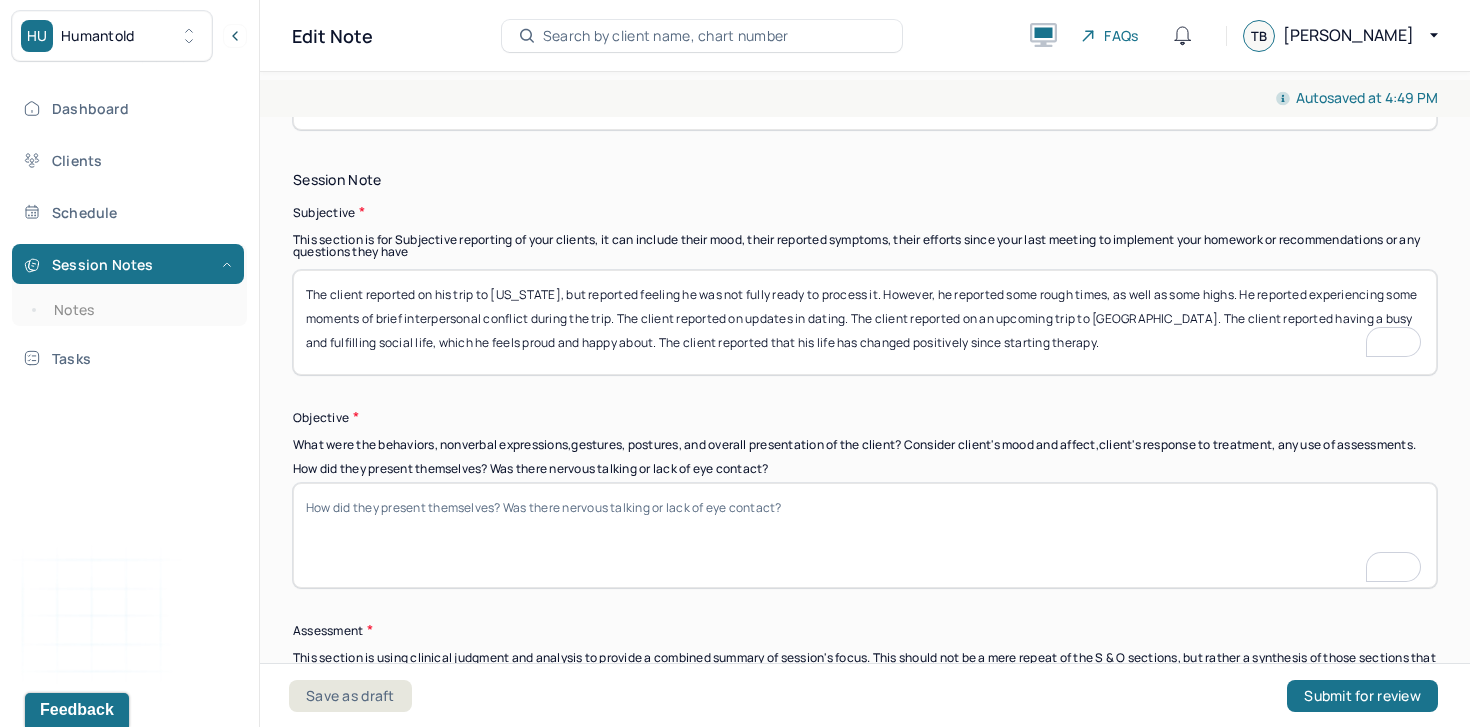 paste on "The client appeared engaged and self-reflective during the session. His mood appeared generally positive, with moments of hesitation when discussing the [US_STATE] trip. Affect was congruent with the material discussed" 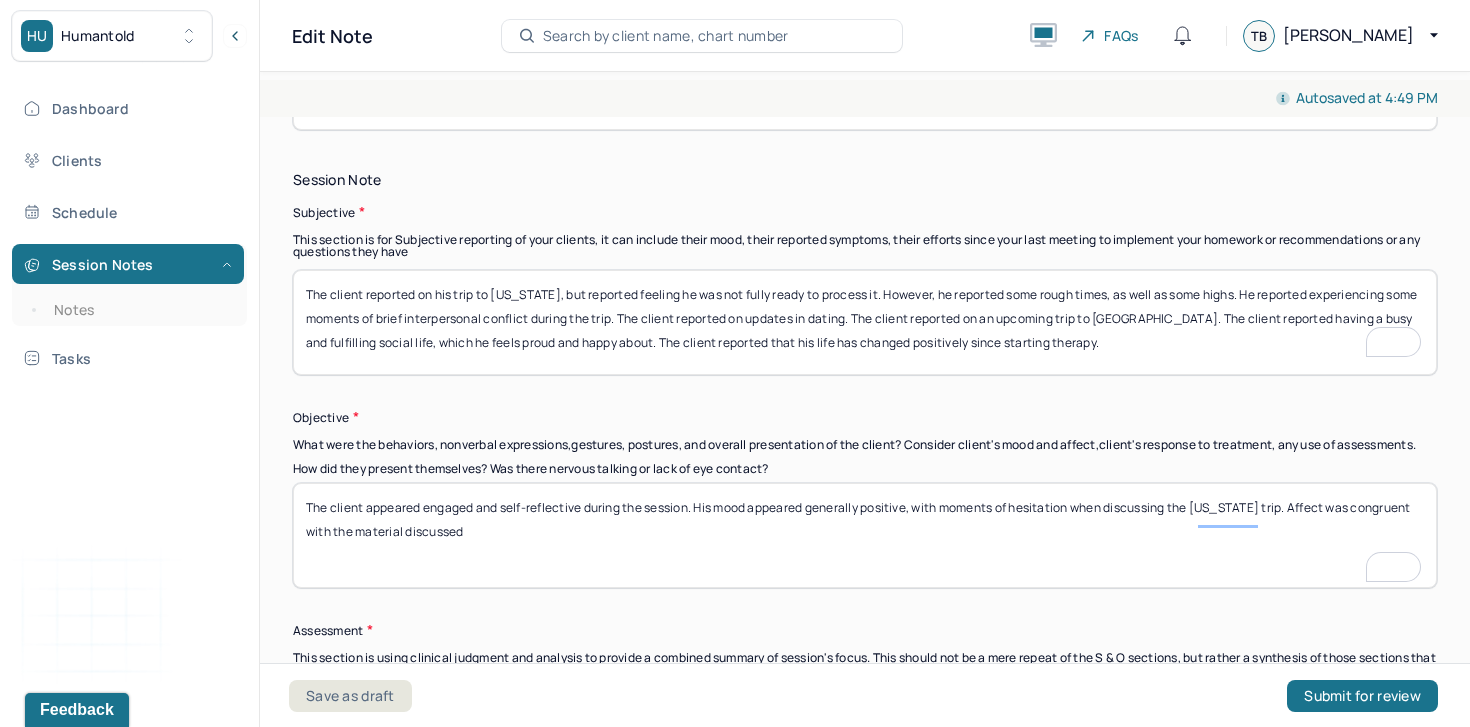 type on "The client appeared engaged and self-reflective during the session. His mood appeared generally positive, with moments of hesitation when discussing the [US_STATE] trip. Affect was congruent with the material discussed" 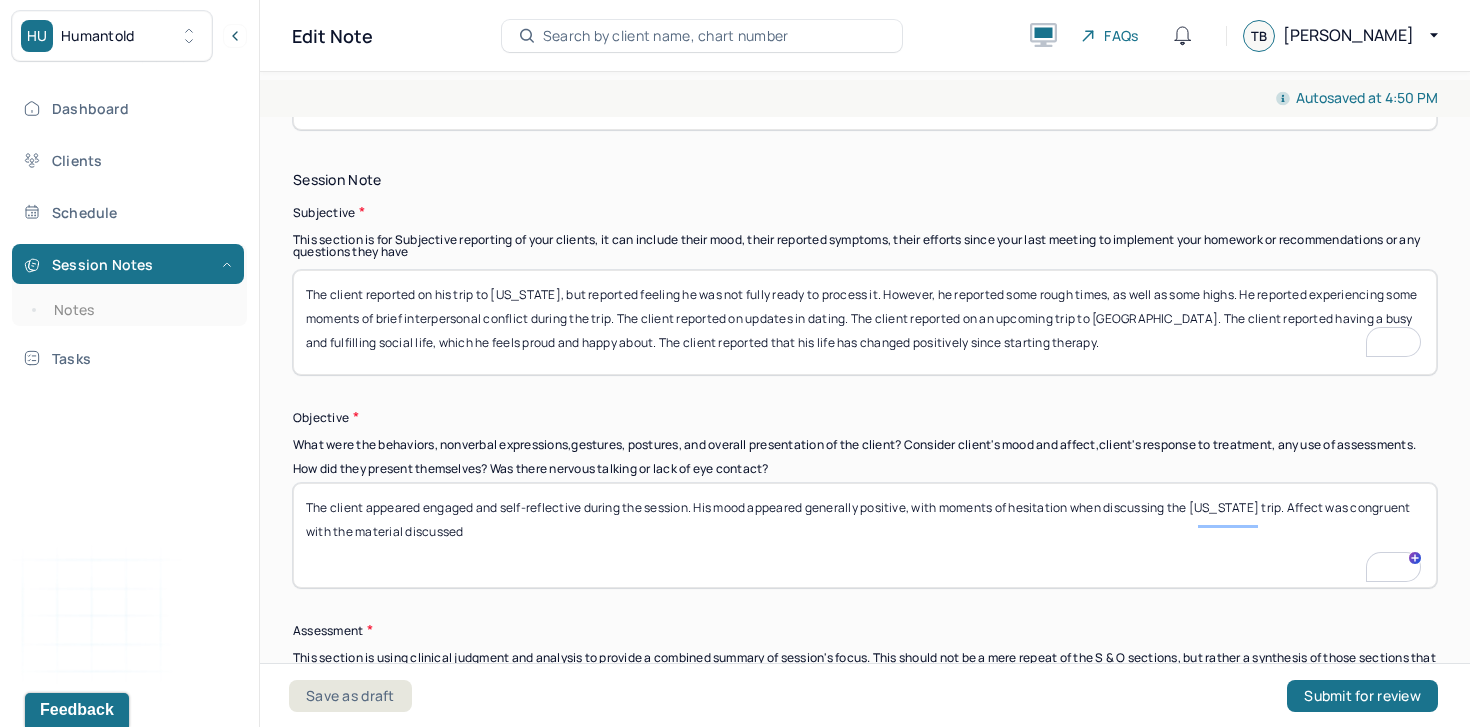 scroll, scrollTop: 1370, scrollLeft: 0, axis: vertical 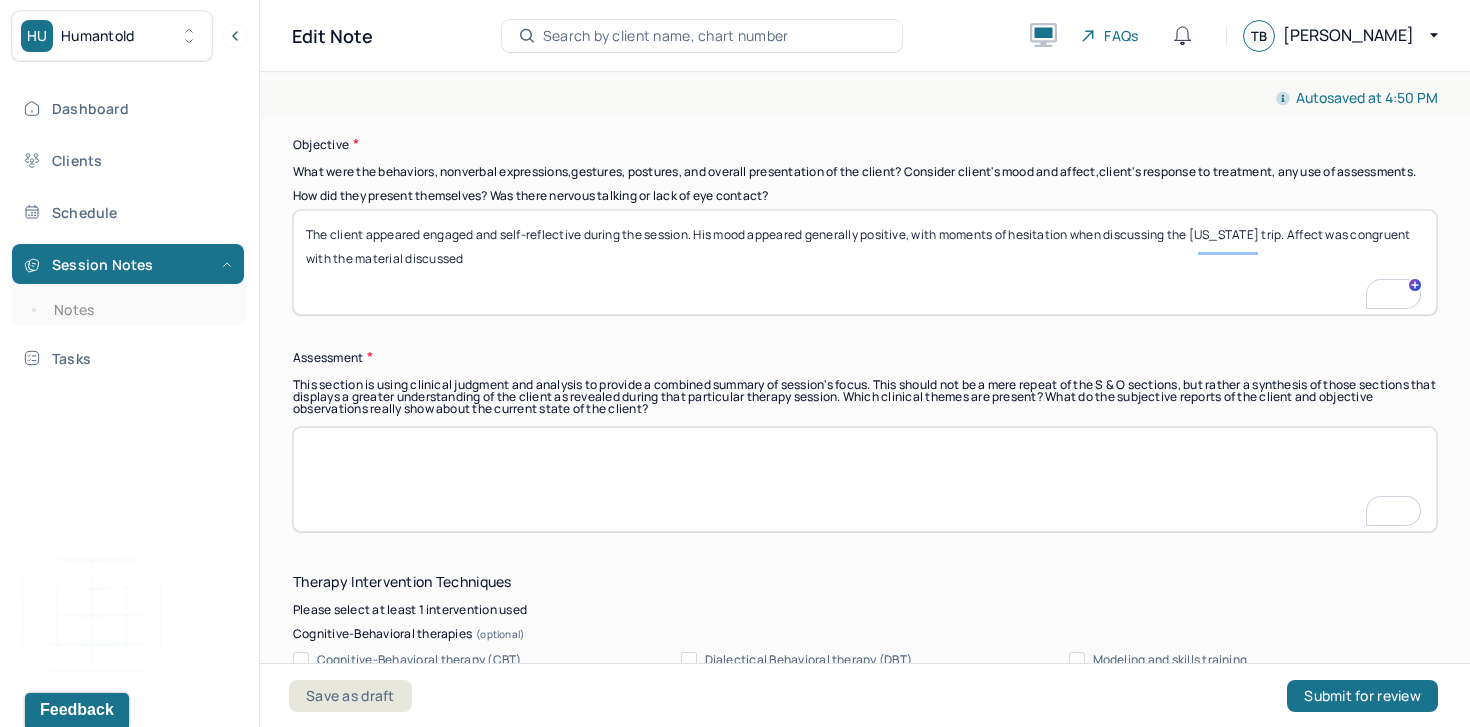 click at bounding box center [865, 479] 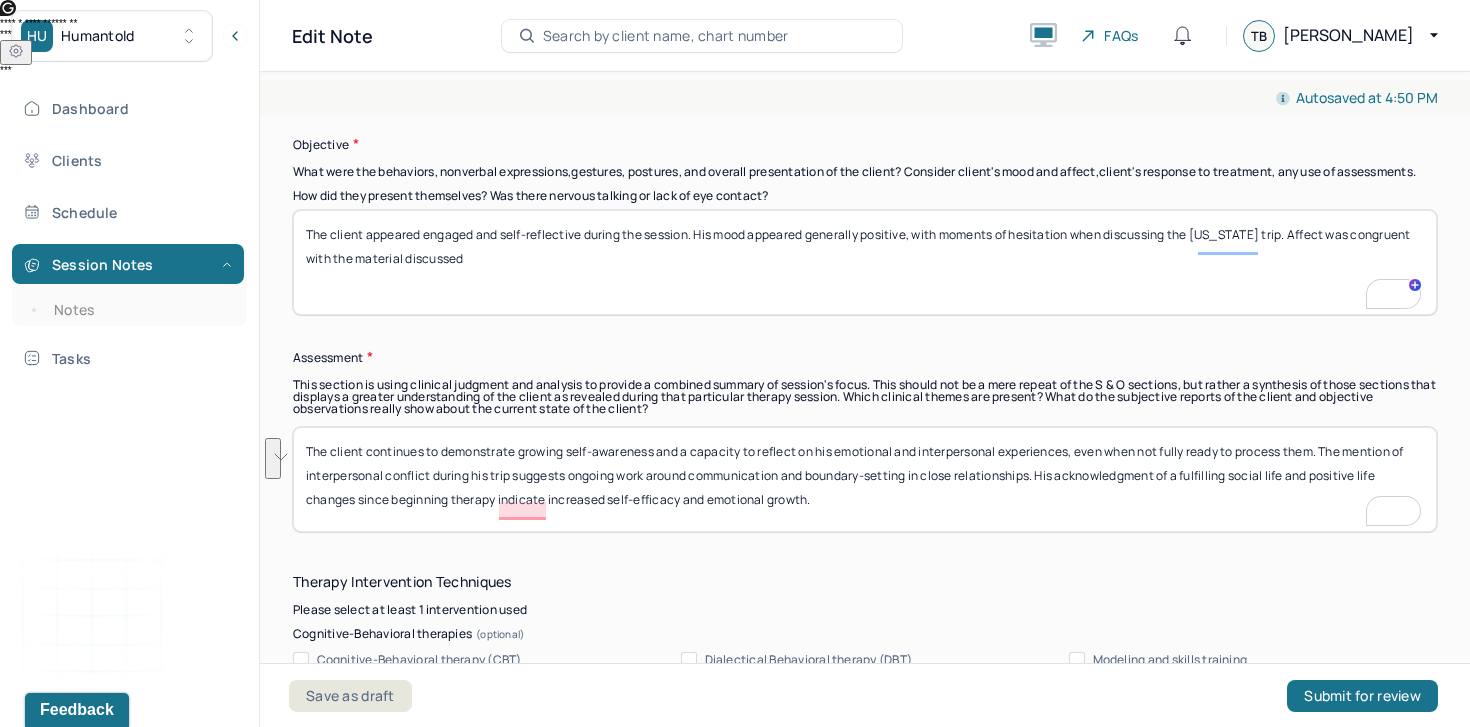 drag, startPoint x: 1039, startPoint y: 484, endPoint x: 1324, endPoint y: 458, distance: 286.1835 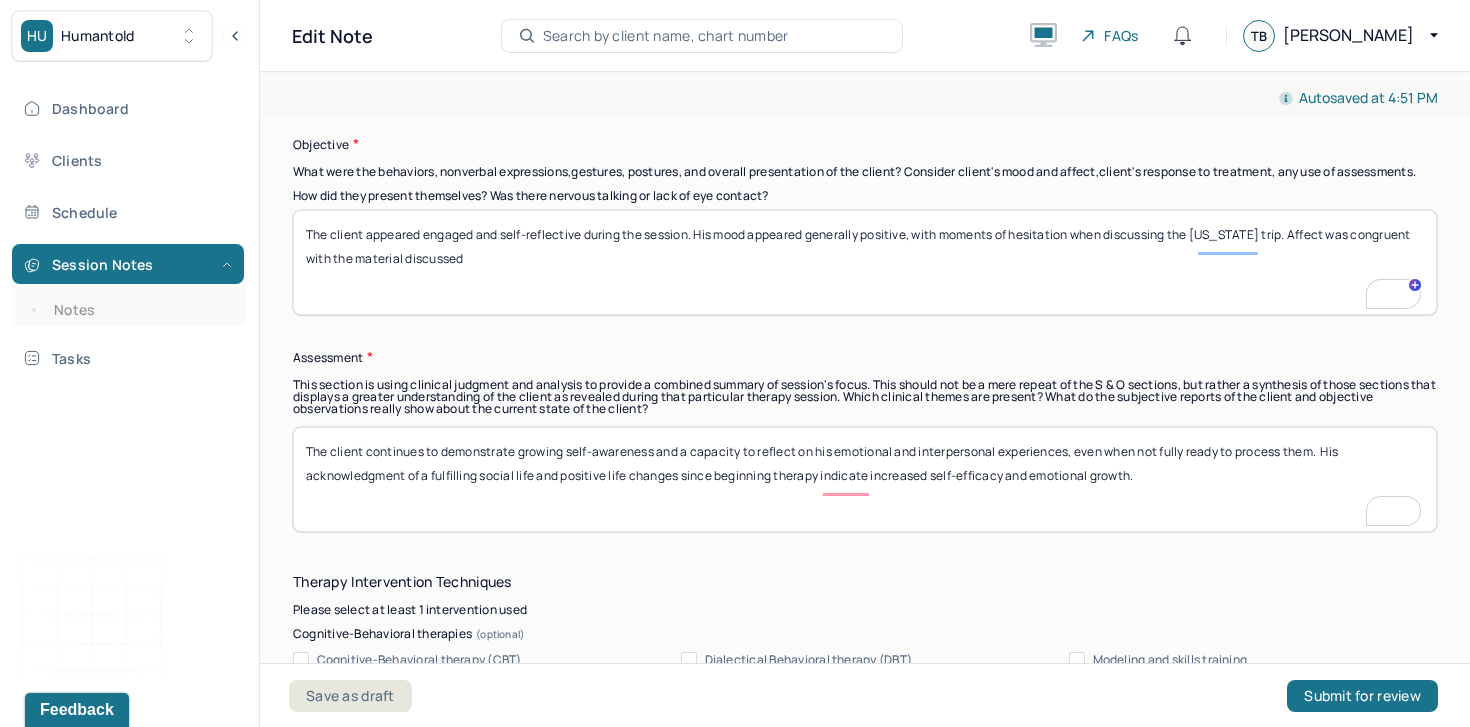 click on "The client continues to demonstrate growing self-awareness and a capacity to reflect on his emotional and interpersonal experiences, even when not fully ready to process them. The mention of interpersonal conflict during his trip suggests ongoing work around communication and boundary-setting in close relationships. His acknowledgment of a fulfilling social life and positive life changes since beginning therapy indicate increased self-efficacy and emotional growth." at bounding box center (865, 479) 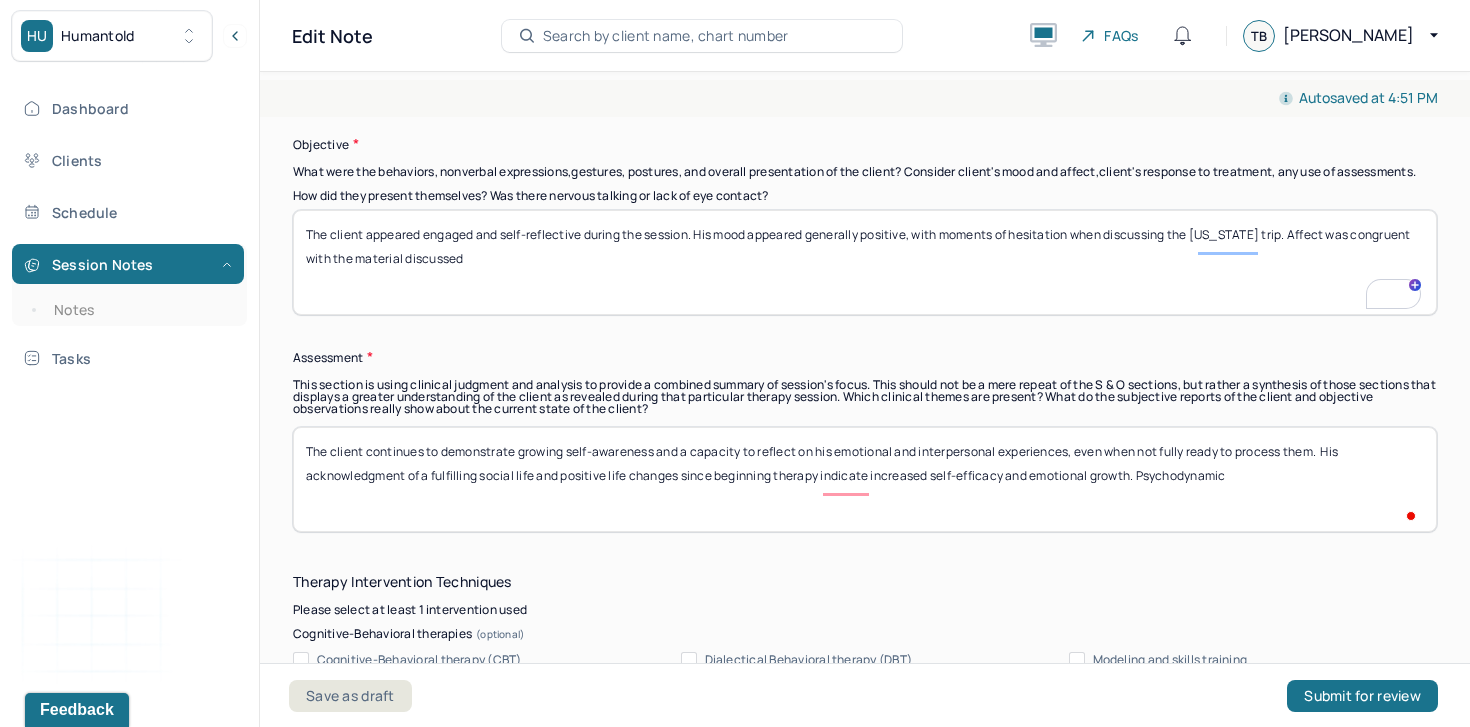 scroll, scrollTop: 1631, scrollLeft: 0, axis: vertical 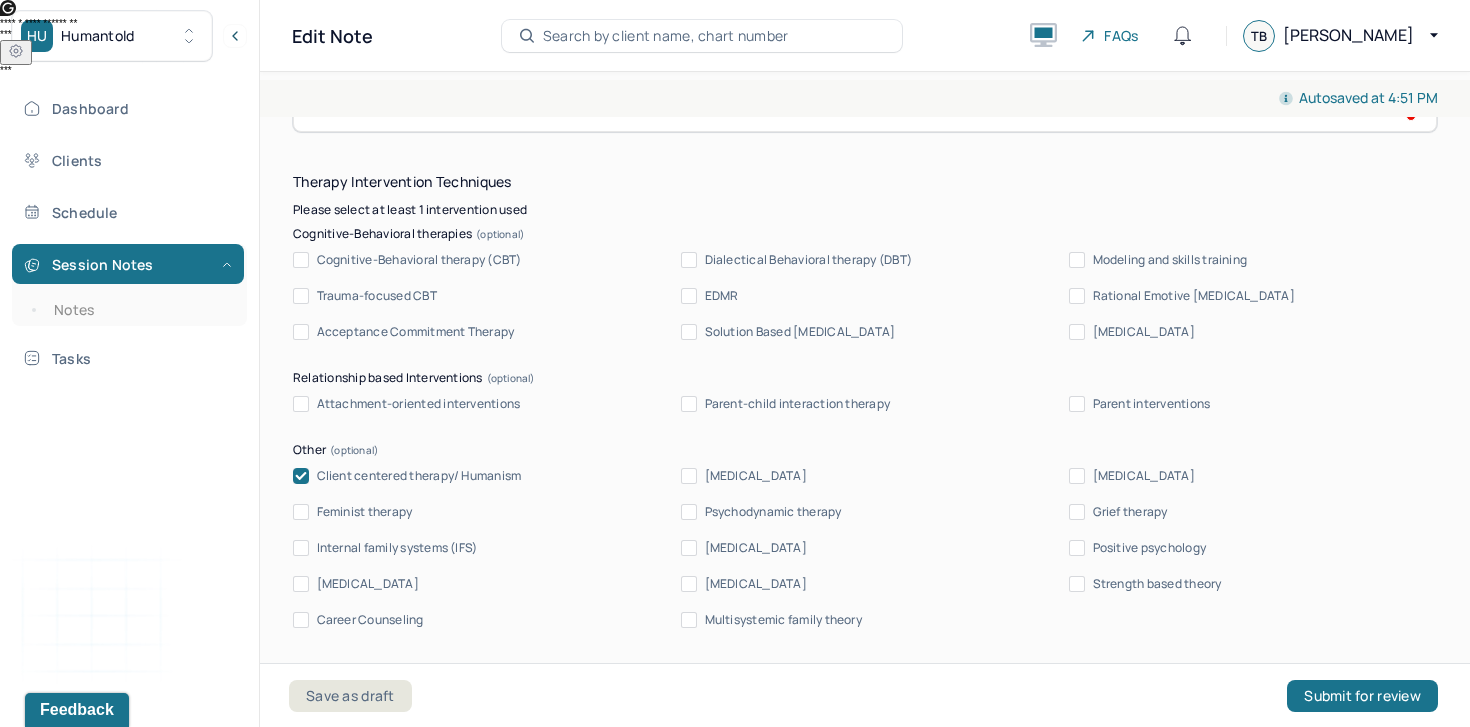 type on "The client continues to demonstrate growing self-awareness and a capacity to reflect on his emotional and interpersonal experiences, even when not fully ready to process them.  His acknowledgment of a fulfilling social life and positive life changes since beginning therapy indicate increased self-efficacy and emotional growth. Psychodynamic" 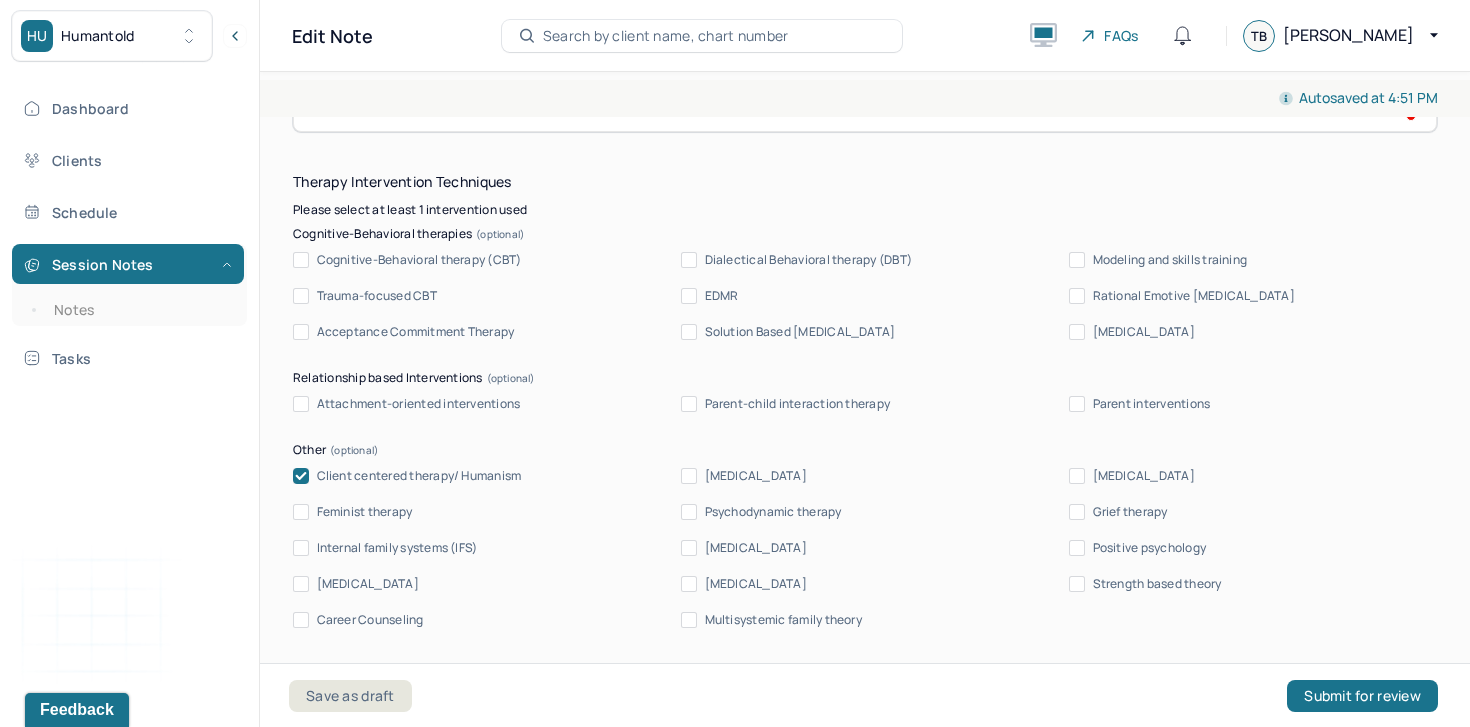 click on "Psychodynamic therapy" at bounding box center [773, 512] 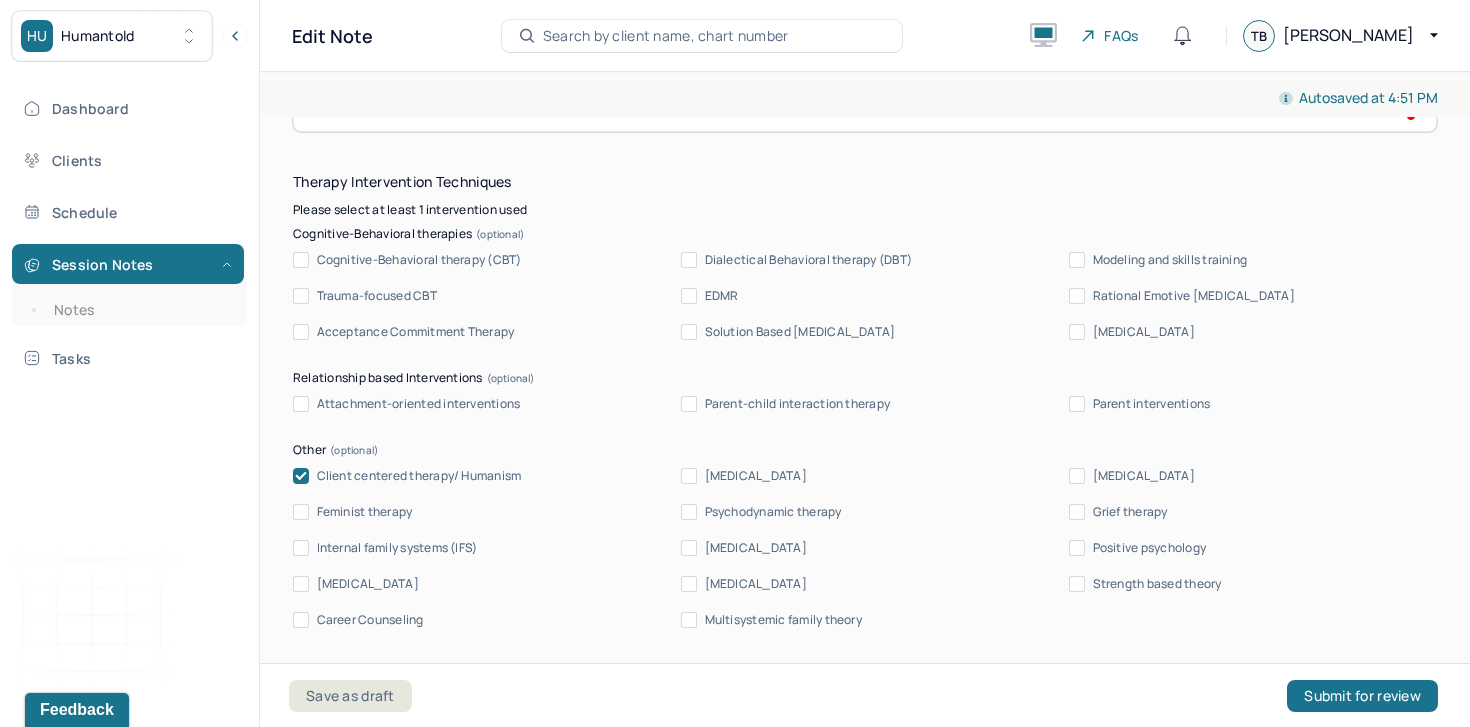 click on "Psychodynamic therapy" at bounding box center (689, 512) 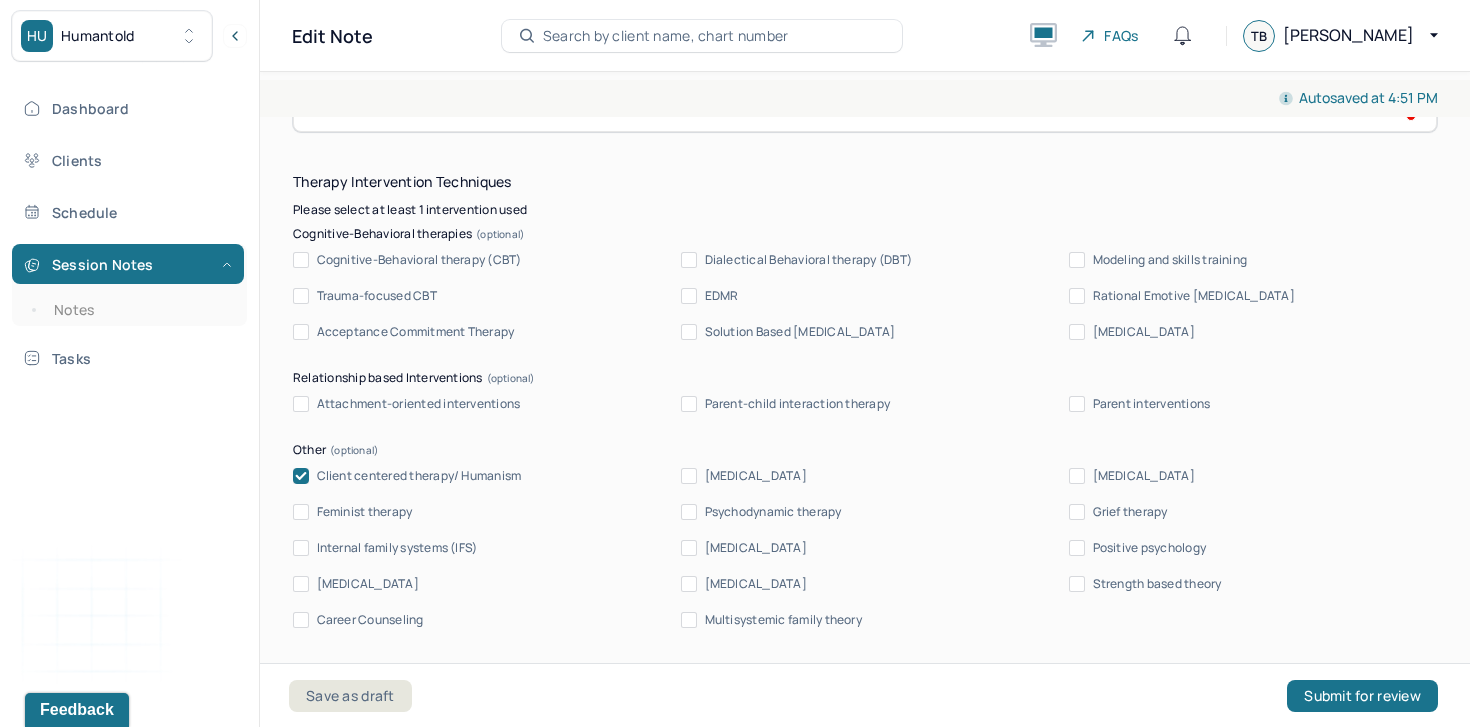 checkbox on "true" 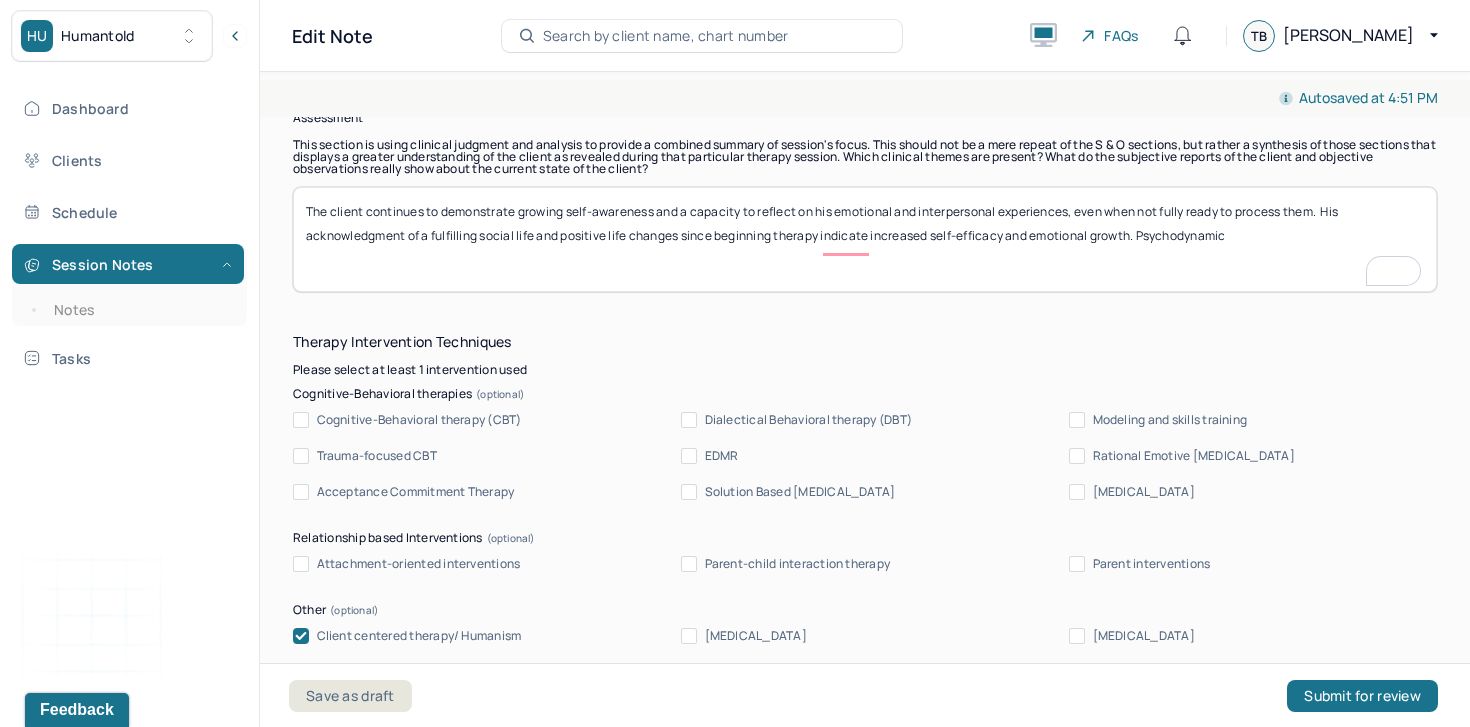 click on "The client continues to demonstrate growing self-awareness and a capacity to reflect on his emotional and interpersonal experiences, even when not fully ready to process them.  His acknowledgment of a fulfilling social life and positive life changes since beginning therapy indicate increased self-efficacy and emotional growth. Psychodynamic" at bounding box center [865, 239] 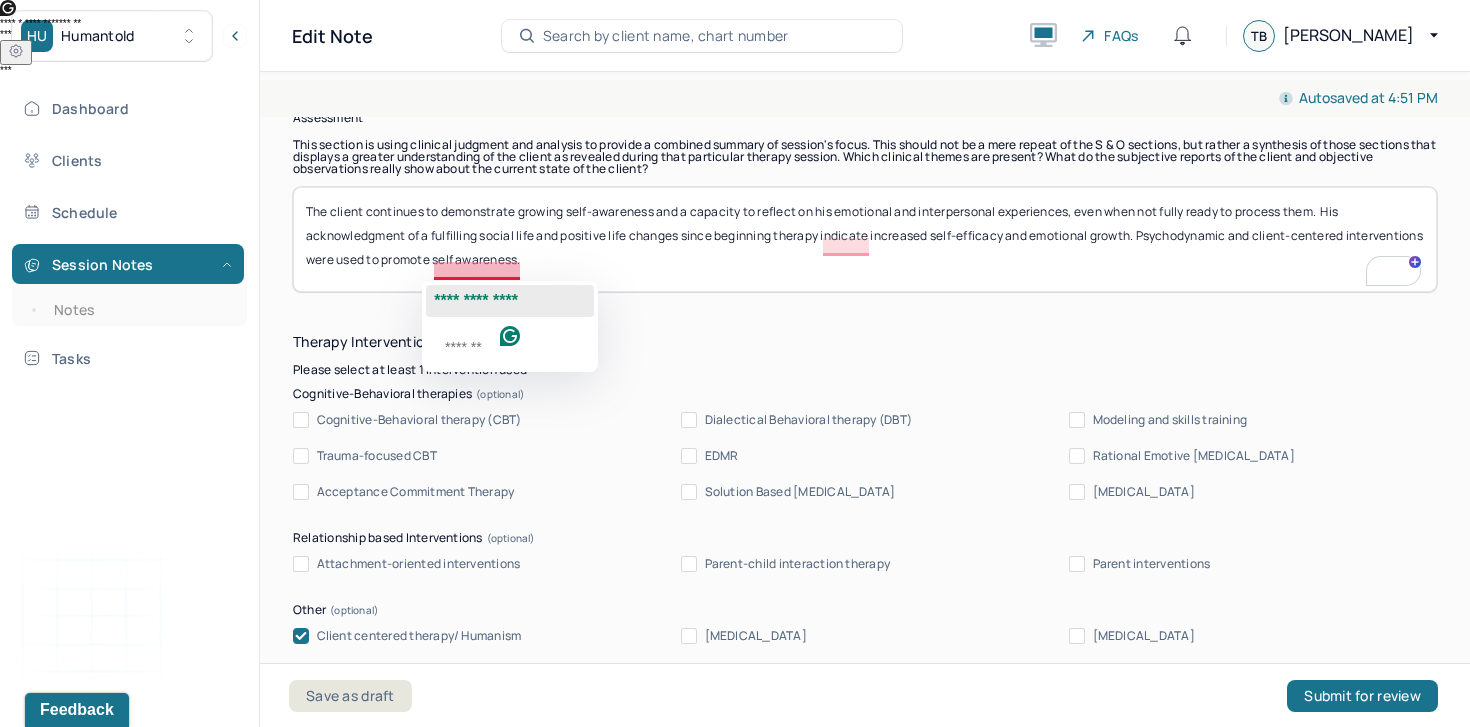 click on "**********" 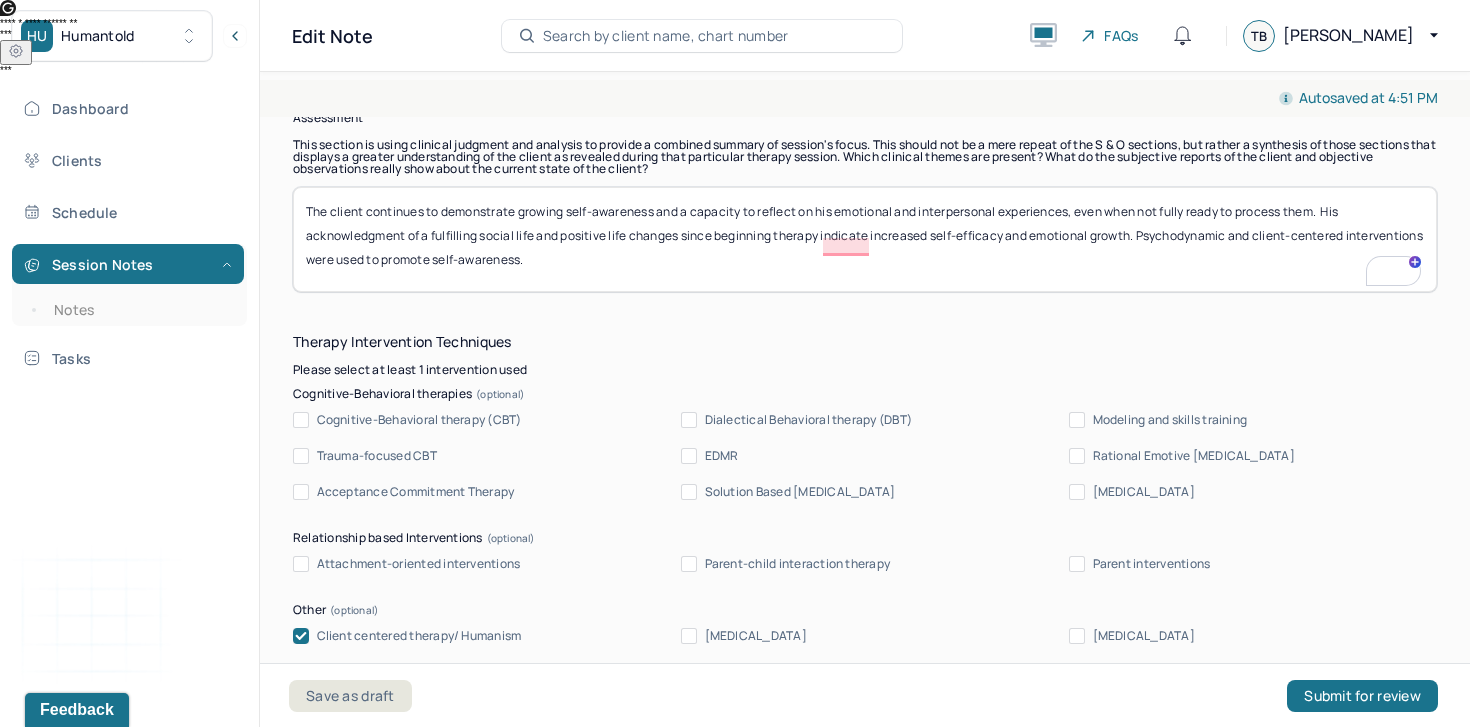 type on "The client continues to demonstrate growing self-awareness and a capacity to reflect on his emotional and interpersonal experiences, even when not fully ready to process them.  His acknowledgment of a fulfilling social life and positive life changes since beginning therapy indicate increased self-efficacy and emotional growth. Psychodynamic and client-centered interventions were used to promote self-awareness." 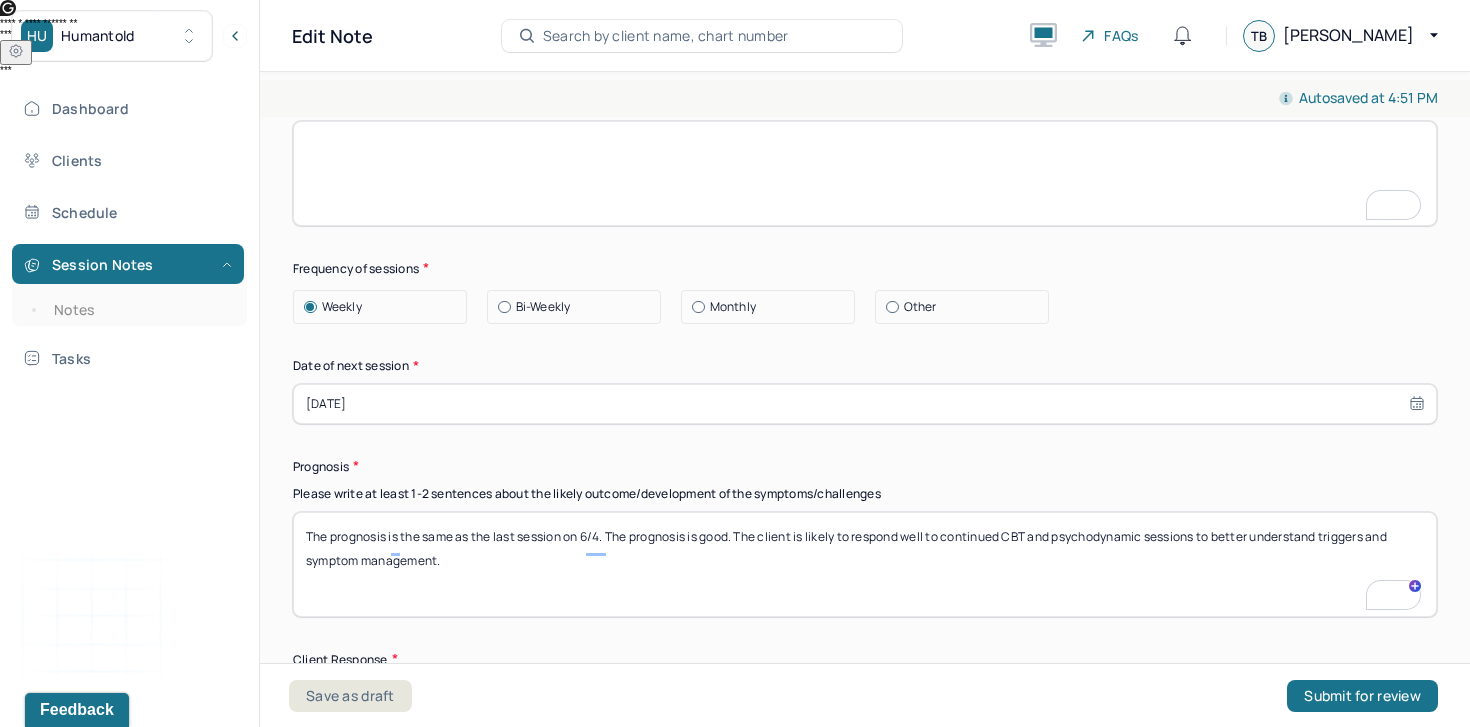 click at bounding box center [865, 173] 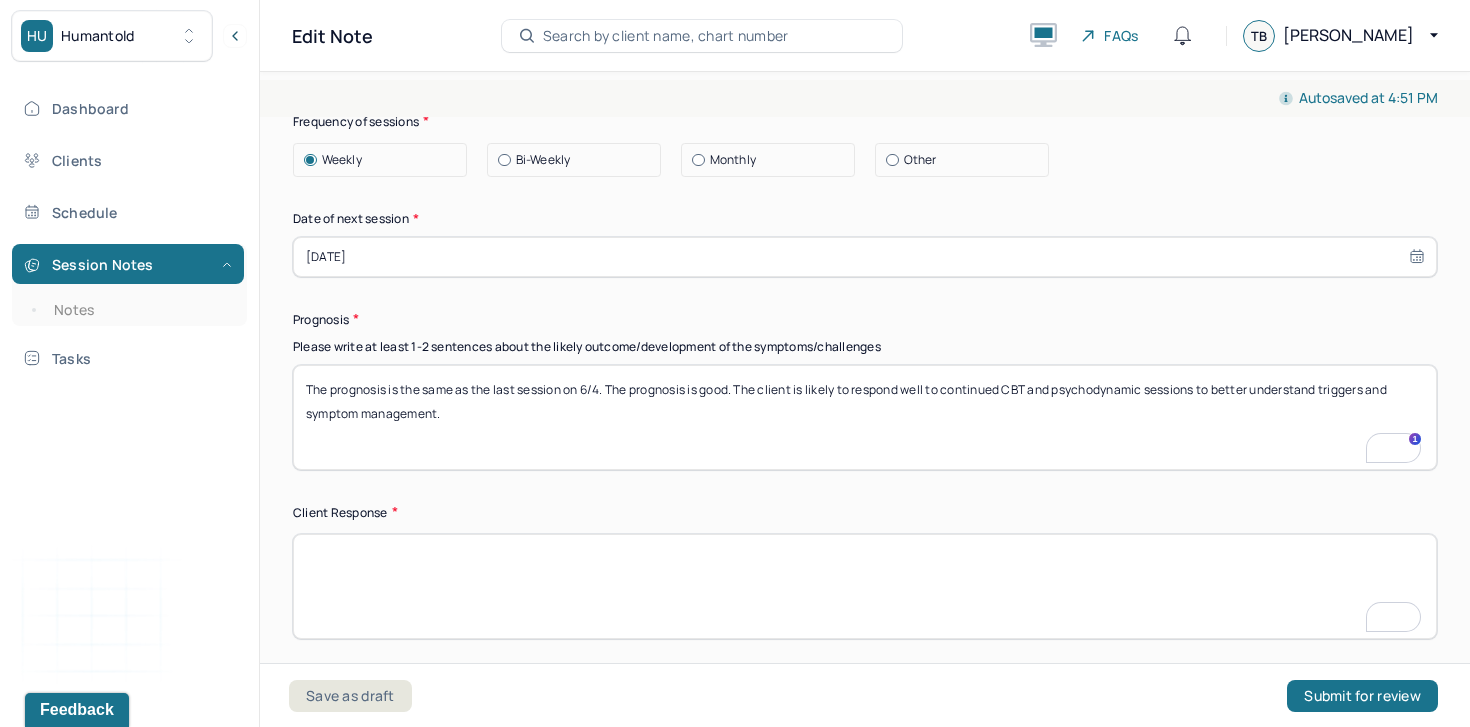 type on "Continue to support the client’s insight and processing of interpersonal dynamics, especially in dating and social settings." 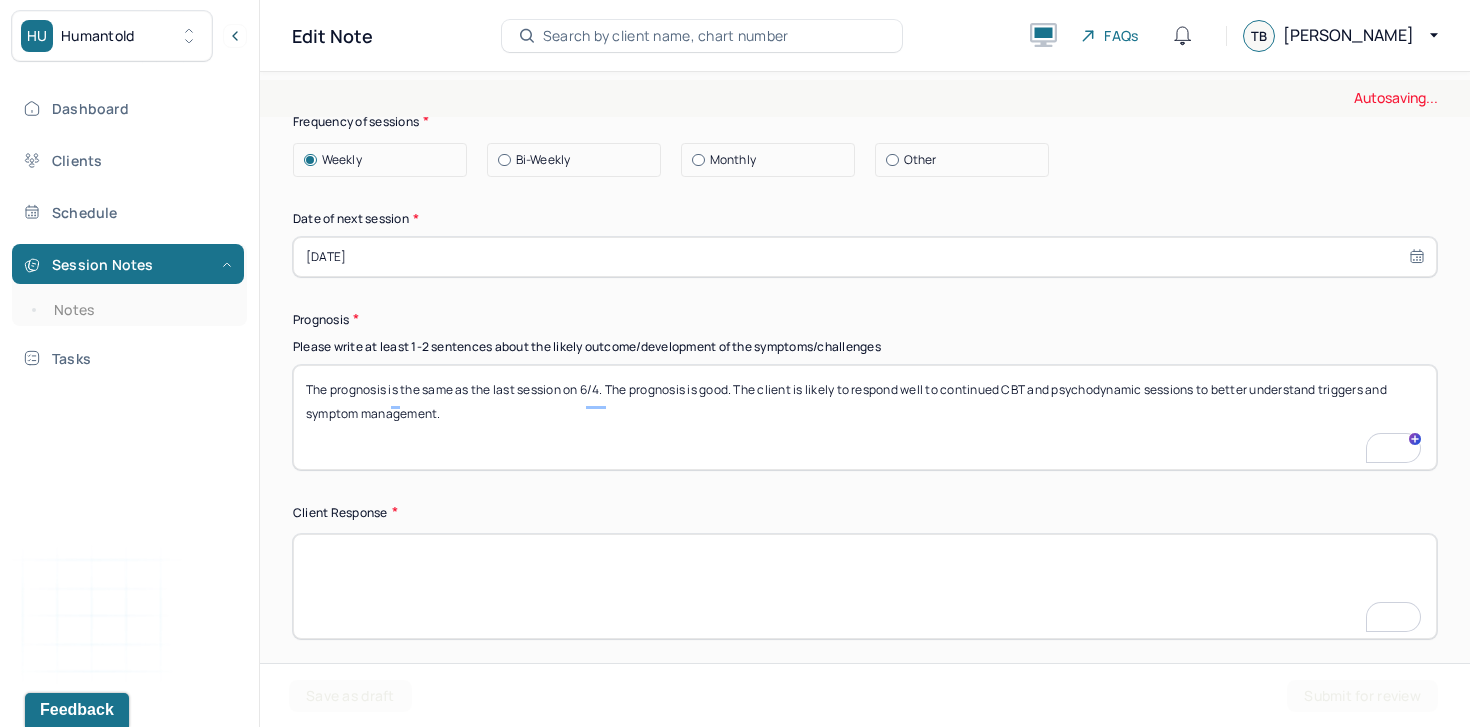 click at bounding box center (865, 586) 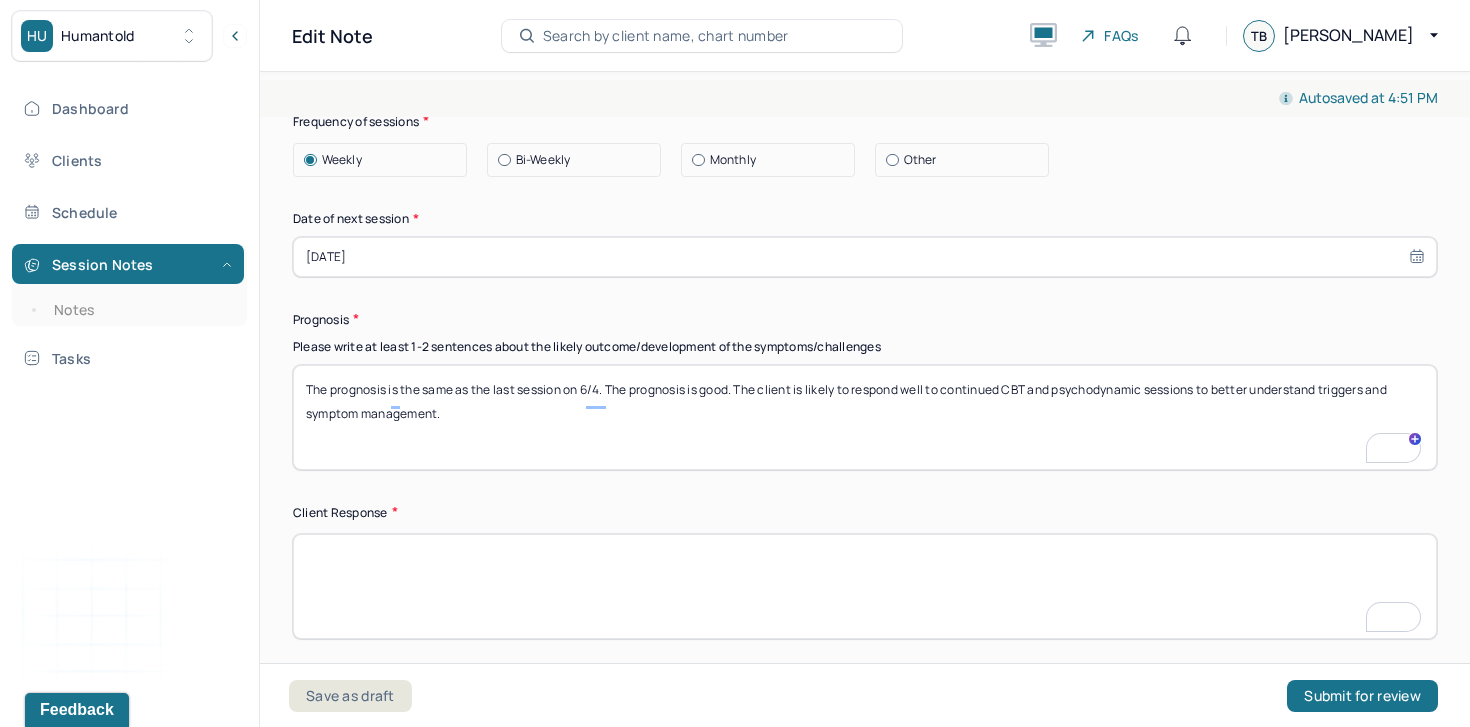 paste on "The client appeared open, reflective, and emotionally attuned. He acknowledged the emotional complexity of his trip and showed appreciation for having space in therapy to unpack things on his own timeline." 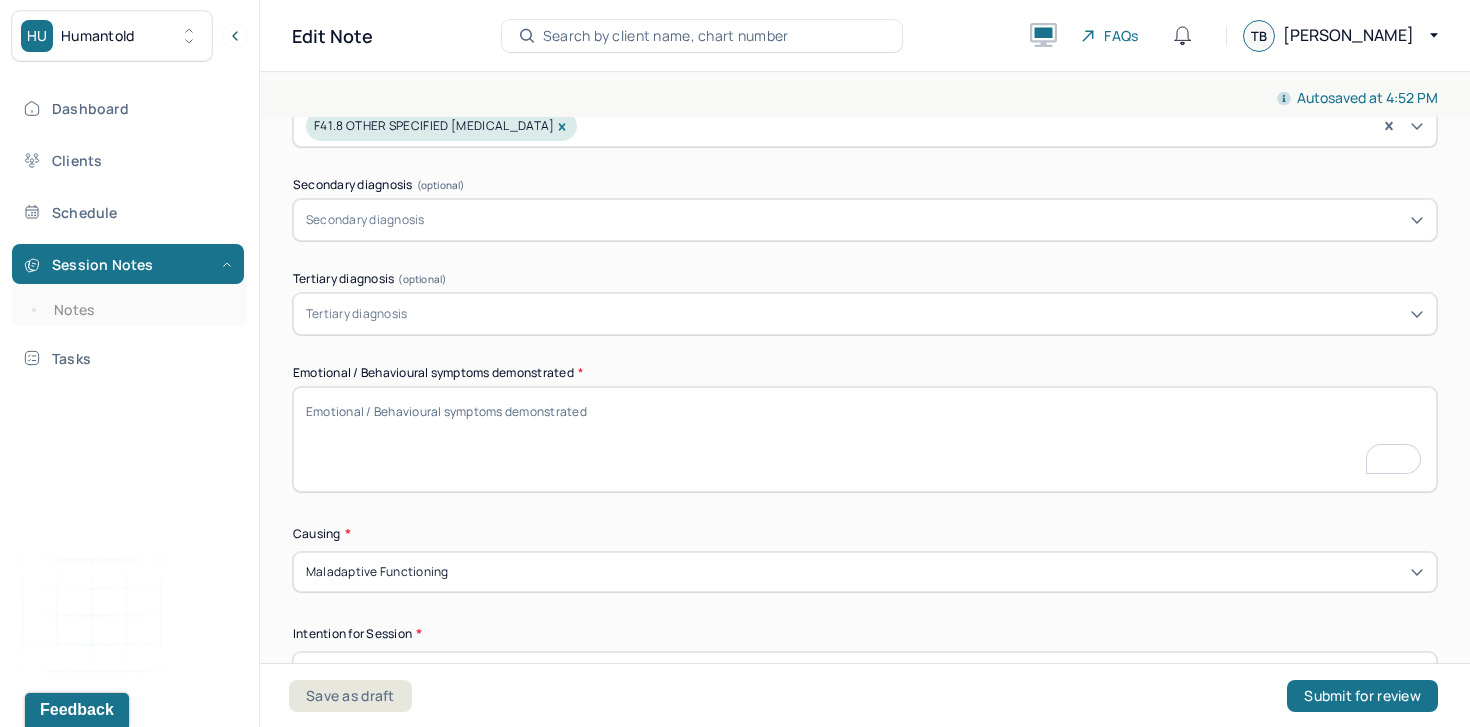 type on "The client appeared open, reflective, and emotionally attuned. He acknowledged the emotional complexity of his trip and showed appreciation for having space in therapy to unpack things on his own timeline." 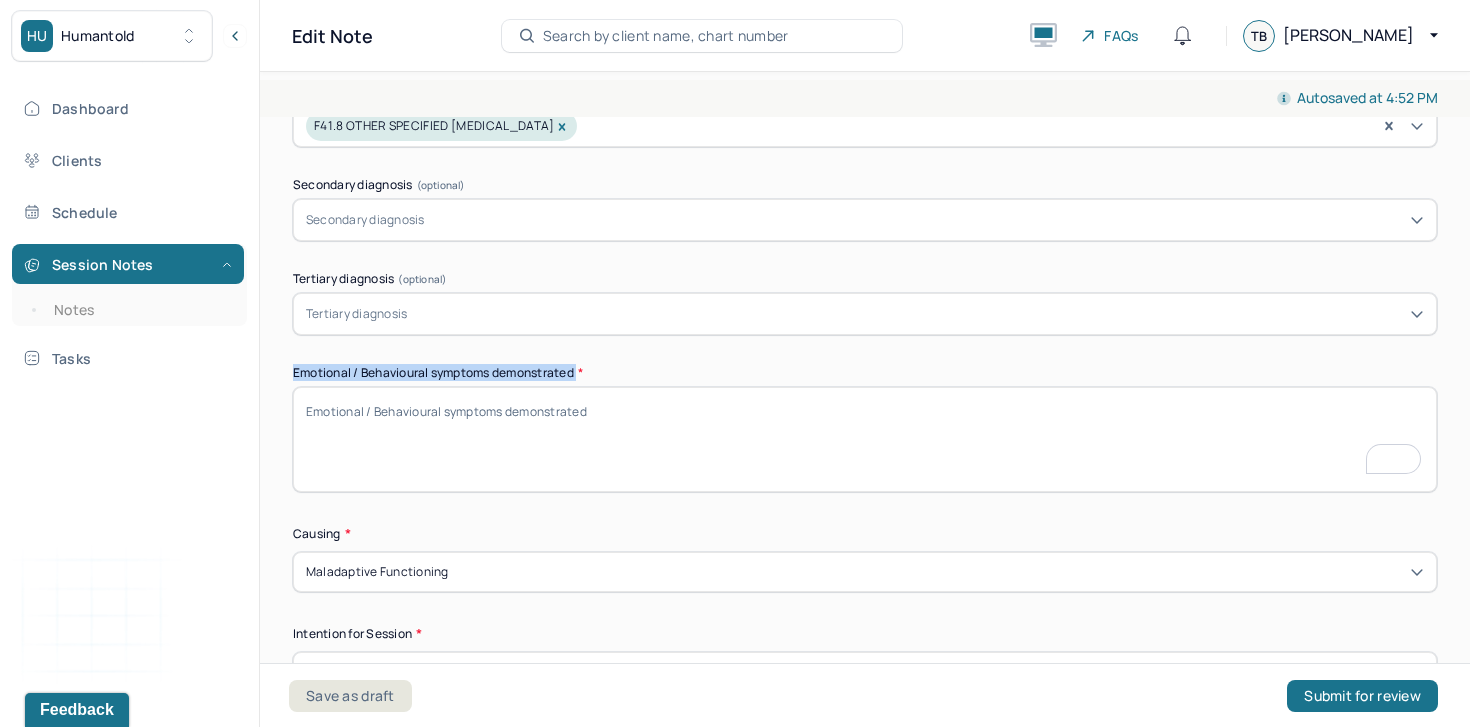 click on "Emotional / Behavioural symptoms demonstrated *" at bounding box center [865, 373] 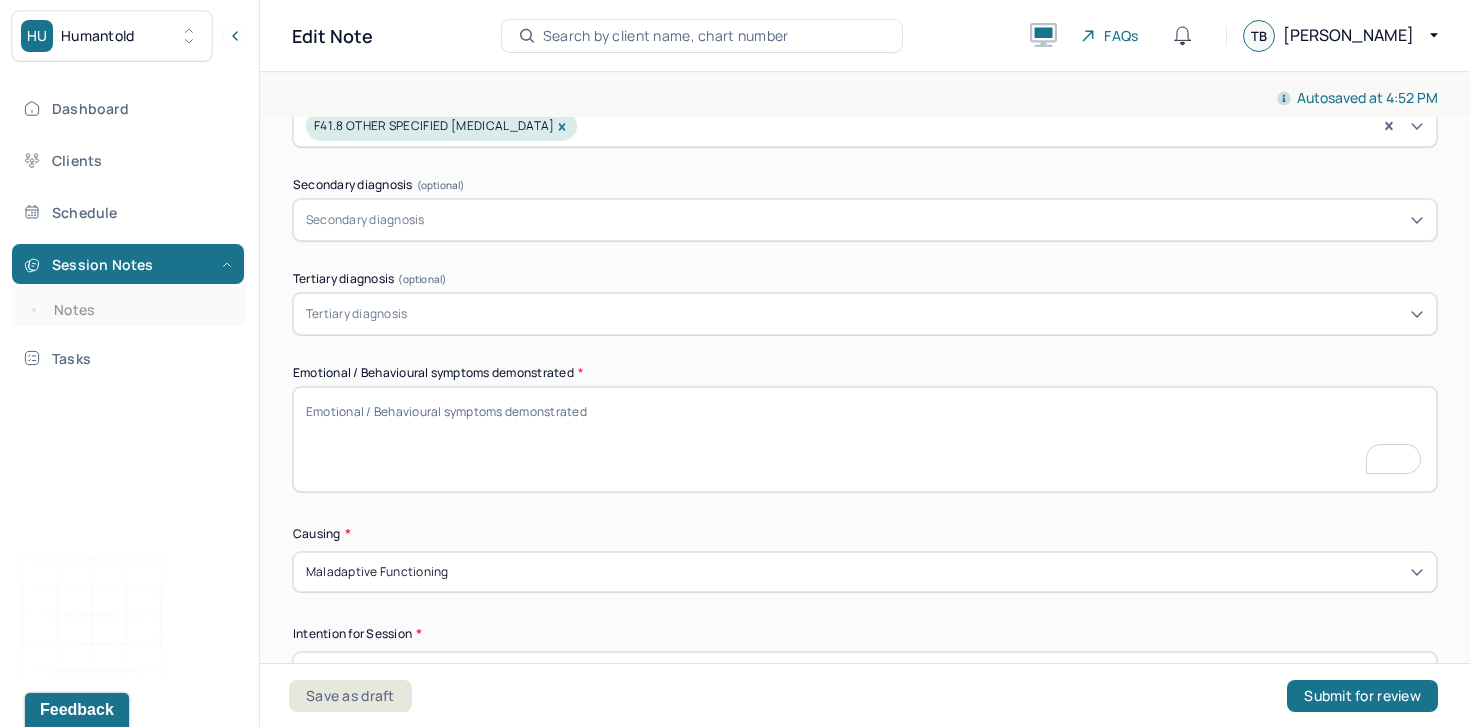 click on "Emotional / Behavioural symptoms demonstrated *" at bounding box center (865, 439) 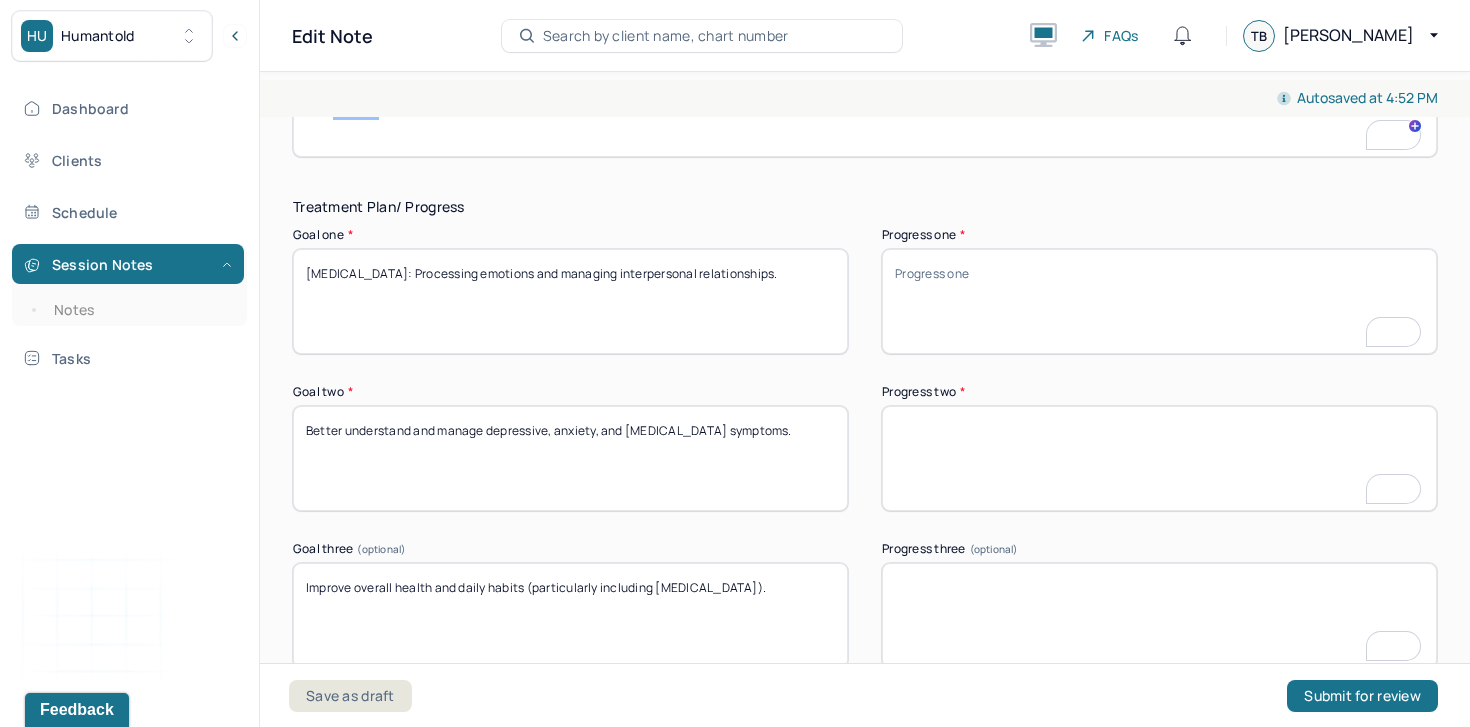 type on "Brief moments of hesitation and emotional guardedness were observed when discussing interpersonal conflict, indicating emerging areas for further exploration." 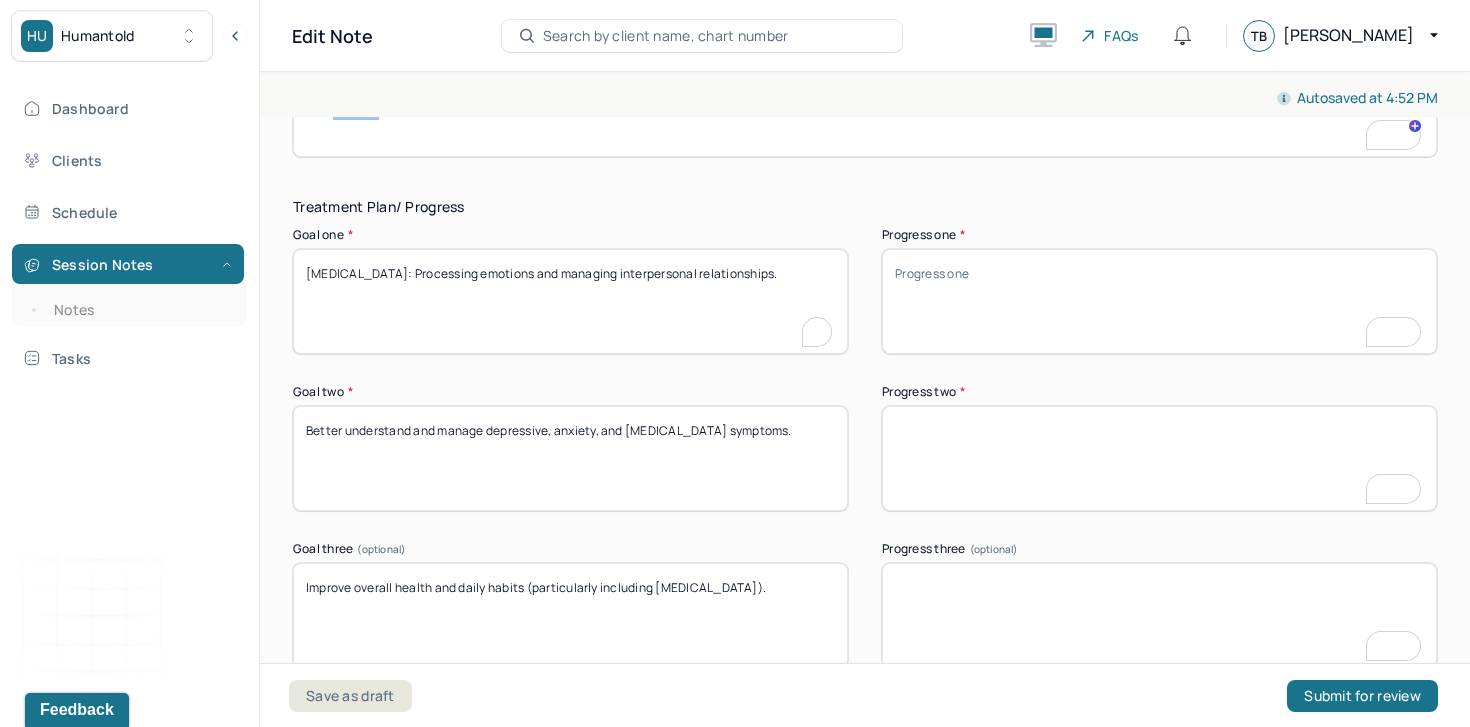 click on "Self-improvement: Processing emotions and managing interpersonal relationships." at bounding box center (570, 301) 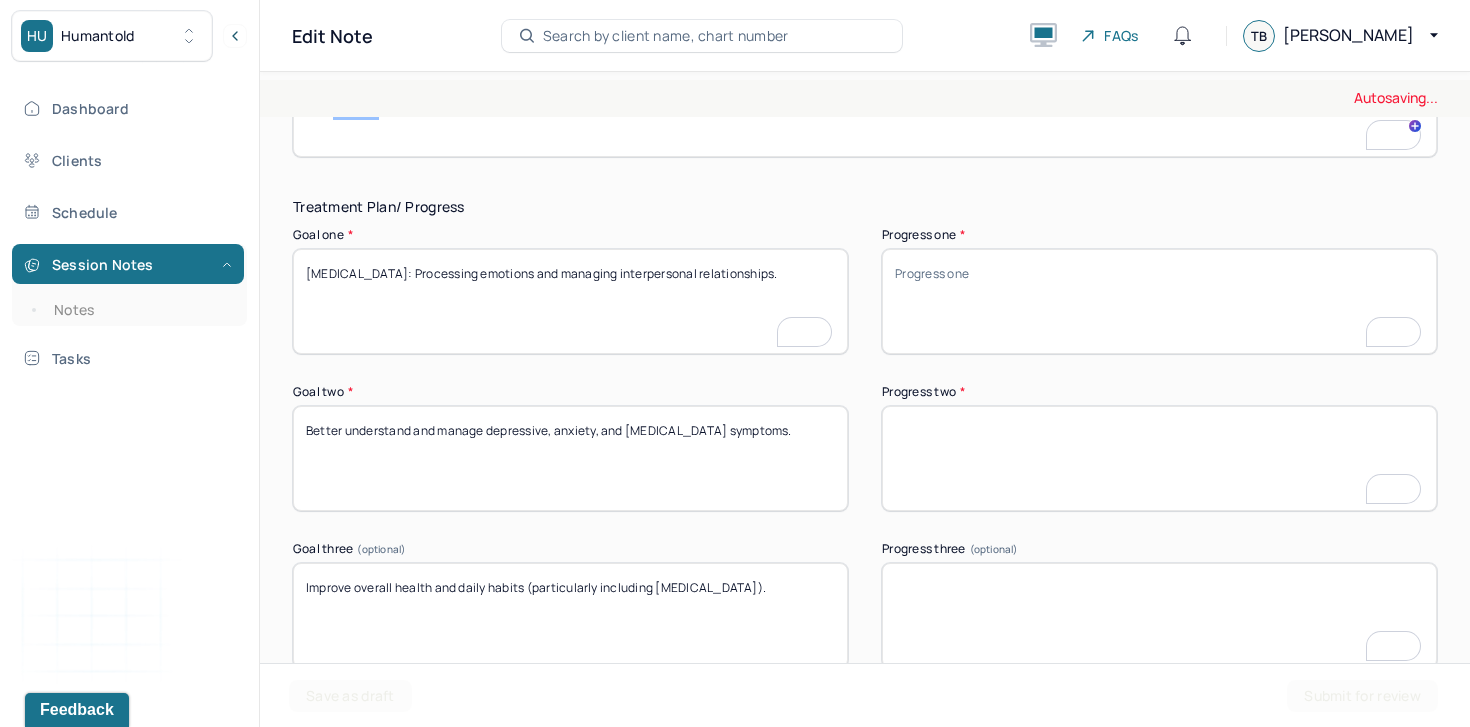 click on "Self-improvement: Processing emotions and managing interpersonal relationships." at bounding box center (570, 301) 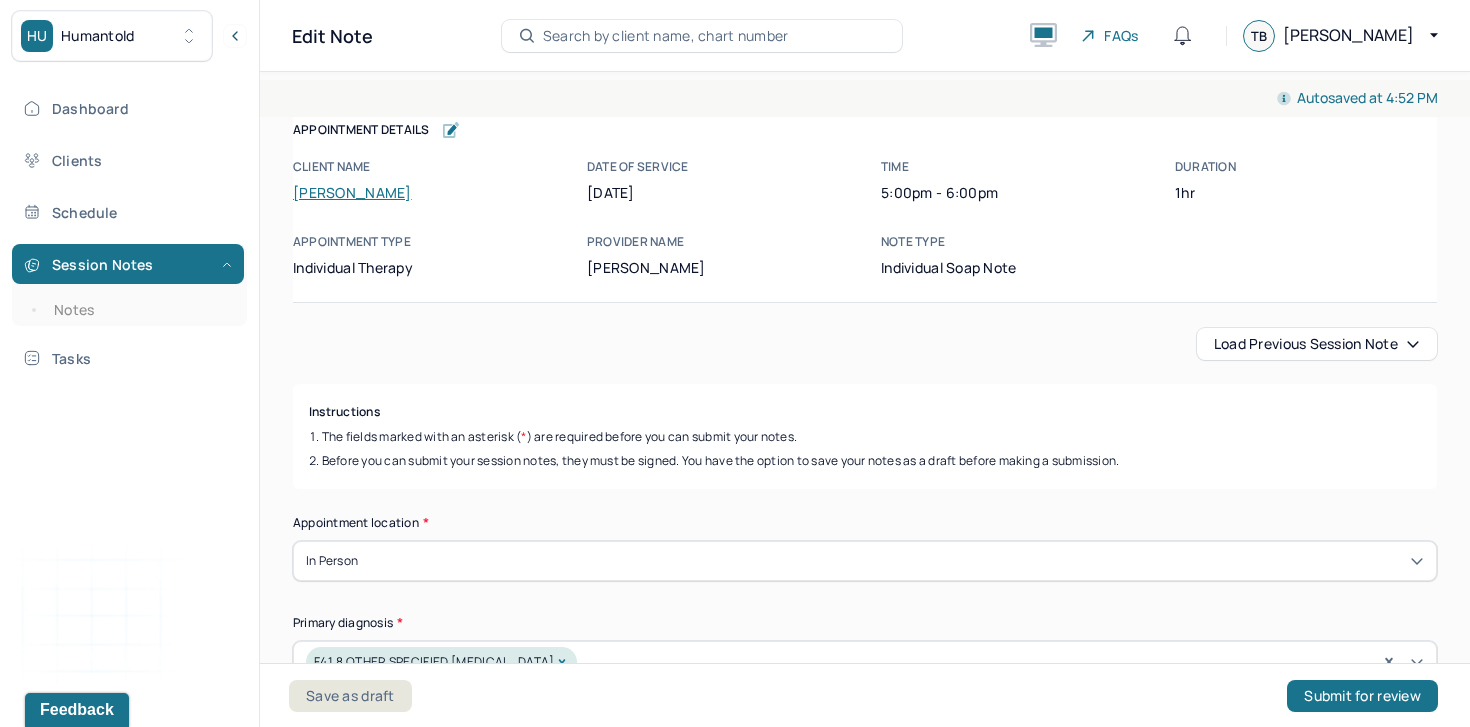 scroll, scrollTop: 0, scrollLeft: 0, axis: both 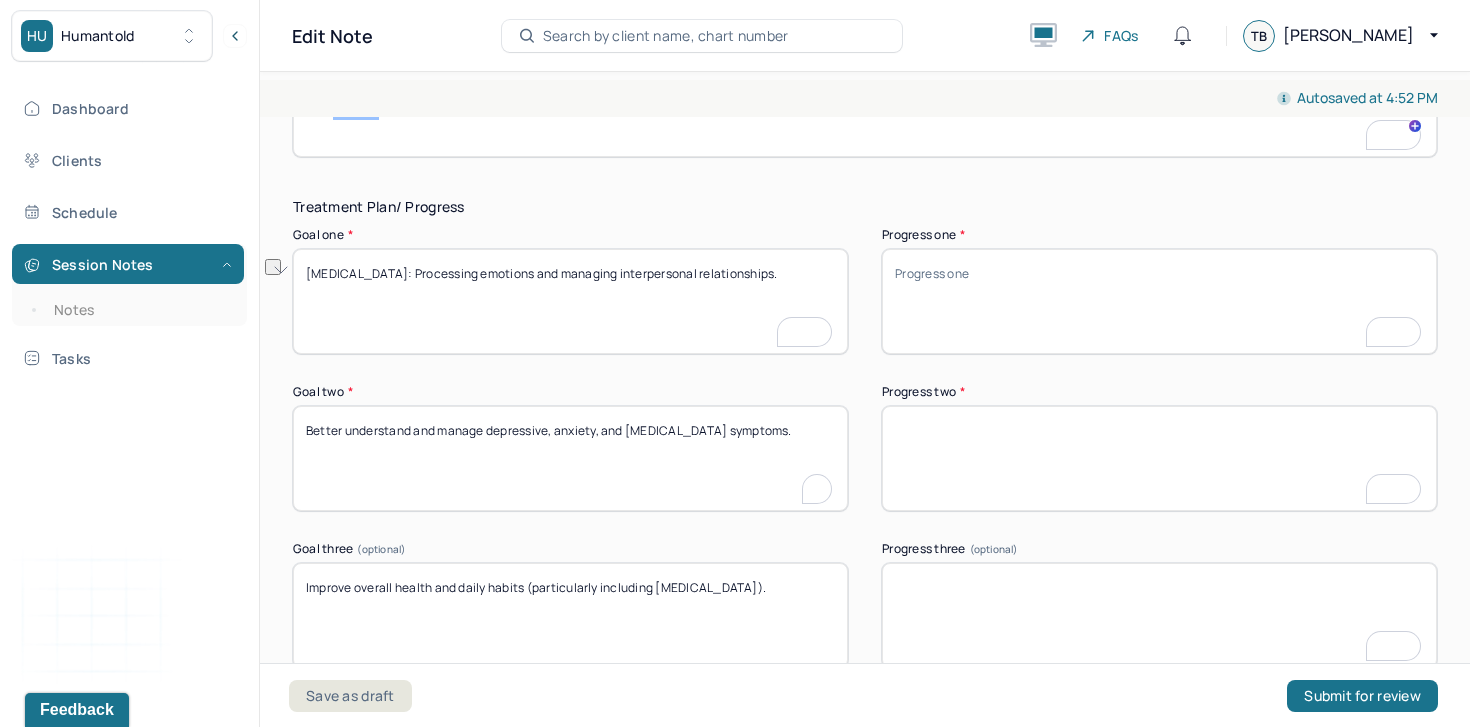 click on "Better understand and manage depressive, anxiety, and [MEDICAL_DATA] symptoms." at bounding box center (570, 458) 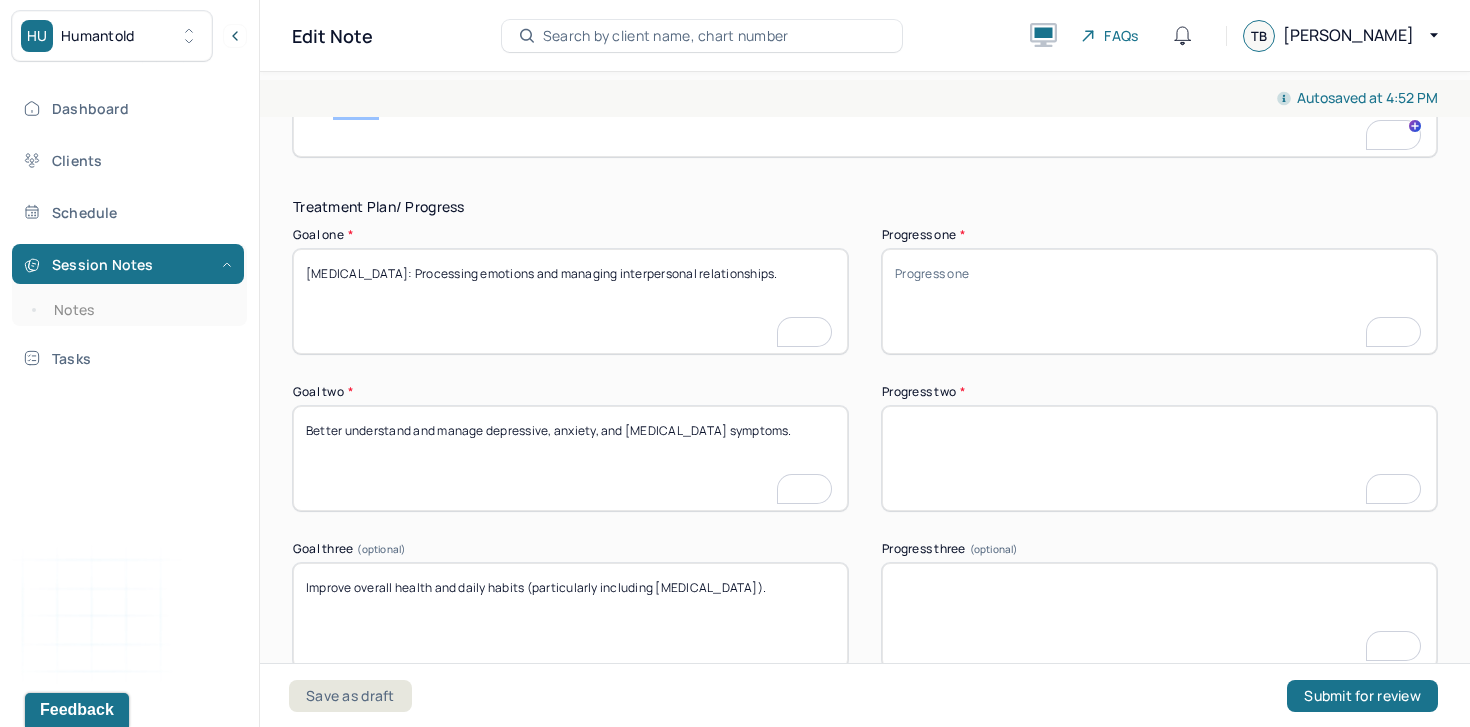 click on "Better understand and manage depressive, anxiety, and [MEDICAL_DATA] symptoms." at bounding box center (570, 458) 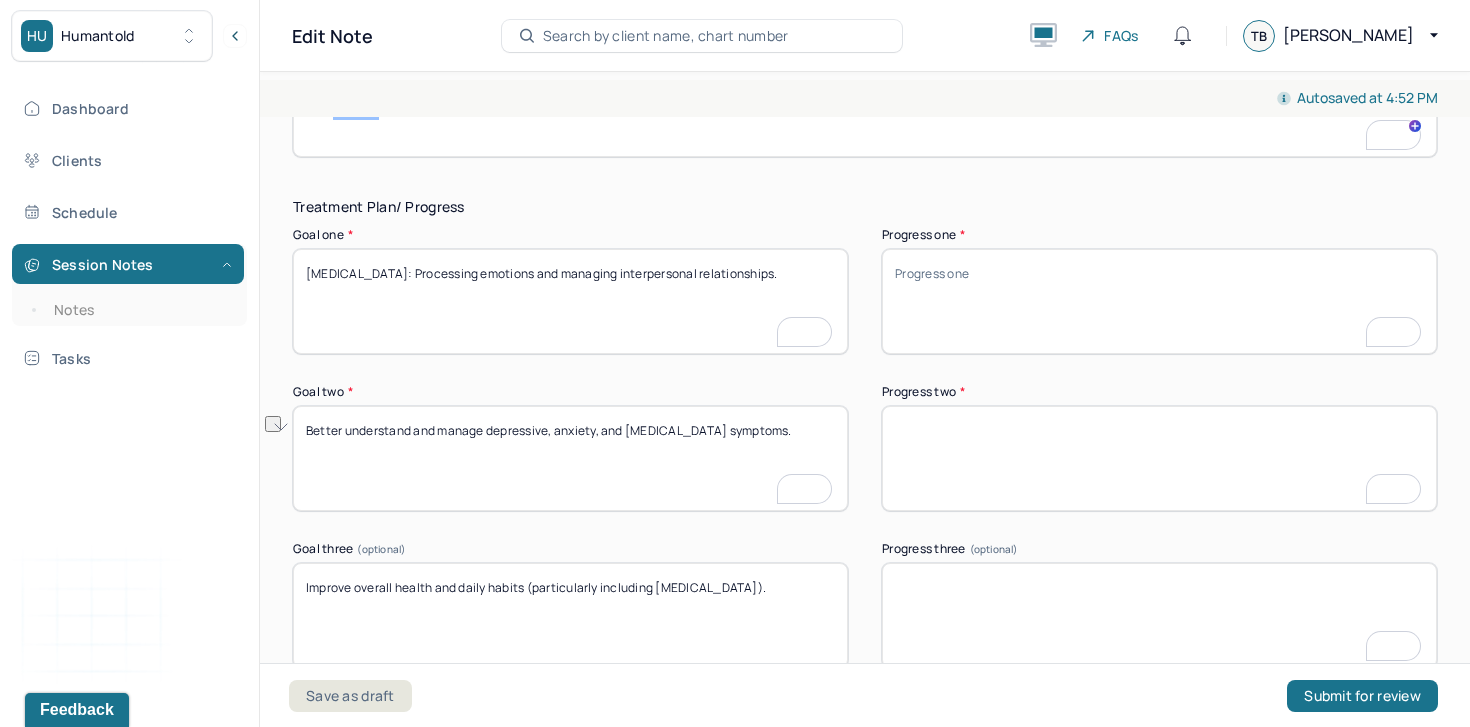 click on "Improve overall health and daily habits (particularly including [MEDICAL_DATA])." at bounding box center [570, 615] 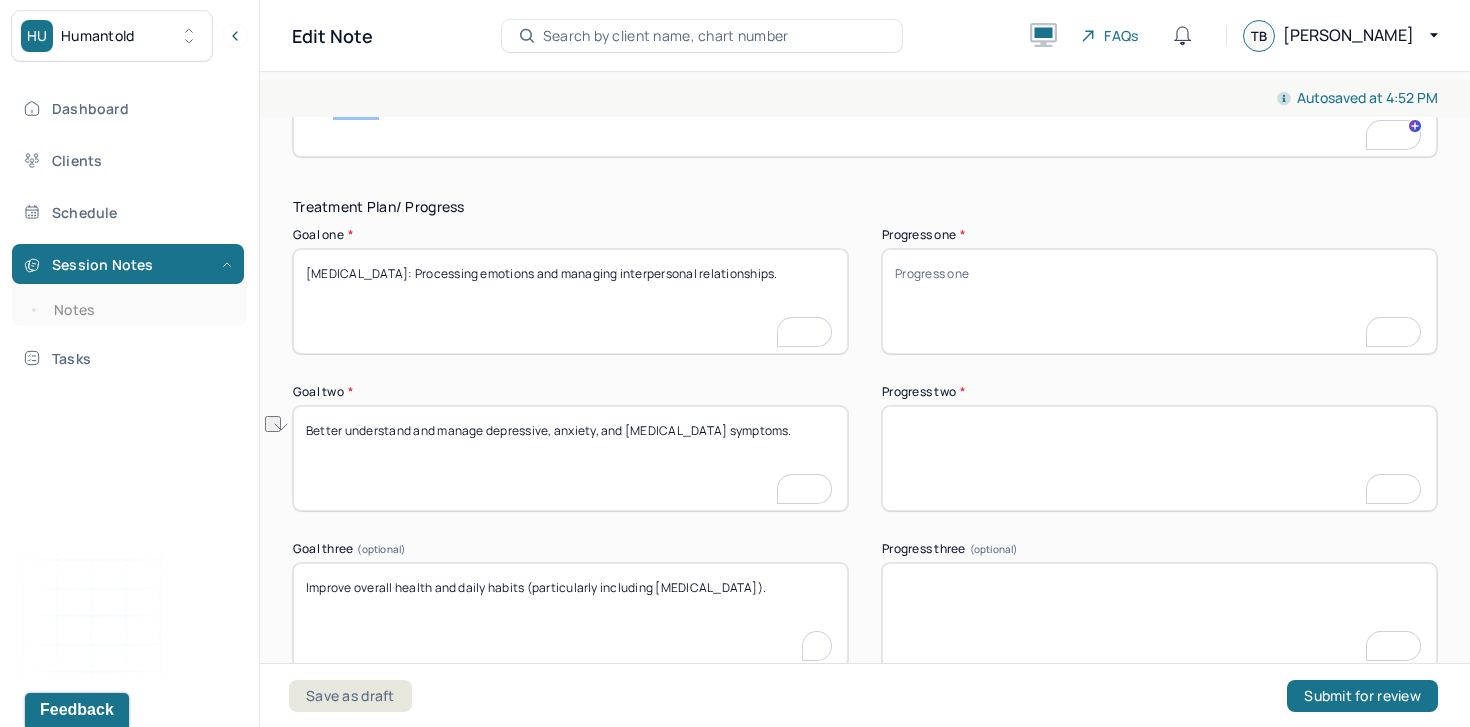 click on "Improve overall health and daily habits (particularly including [MEDICAL_DATA])." at bounding box center [570, 615] 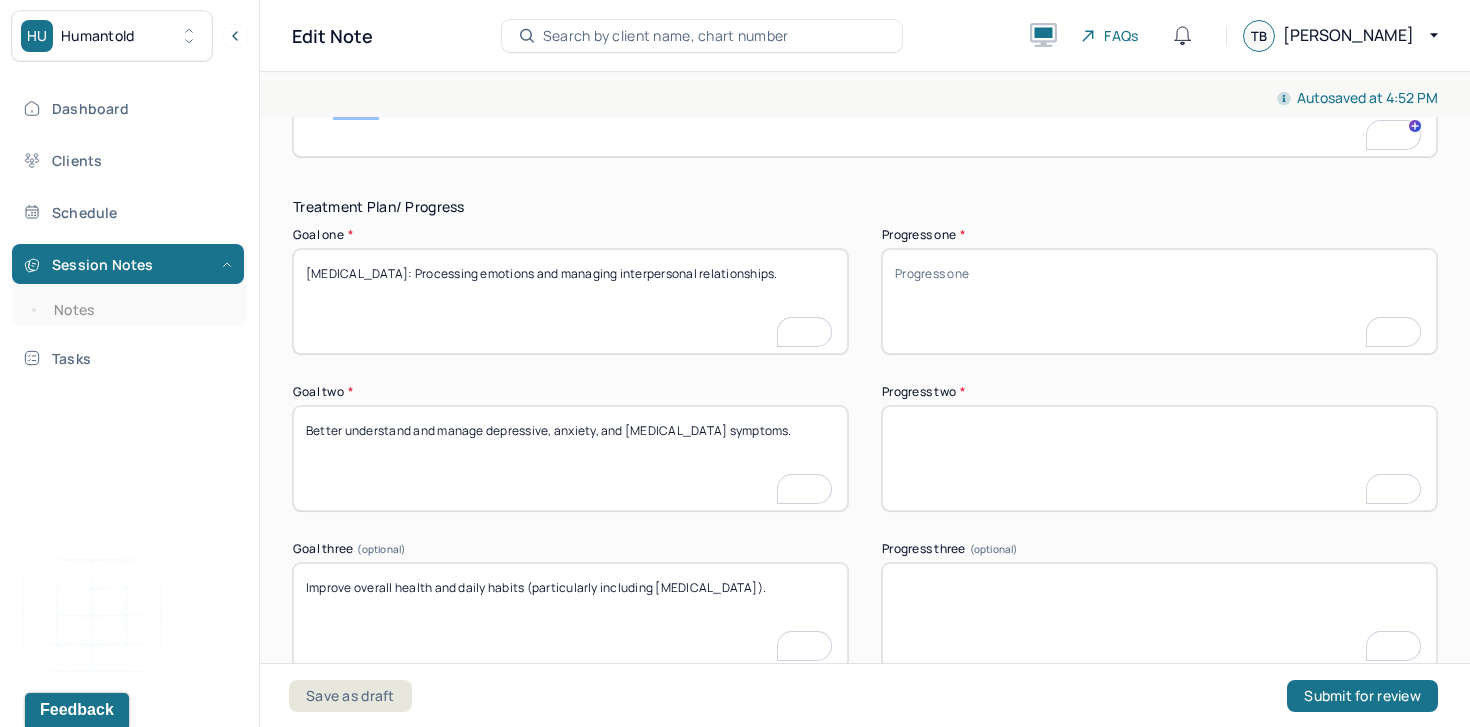 click on "Improve overall health and daily habits (particularly including [MEDICAL_DATA])." at bounding box center [570, 615] 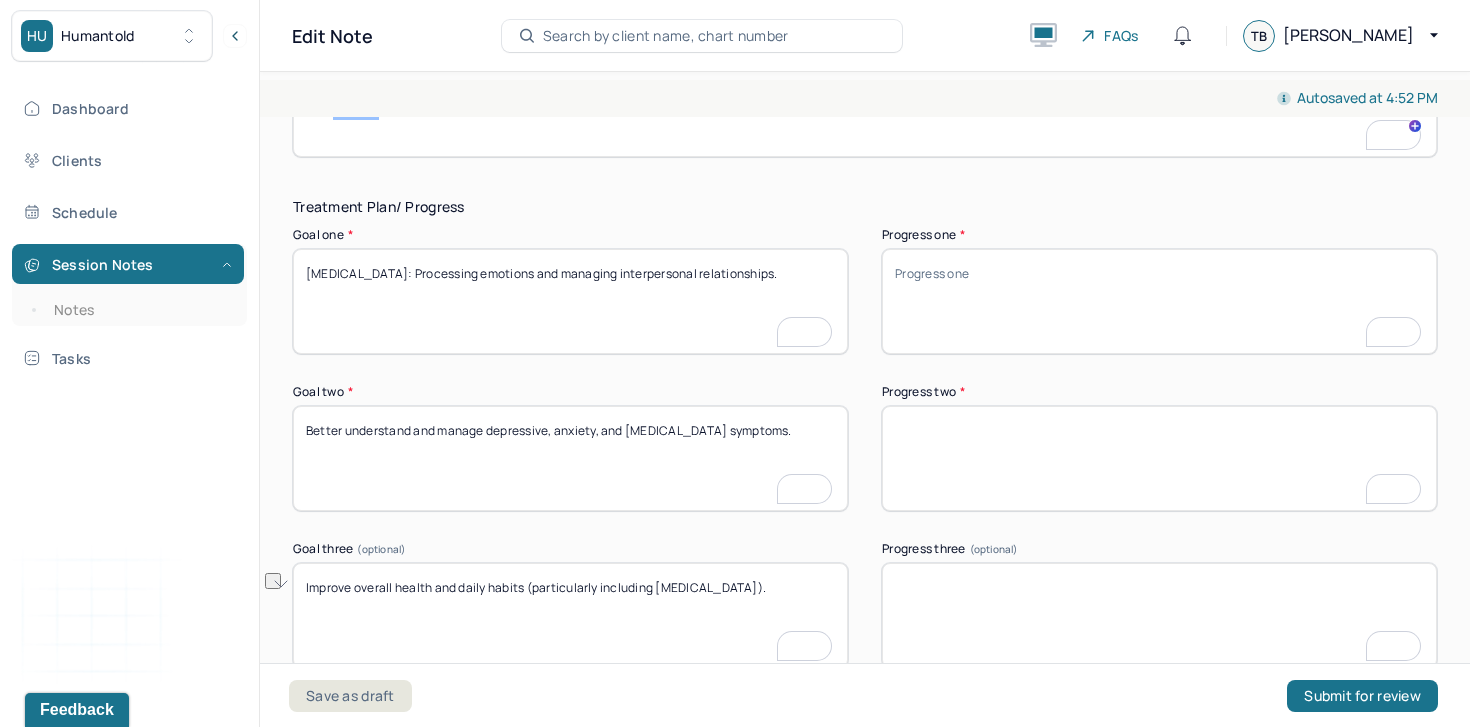click on "Progress one *" at bounding box center [1159, 301] 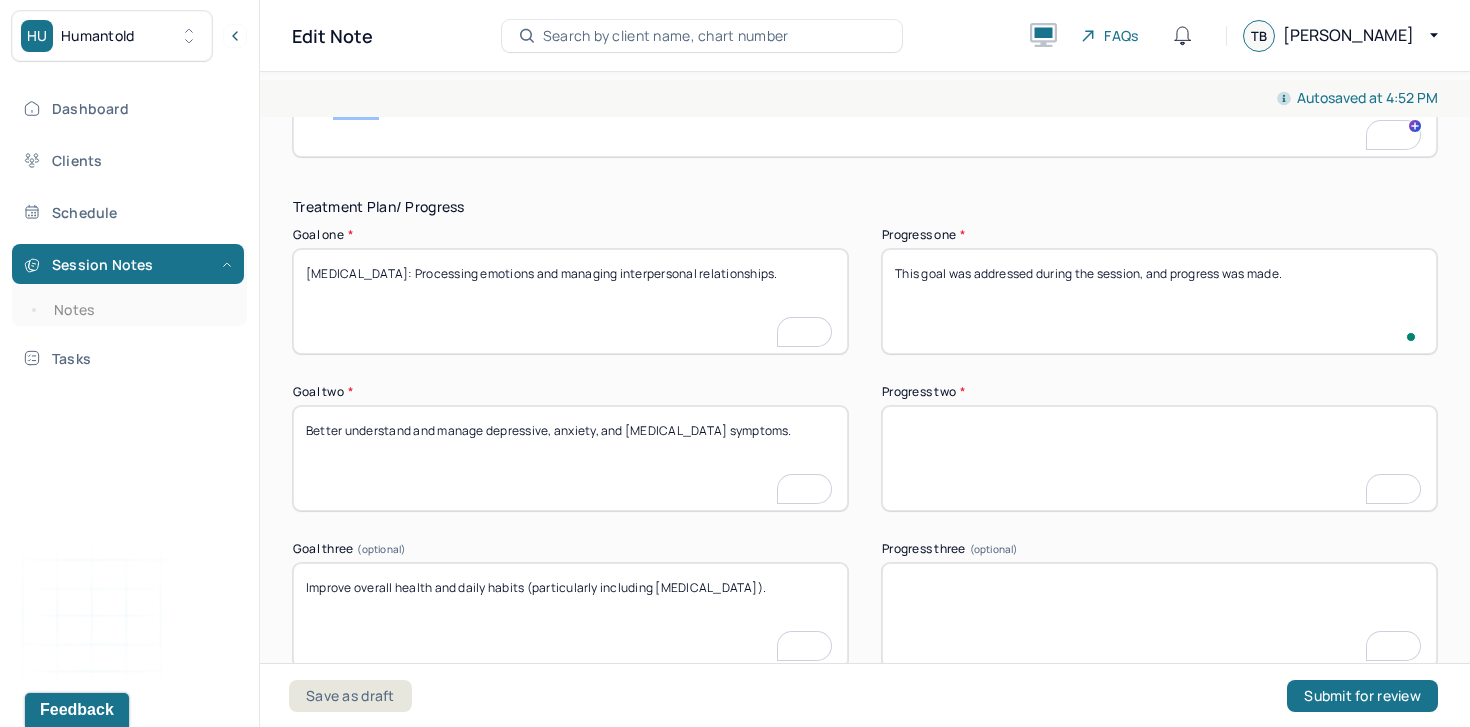 click on "This goal was addressed during the session, and progress was made." at bounding box center (1159, 301) 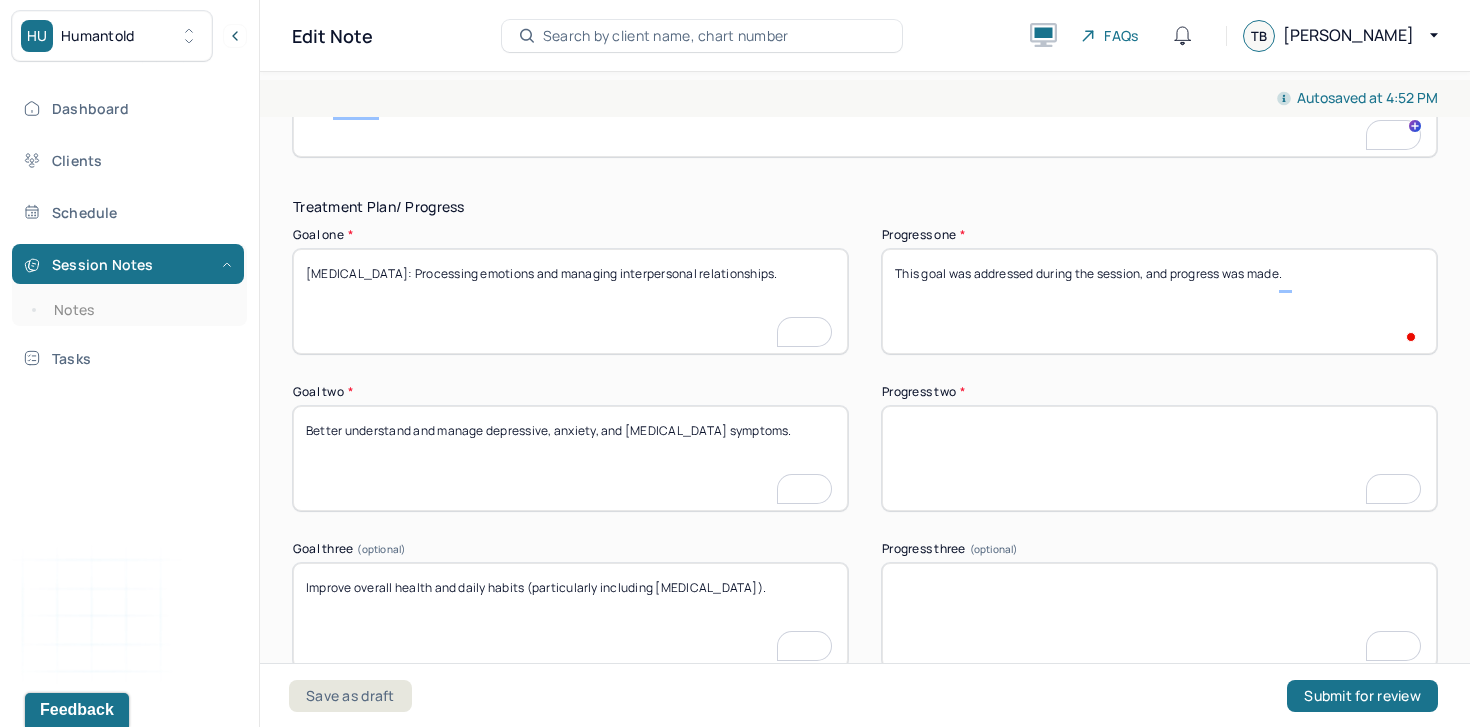 click on "This goal was addressed during the session, and progress was made." at bounding box center (1159, 301) 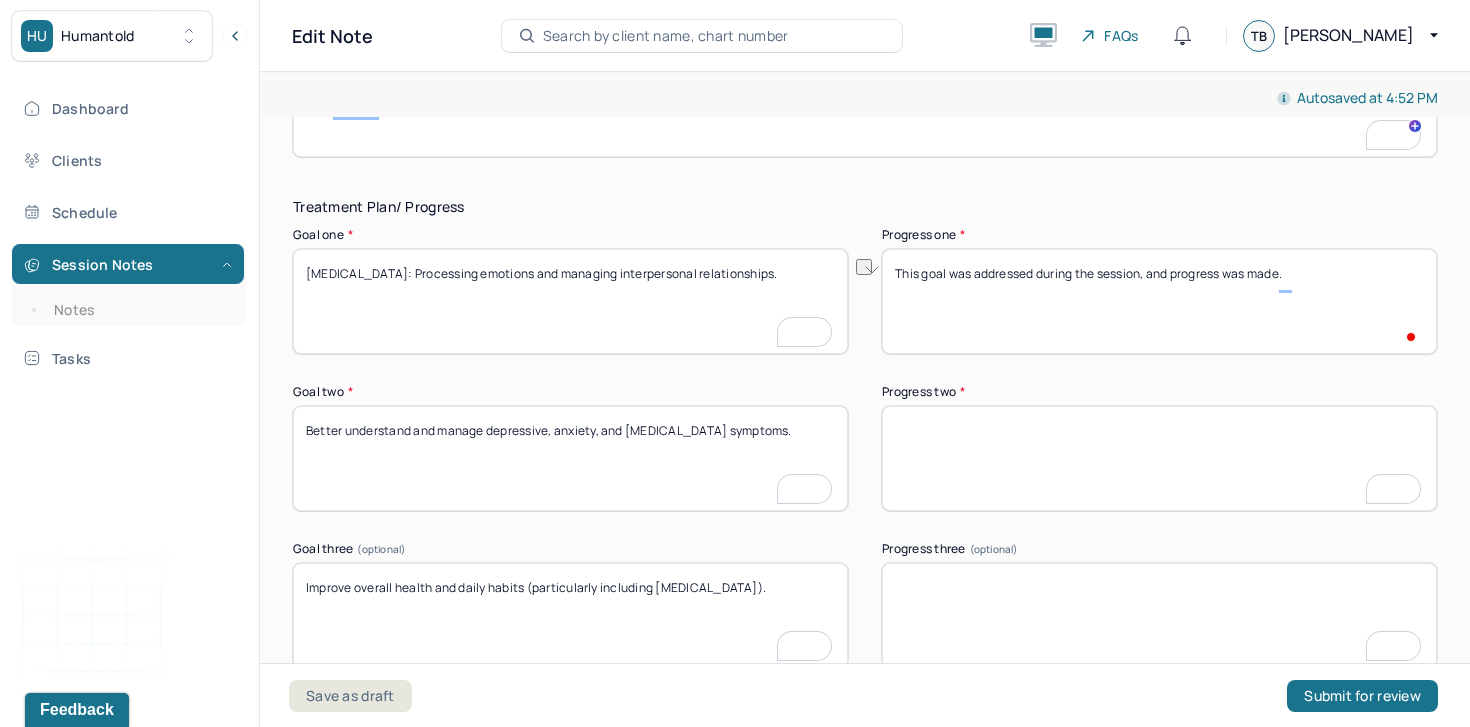 type on "This goal was addressed during the session, and progress was made." 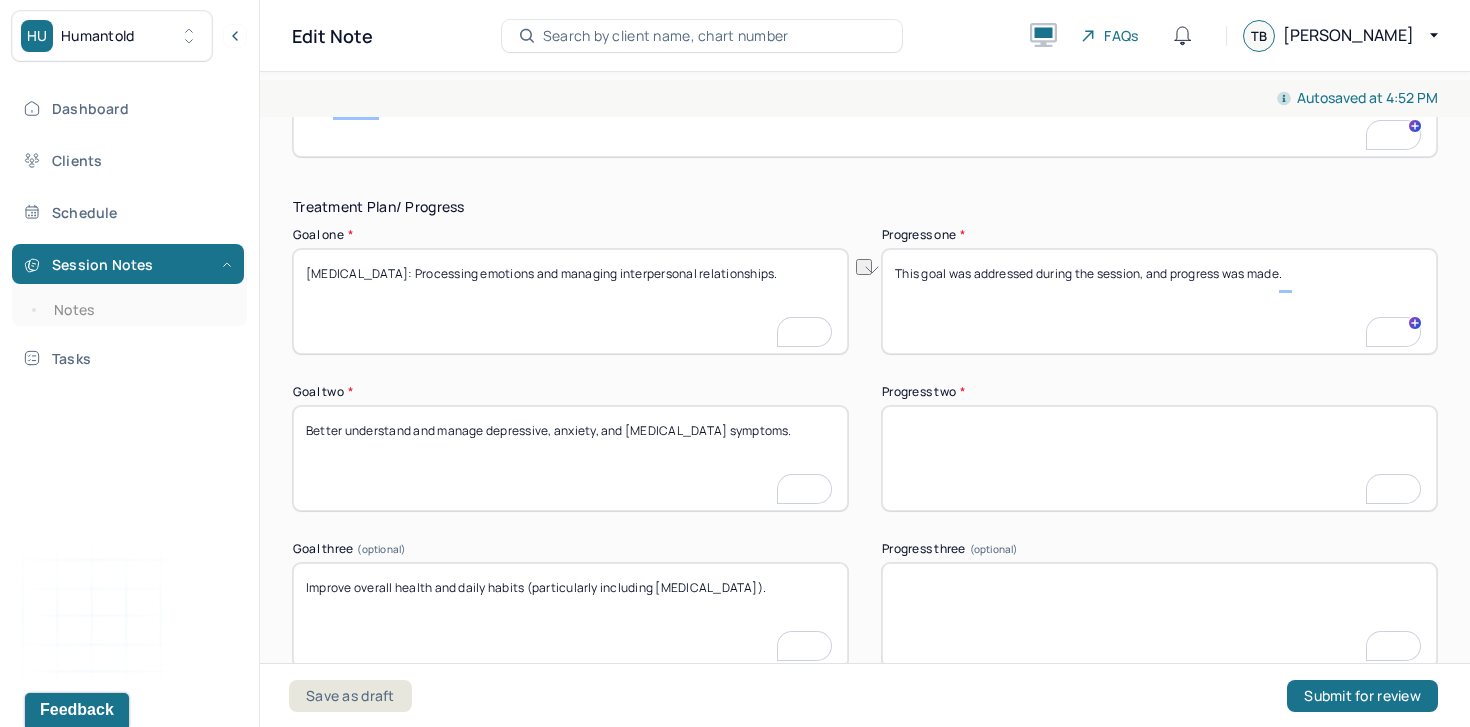 paste on "This goal was addressed during the session, and progress was made." 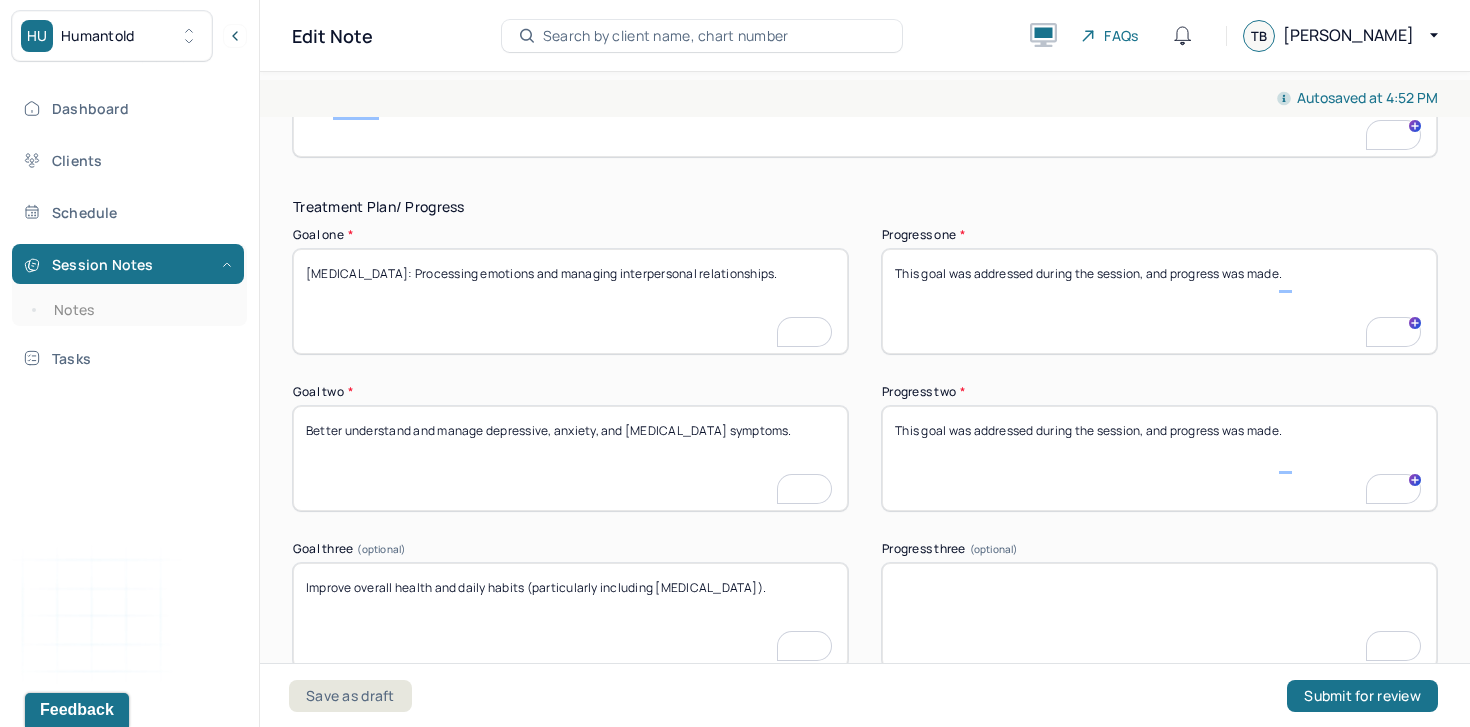 click on "Progress two *" at bounding box center (1159, 458) 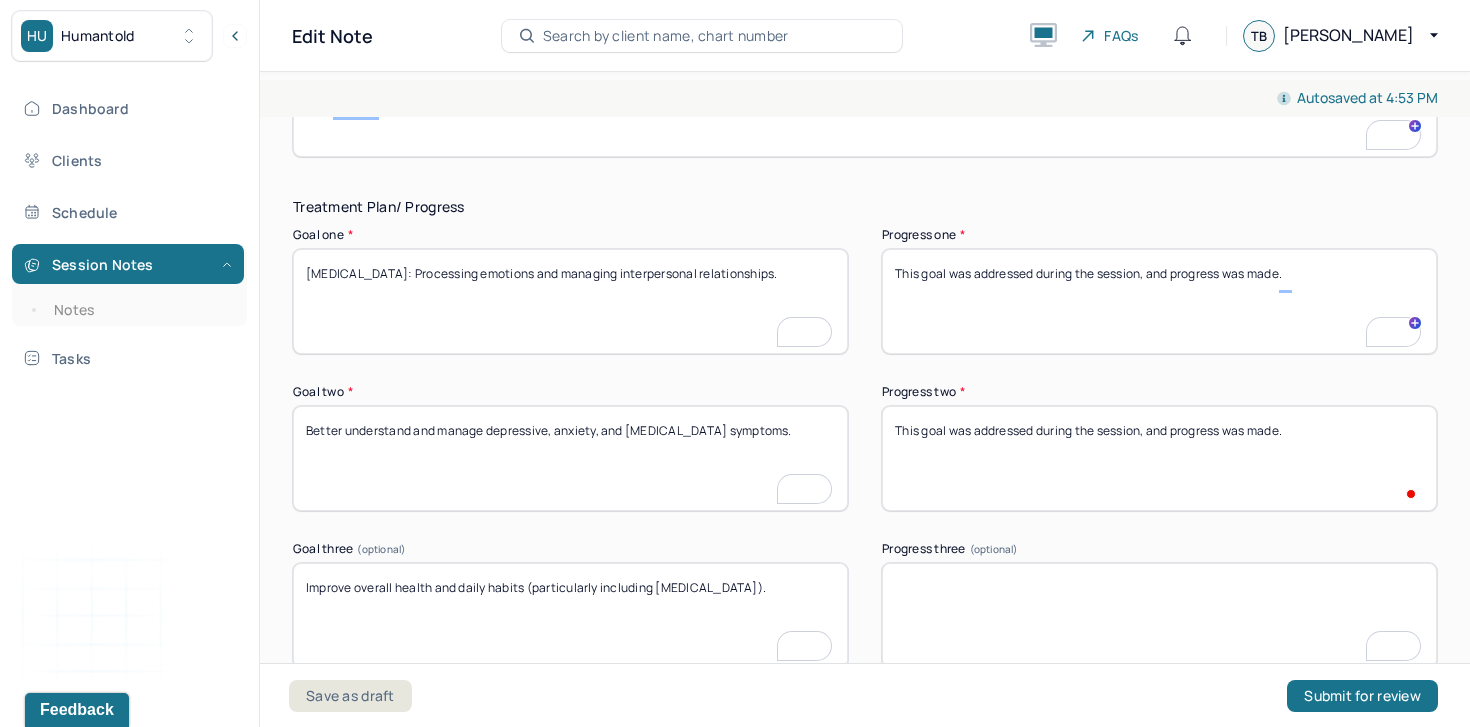 type on "This goal was addressed during the session, and progress was made." 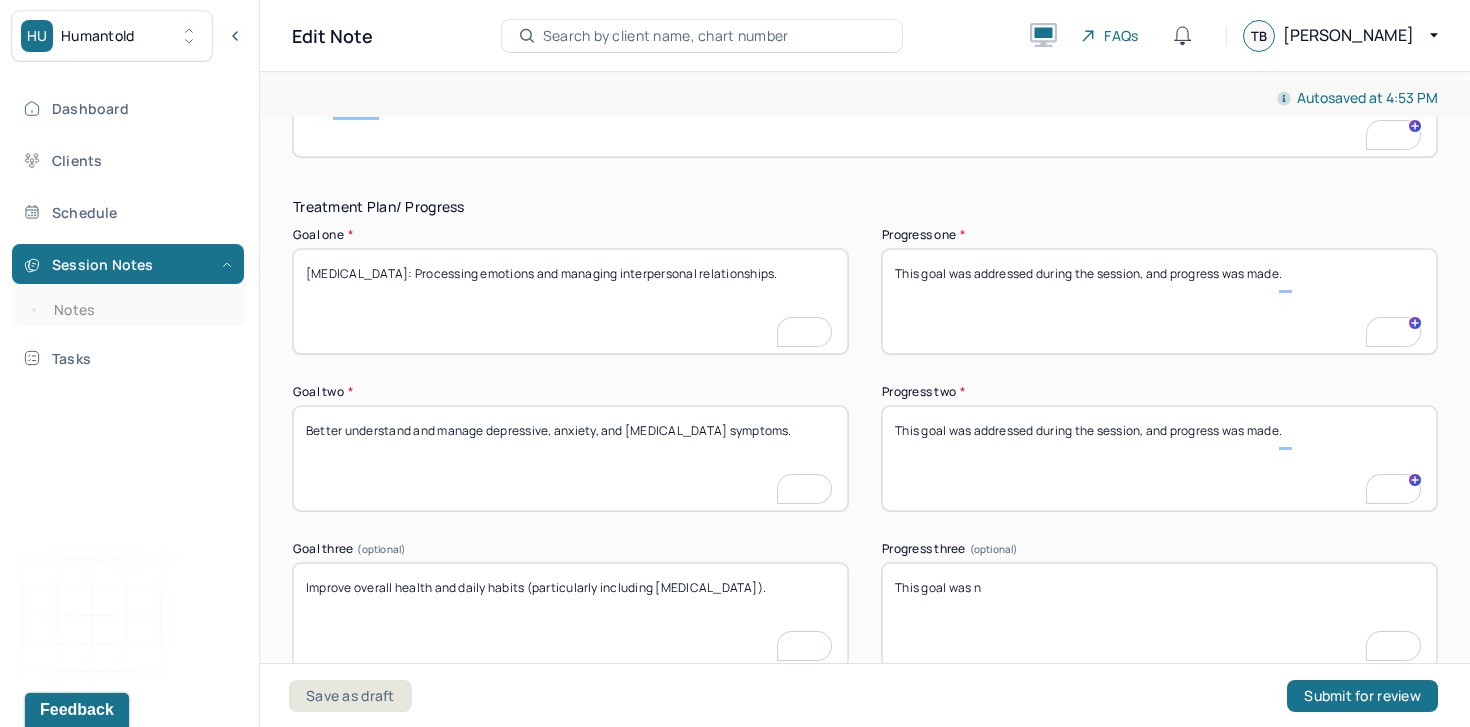 click on "Progress three (optional)" at bounding box center [1159, 615] 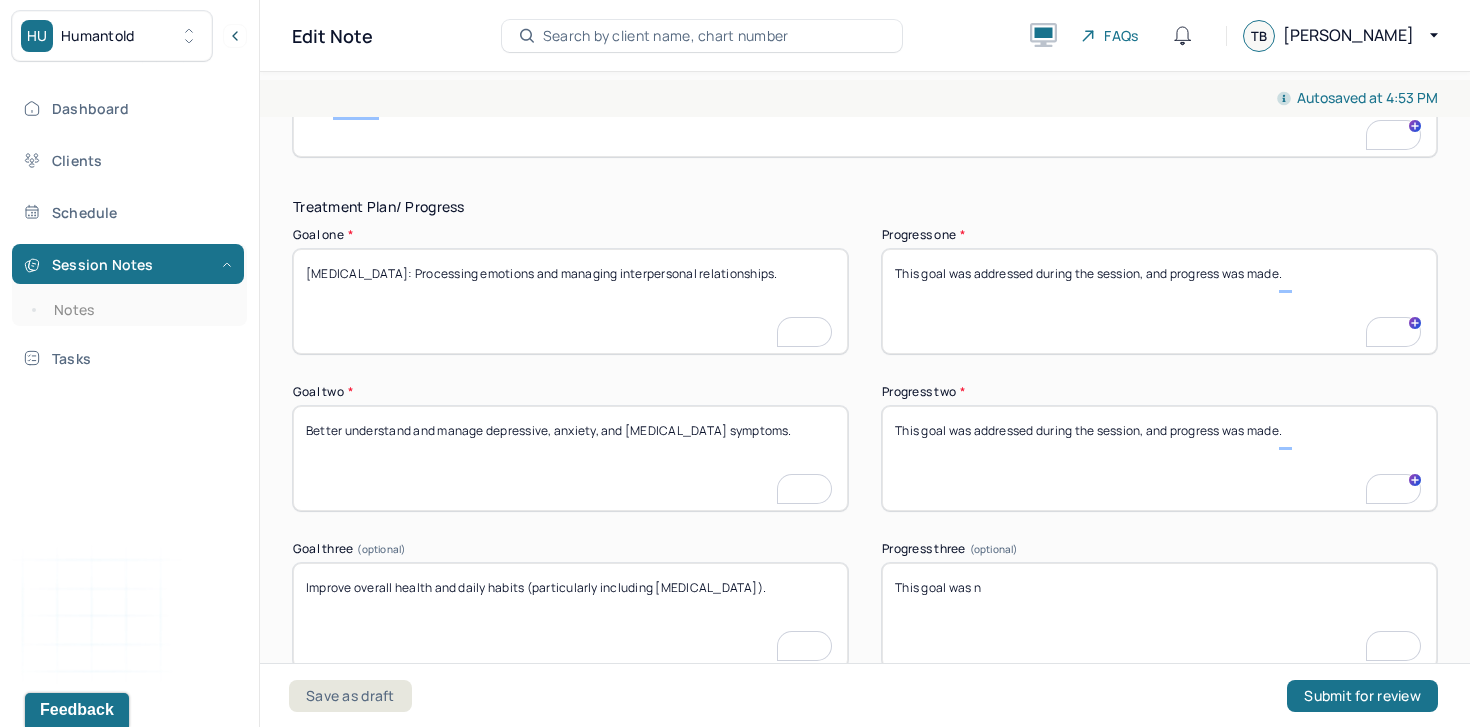 click on "Progress three (optional)" at bounding box center (1159, 615) 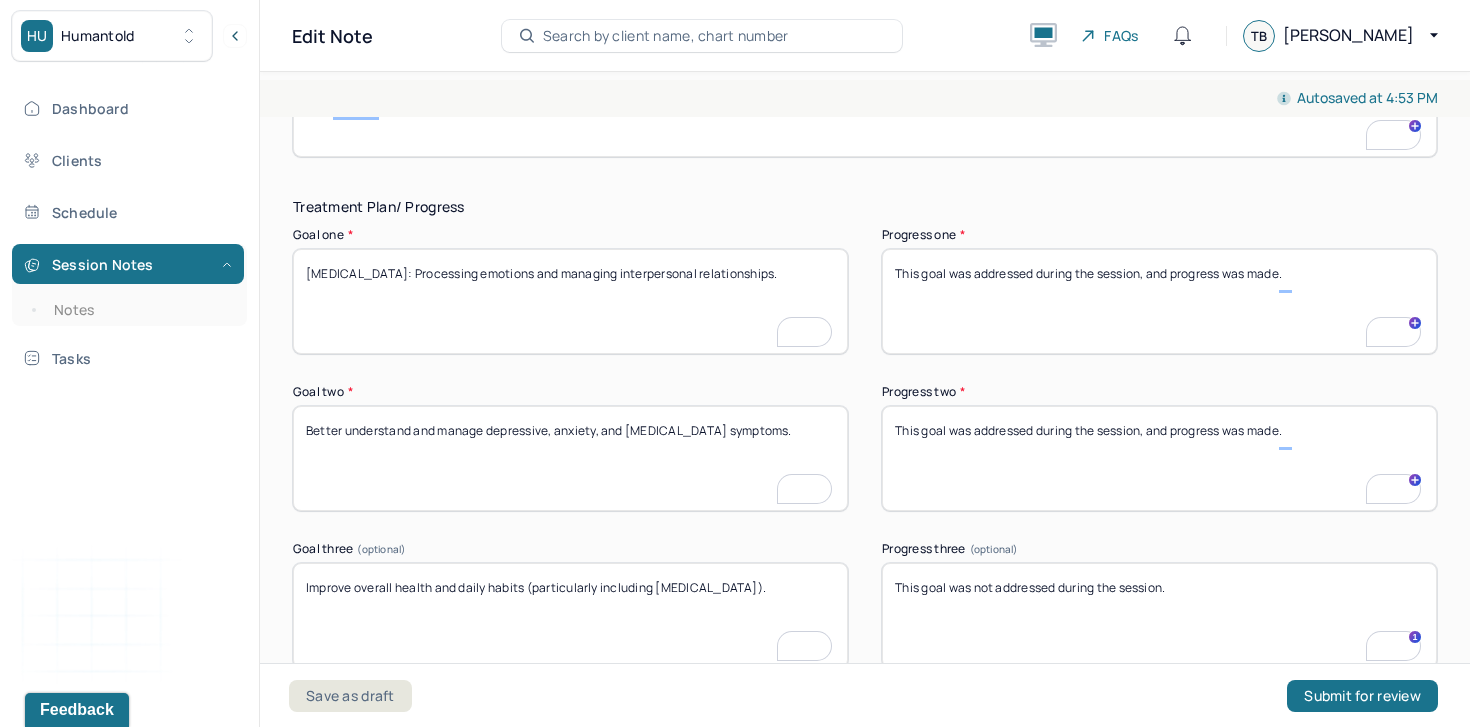type on "This goal was not addressed during the session." 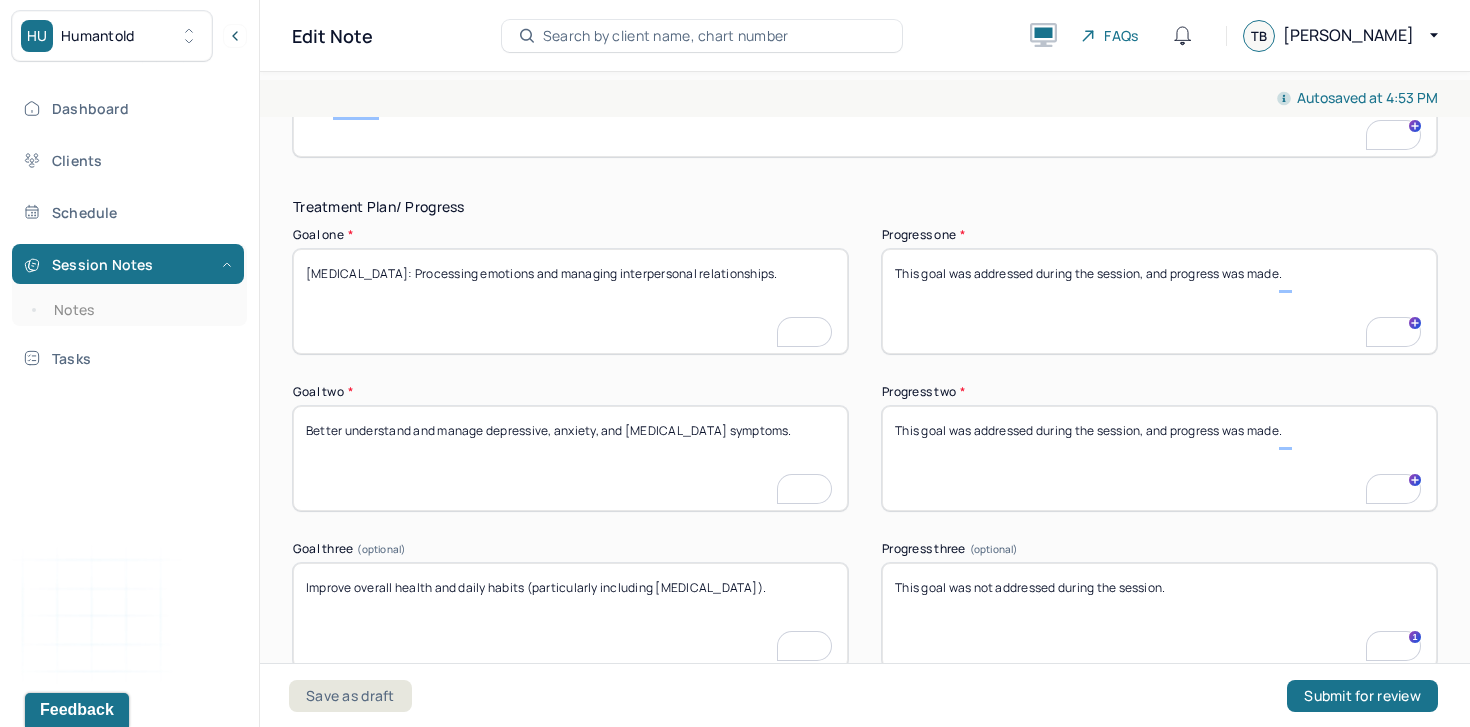 click on "This goal was addressed during the session, and progress was made." at bounding box center [1159, 301] 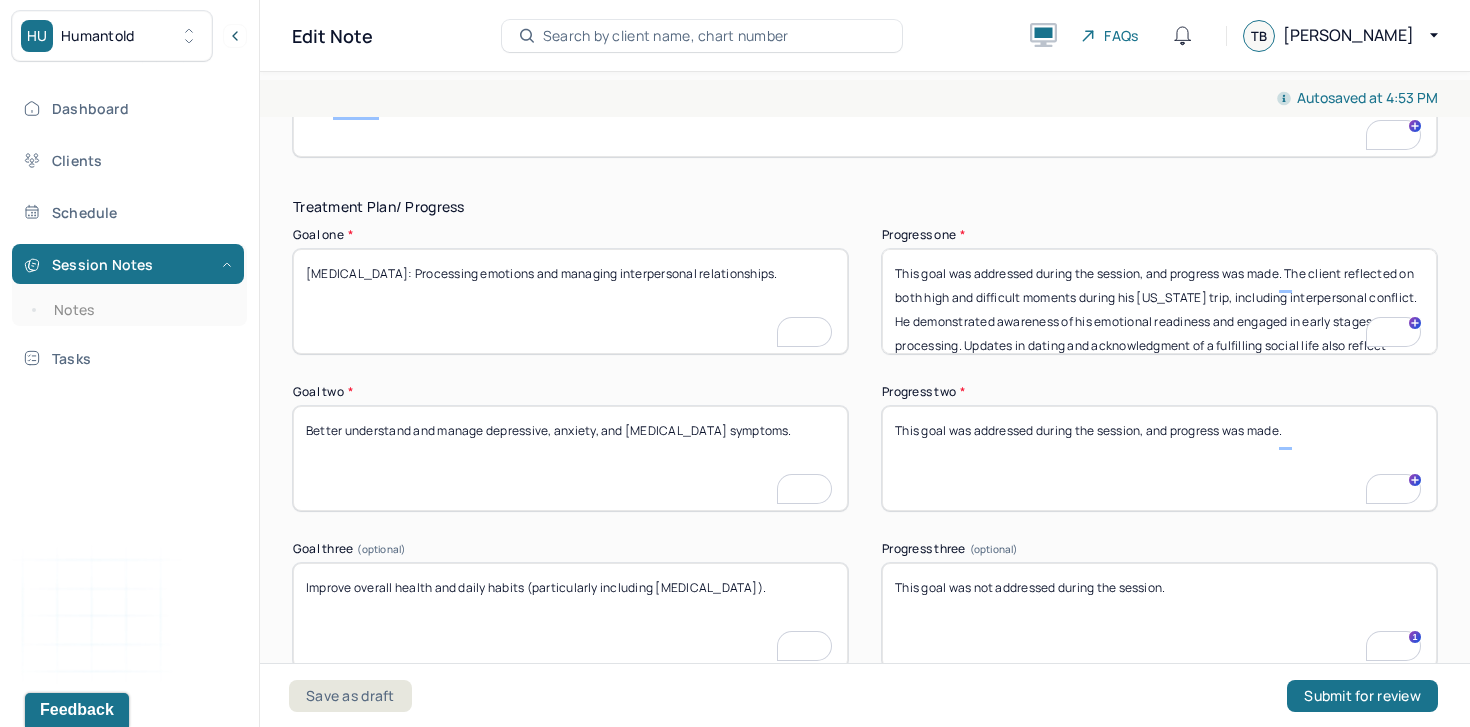 scroll, scrollTop: 24, scrollLeft: 0, axis: vertical 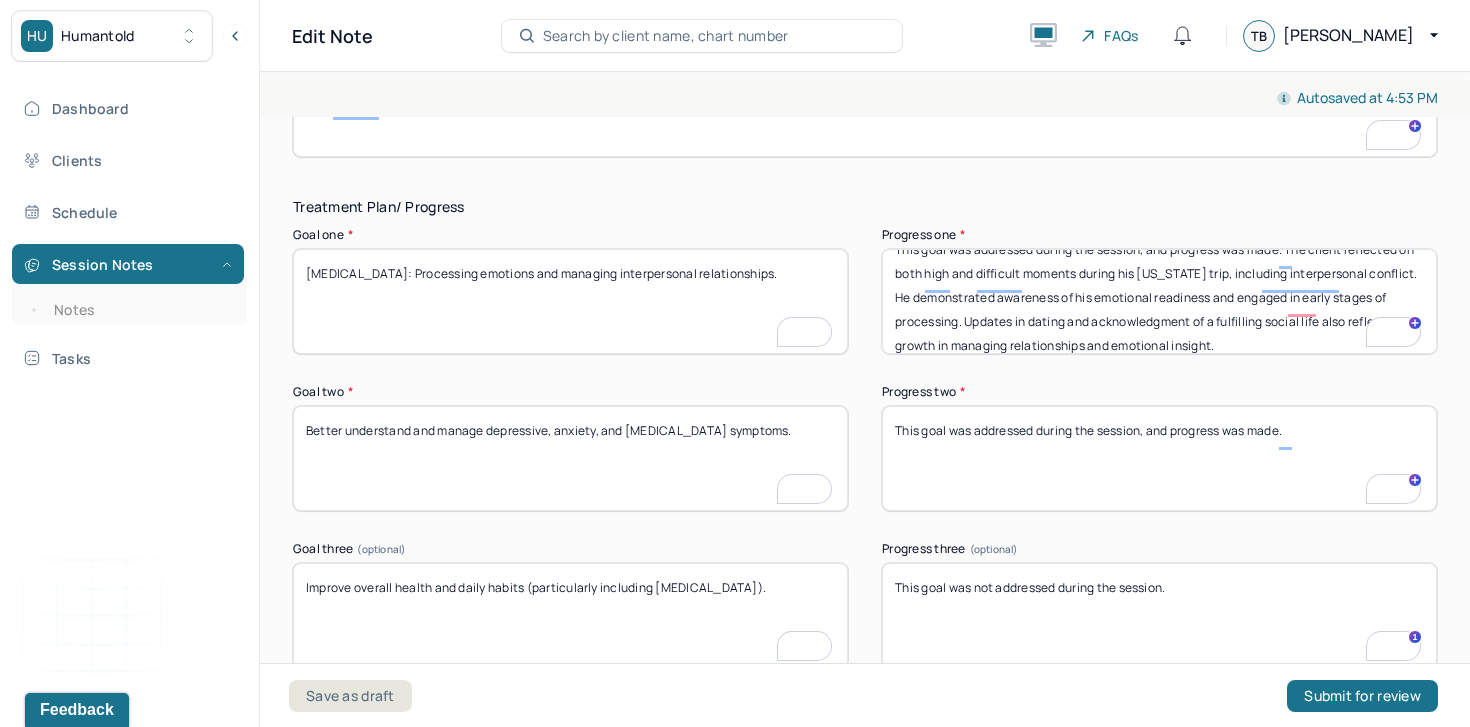 type on "This goal was addressed during the session, and progress was made. The client reflected on both high and difficult moments during his Alaska trip, including interpersonal conflict. He demonstrated awareness of his emotional readiness and engaged in early stages of processing. Updates in dating and acknowledgment of a fulfilling social life also reflect growth in managing relationships and emotional insight." 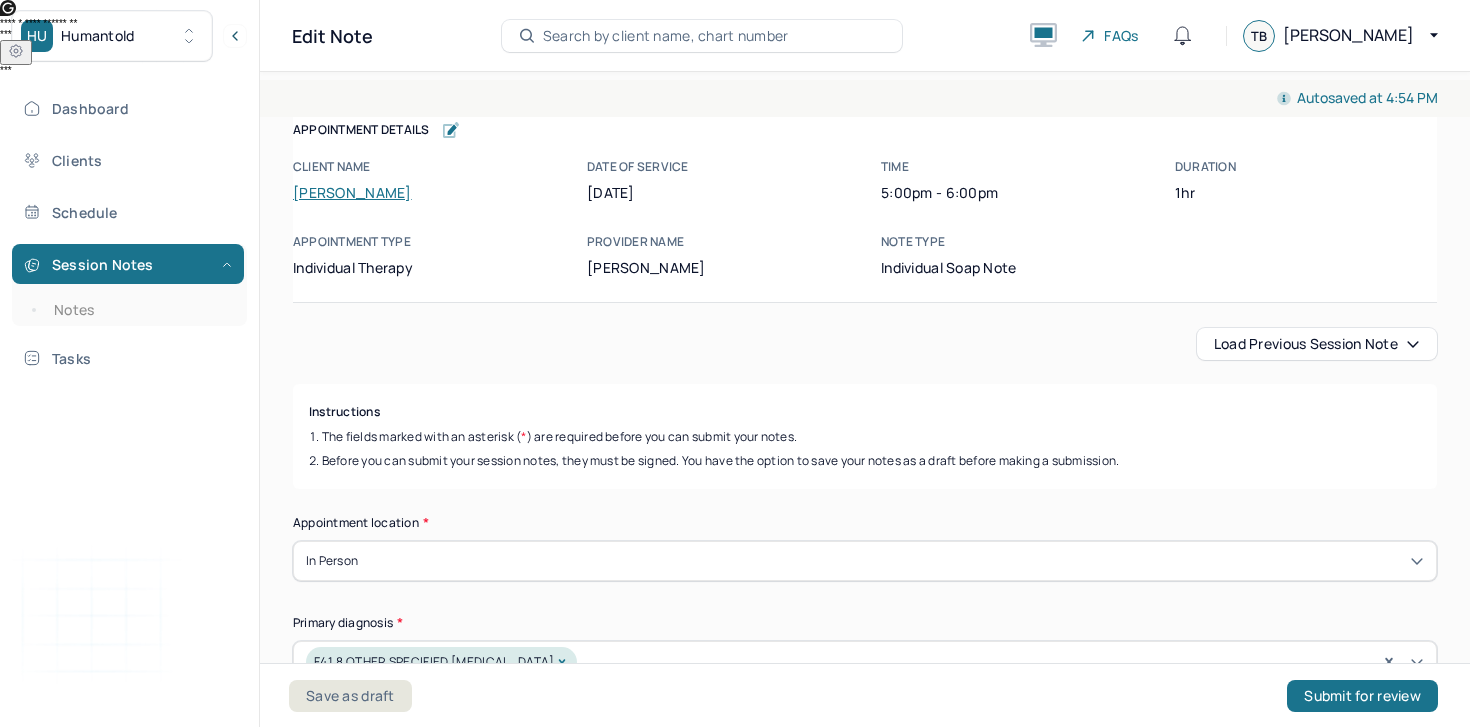 scroll, scrollTop: 0, scrollLeft: 0, axis: both 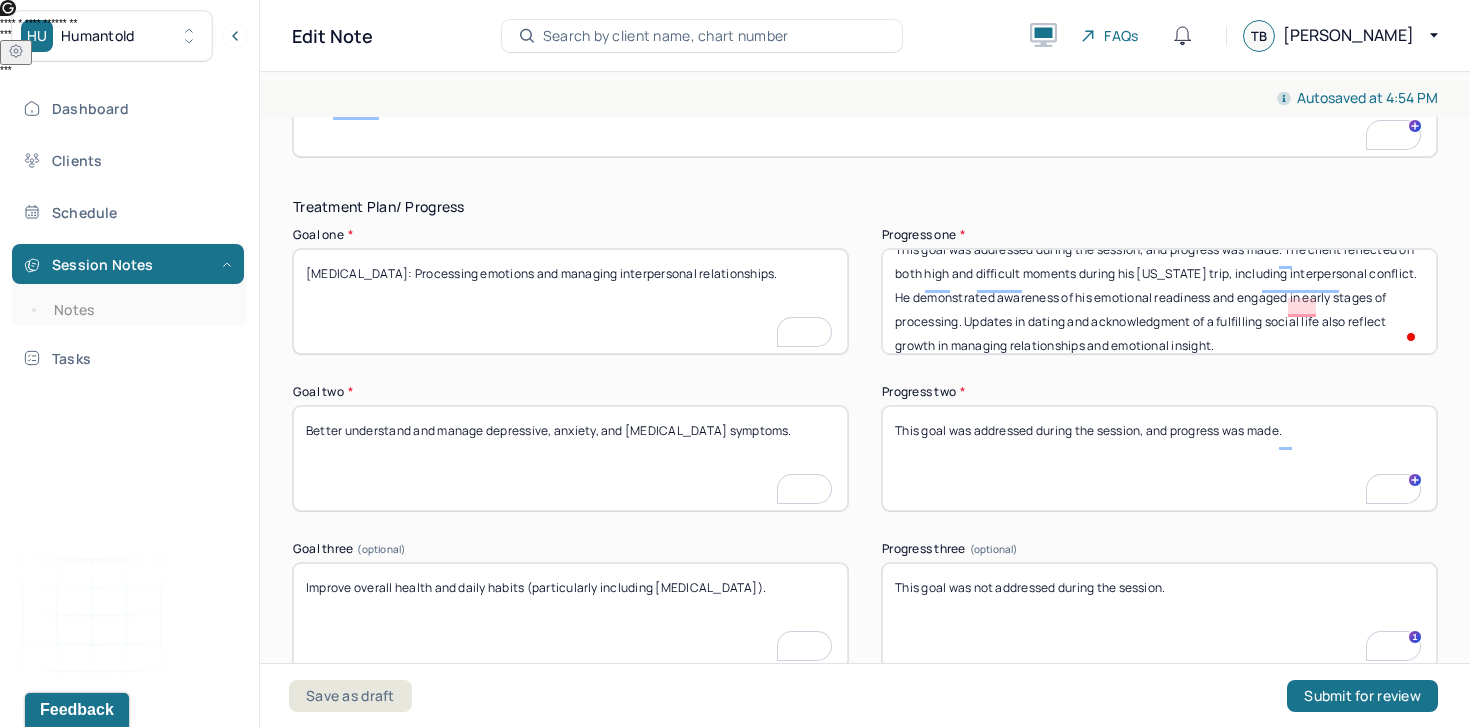 click on "This goal was addressed during the session, and progress was made." at bounding box center (1159, 458) 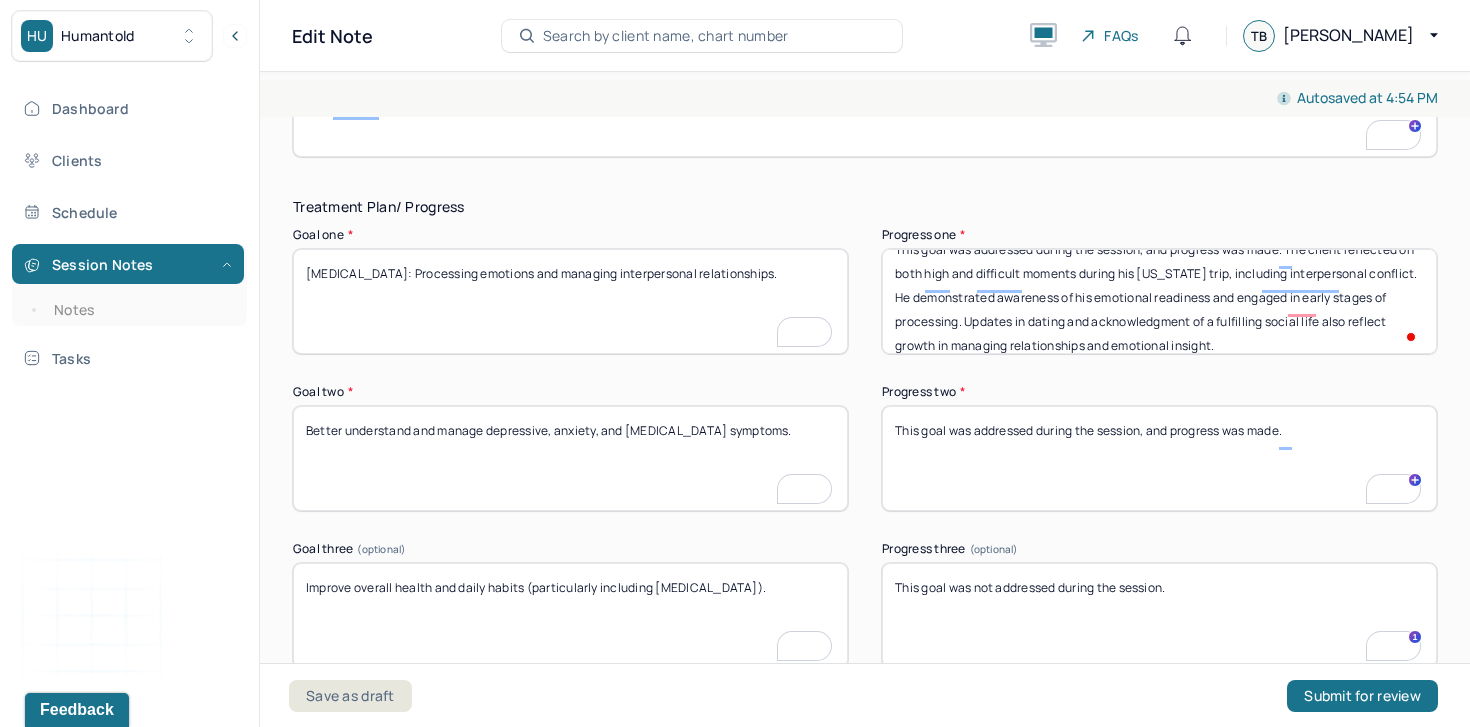 paste on "While not directly discussed in terms of symptoms, the client’s positive reflections on his life since starting therapy and his engagement in a busy, fulfilling social life suggest indirect improvement in mood and functioning, potentially related to depressive and anxiety symptom management." 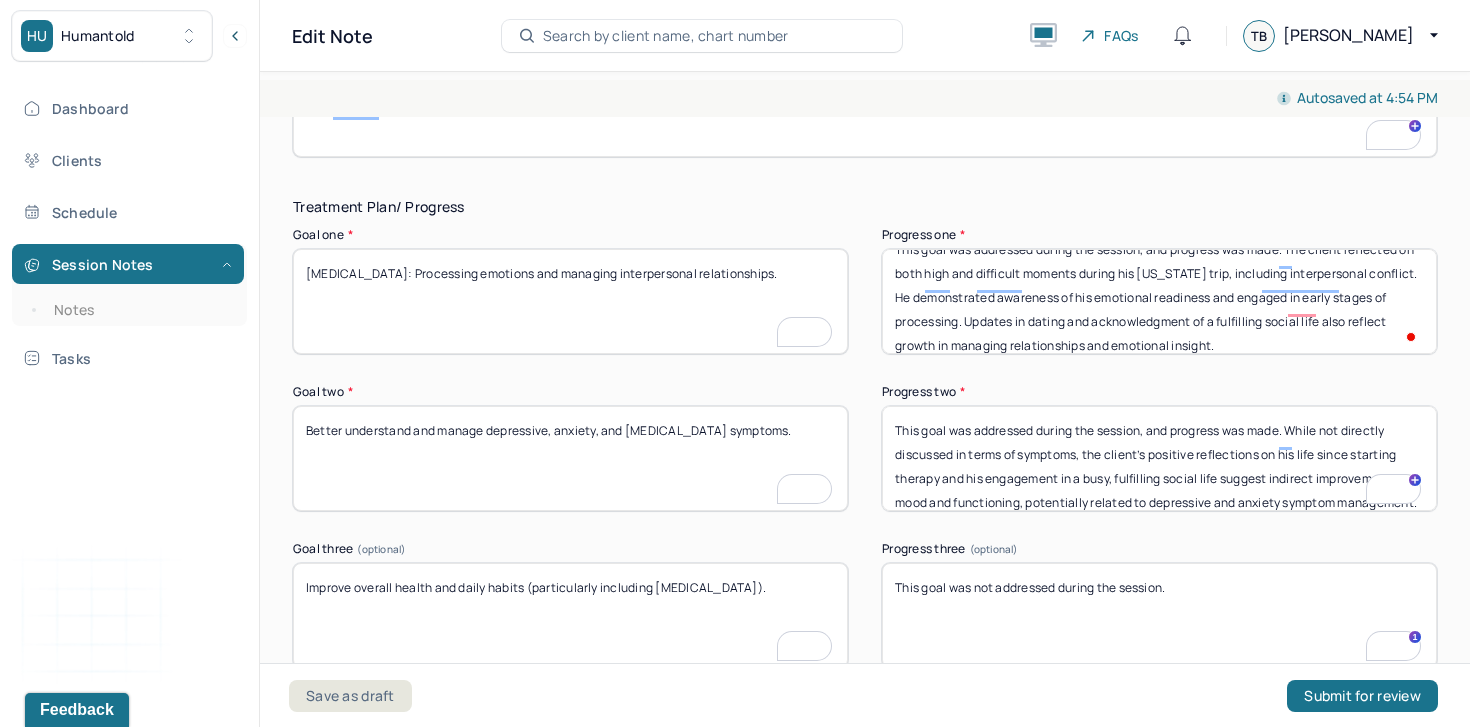 scroll, scrollTop: 16, scrollLeft: 0, axis: vertical 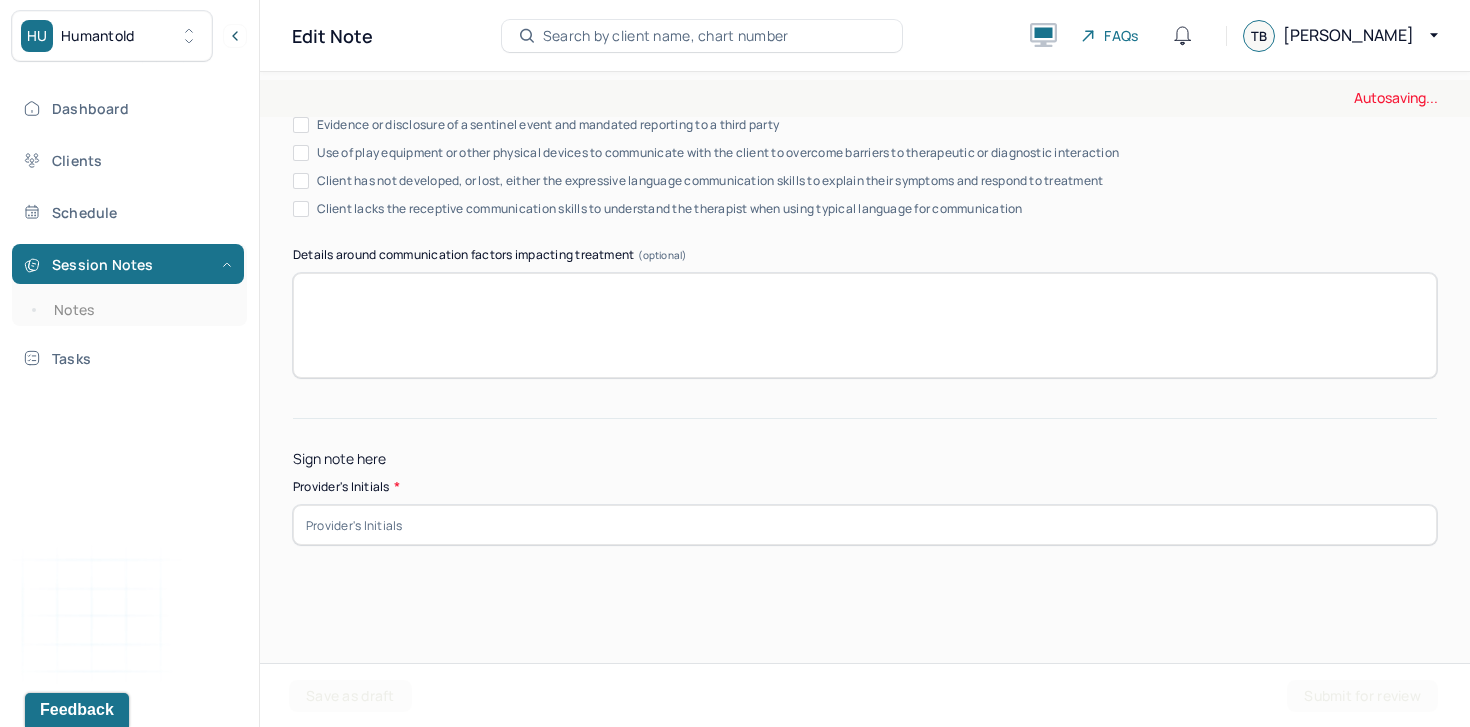 type on "This goal was addressed during the session, and progress was made. While not directly discussed in terms of symptoms, the client’s positive reflections on his life since starting therapy and his engagement in a busy, fulfilling social life suggest indirect improvement in mood and functioning, potentially related to depressive and anxiety symptom management." 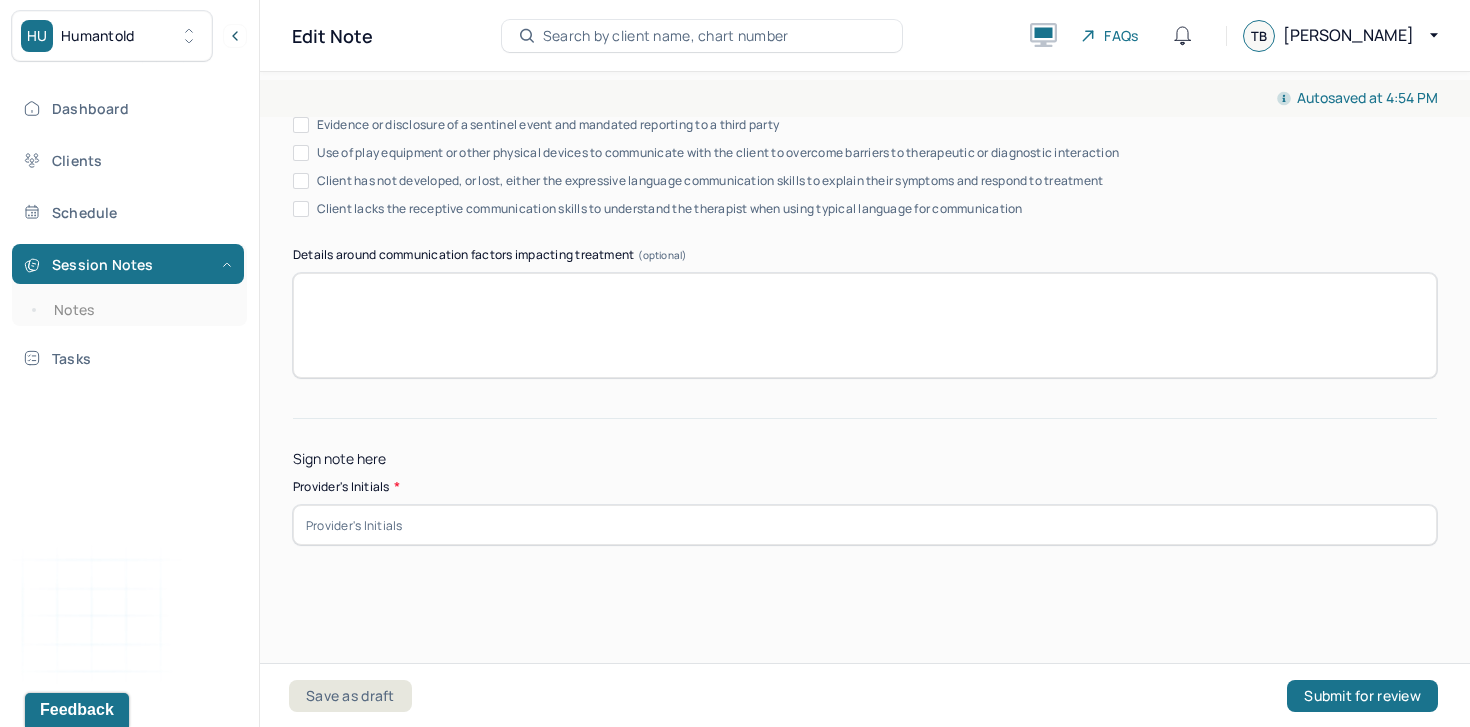 click at bounding box center [865, 525] 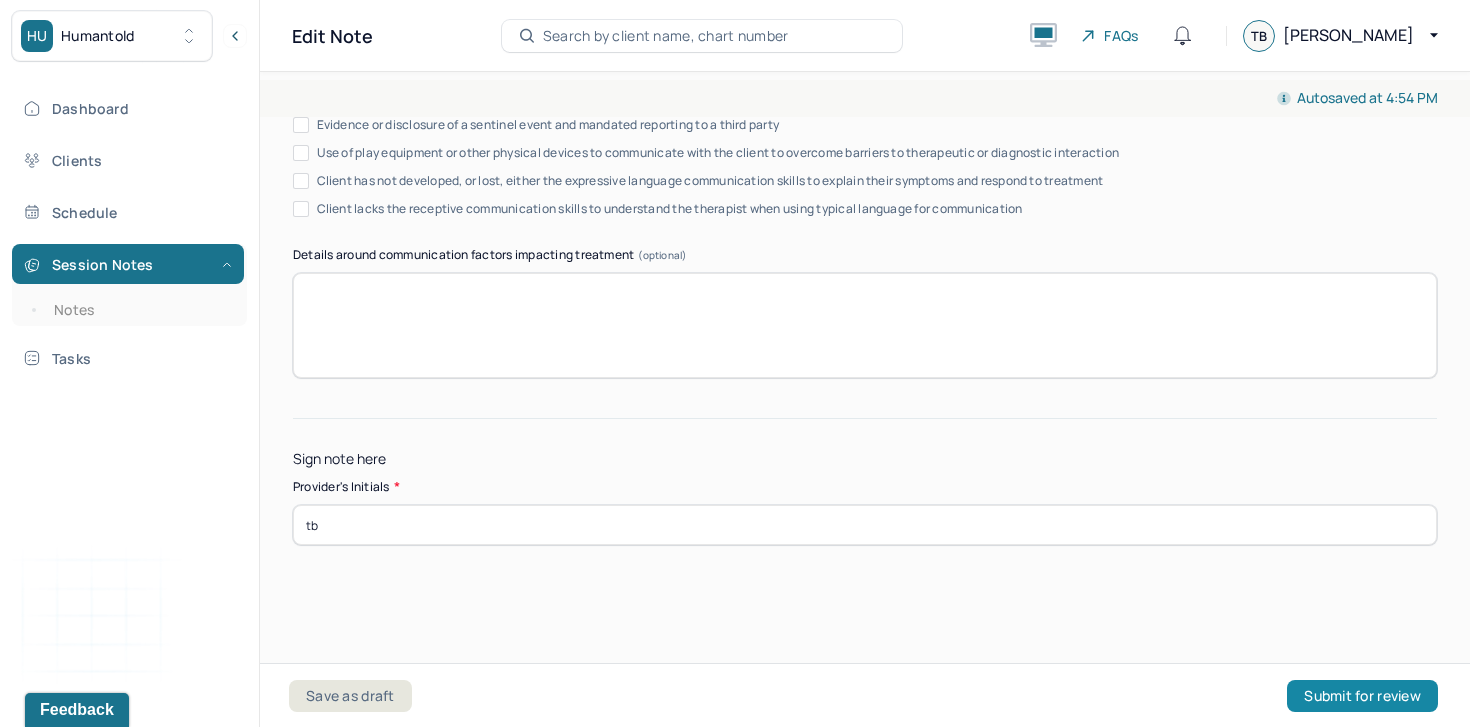 type on "tb" 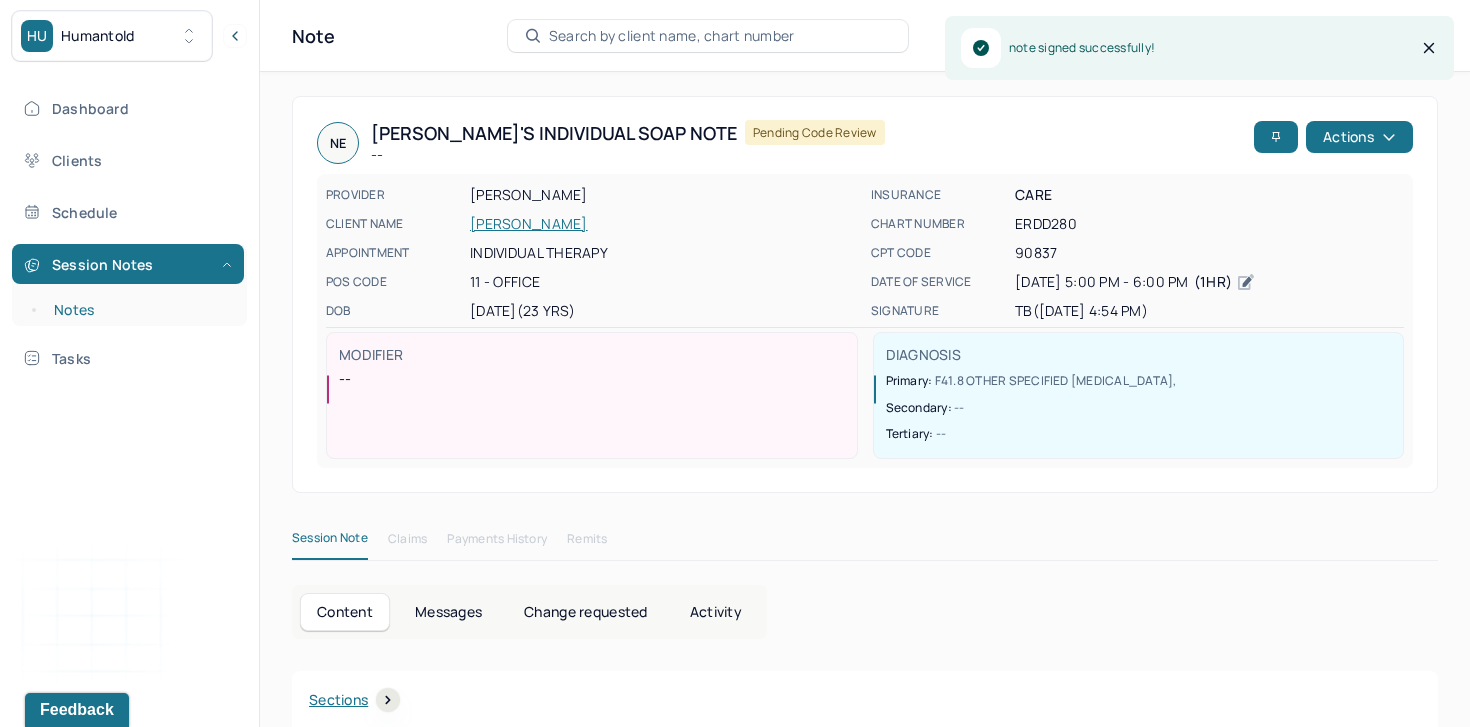 click on "Notes" at bounding box center [139, 310] 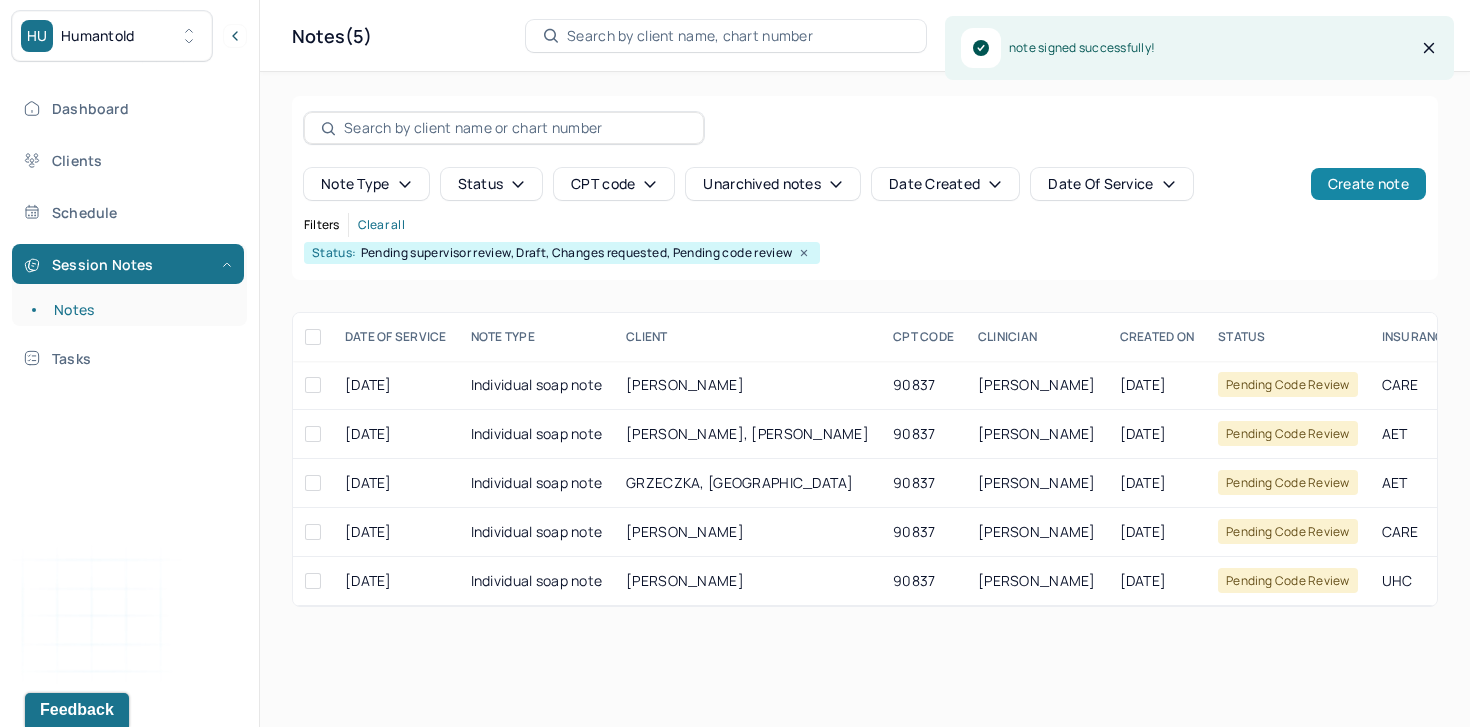 click on "Create note" at bounding box center [1368, 184] 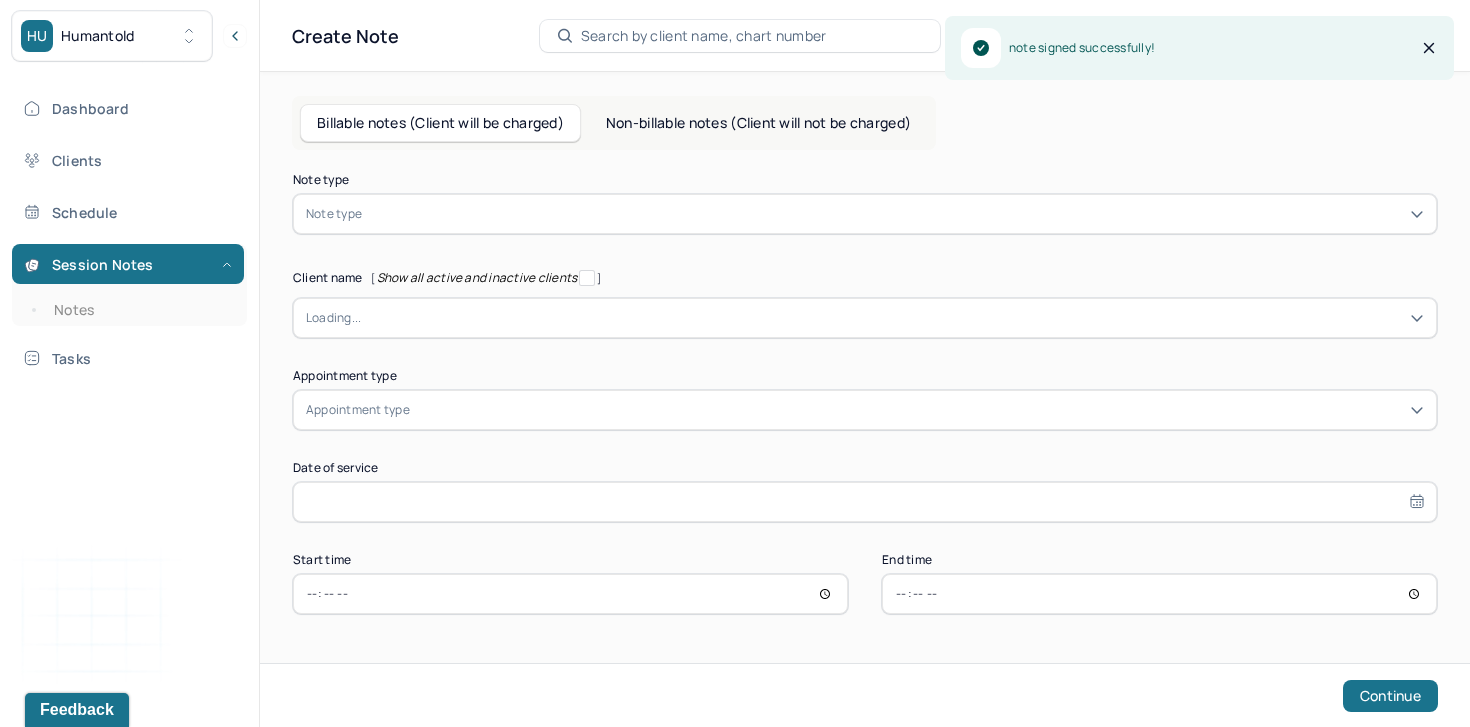 click at bounding box center [895, 214] 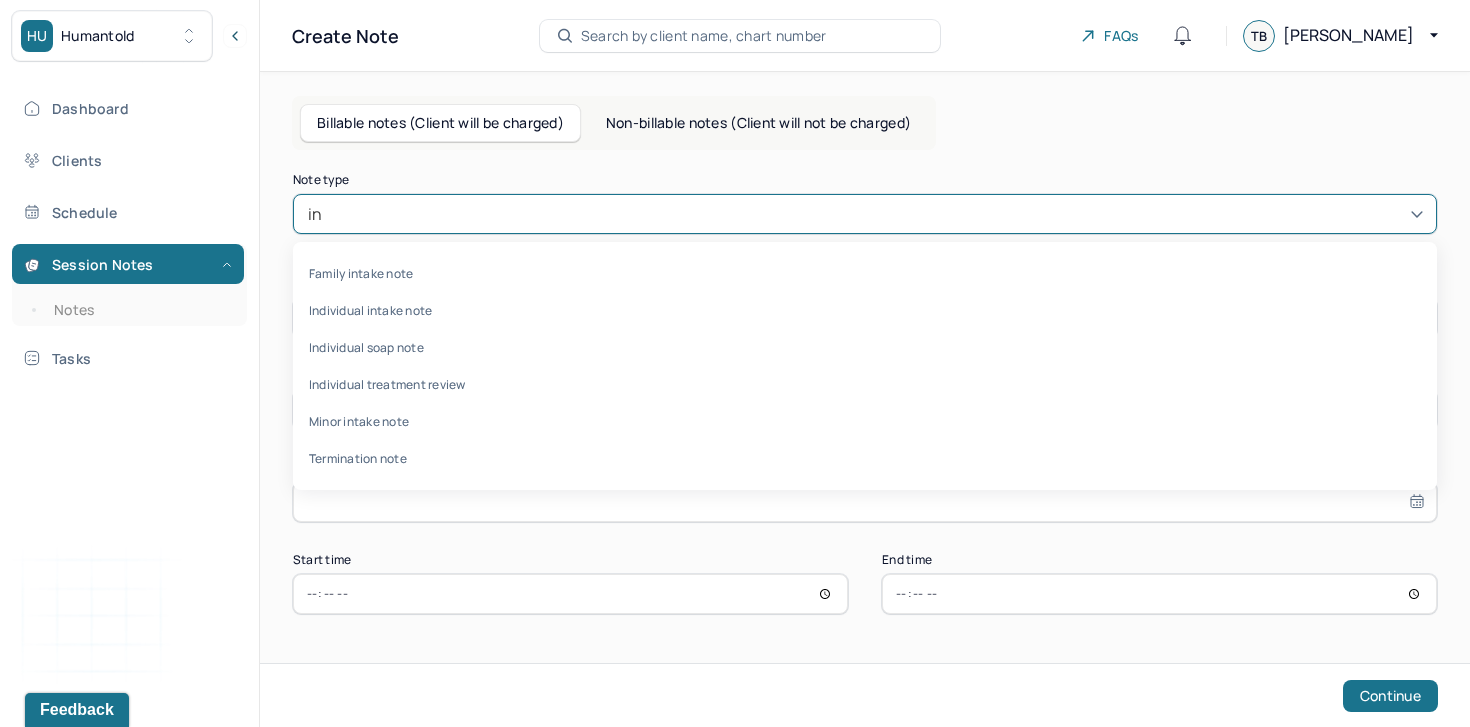 type on "ind" 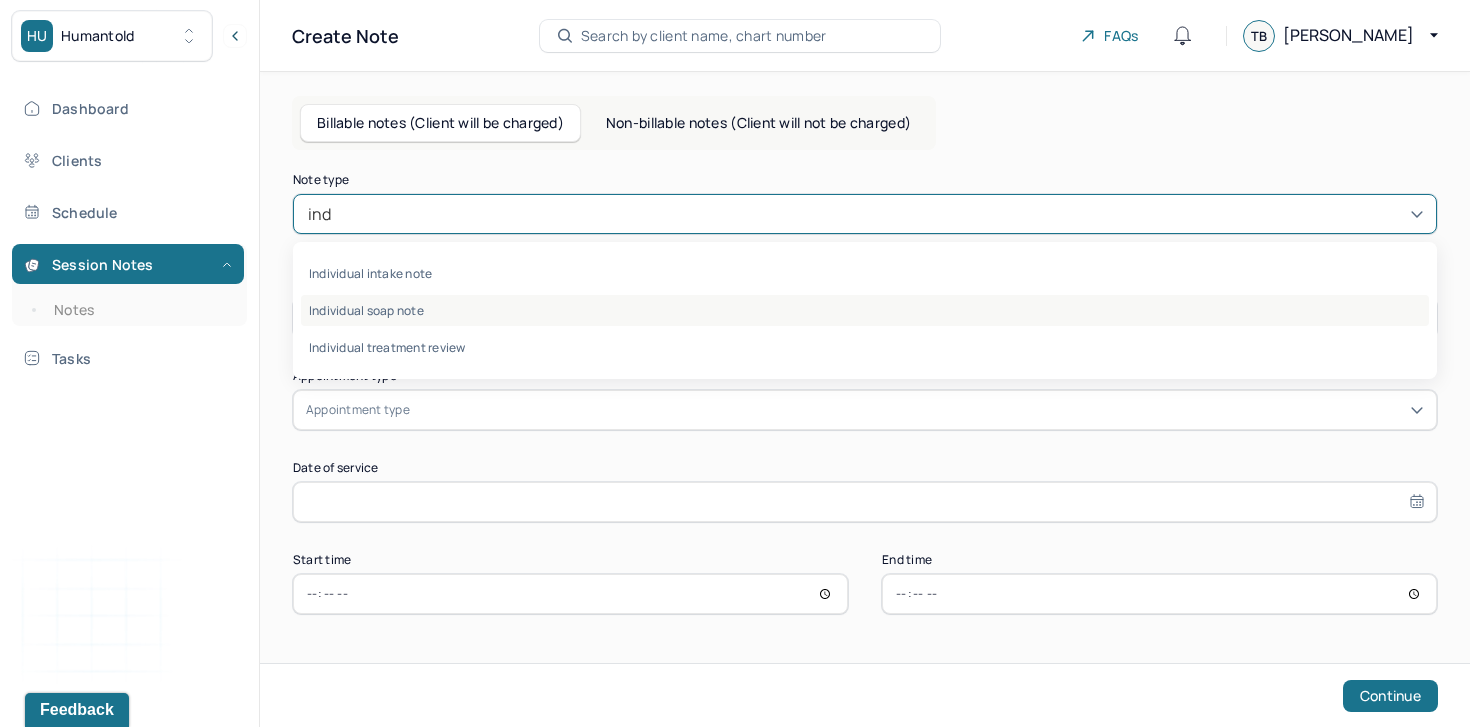 click on "Individual soap note" at bounding box center [865, 310] 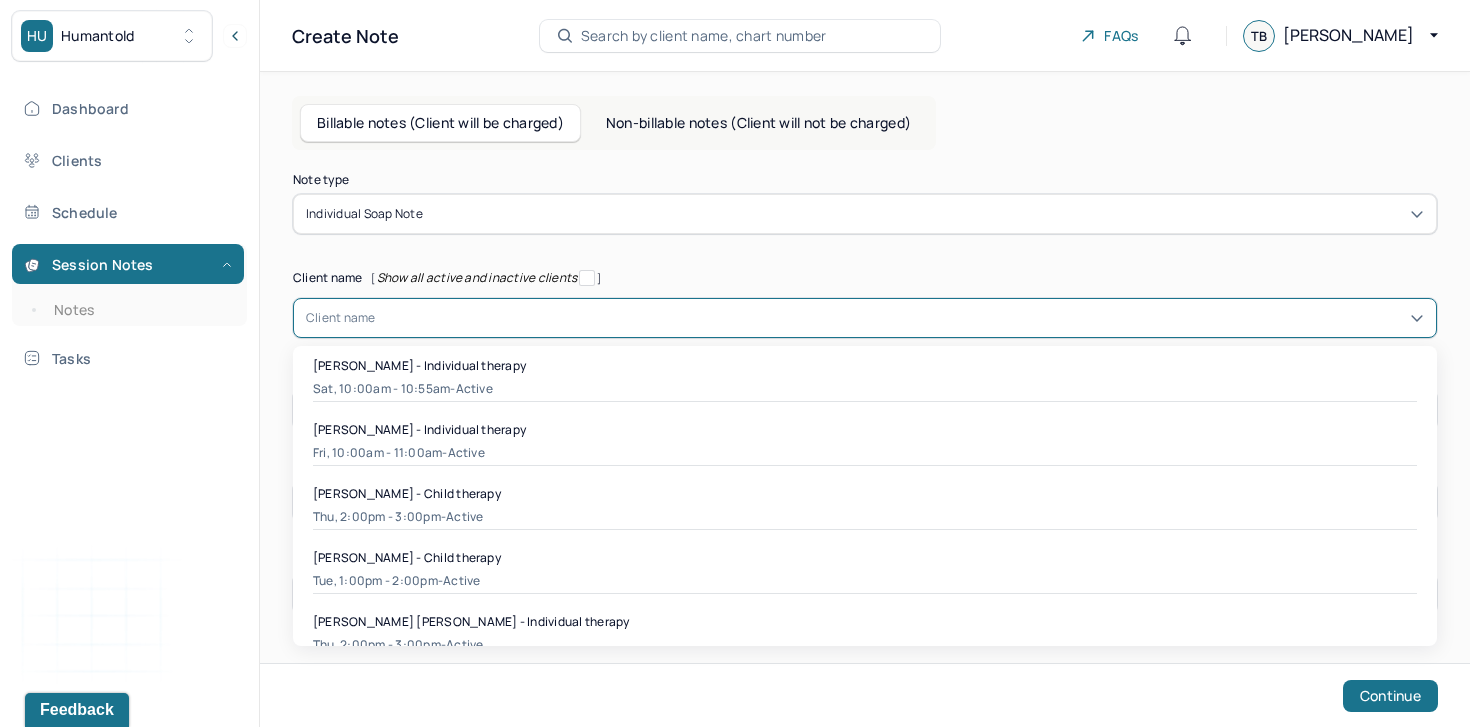 click at bounding box center [900, 318] 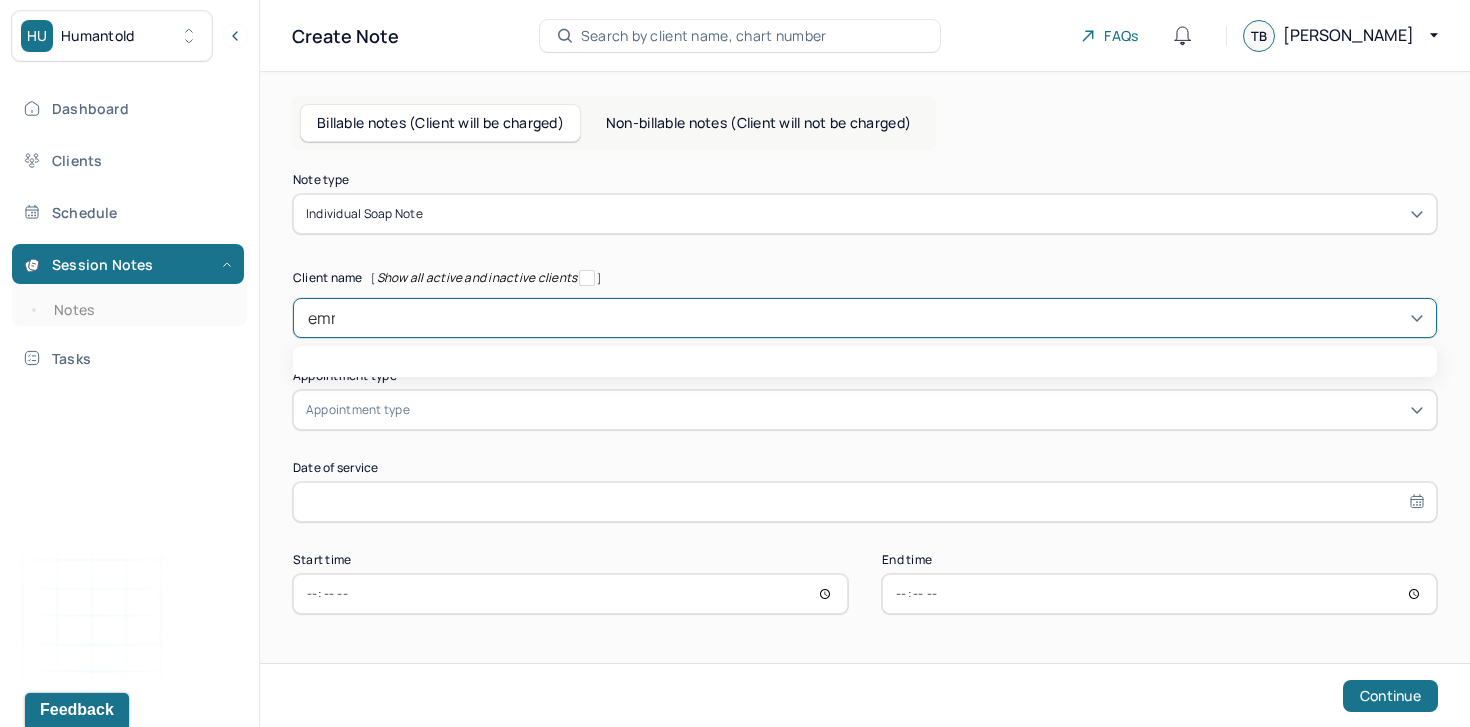 type on "emma" 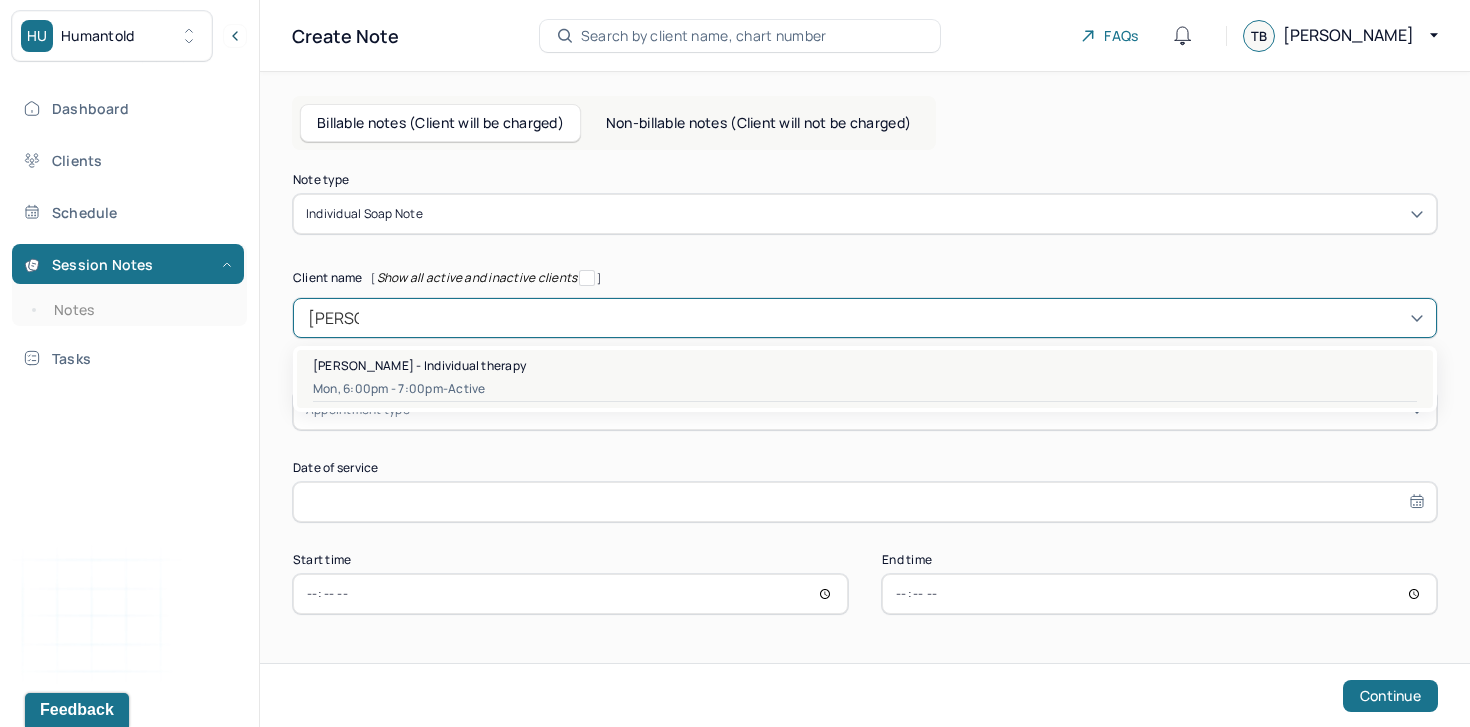 click on "Mon, 6:00pm - 7:00pm  -  active" at bounding box center (865, 389) 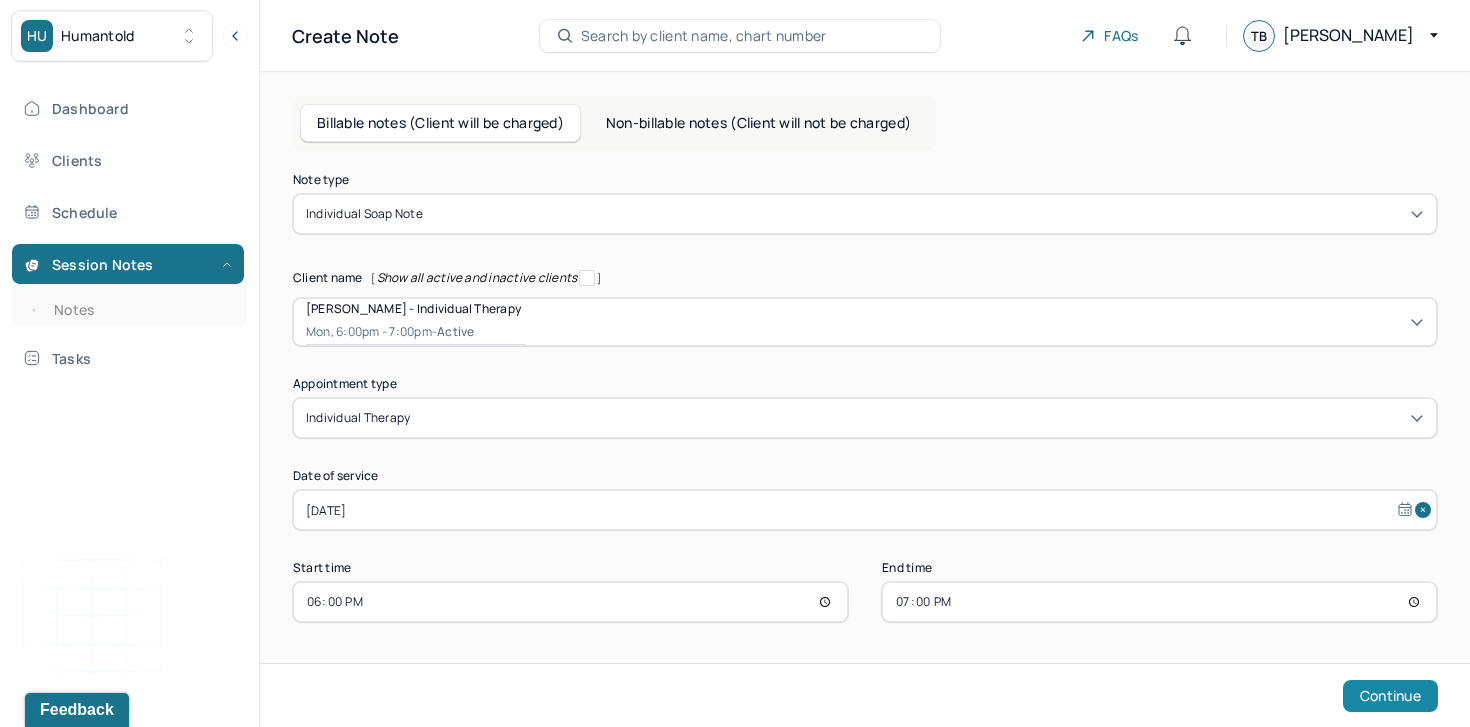 click on "Continue" at bounding box center [1390, 696] 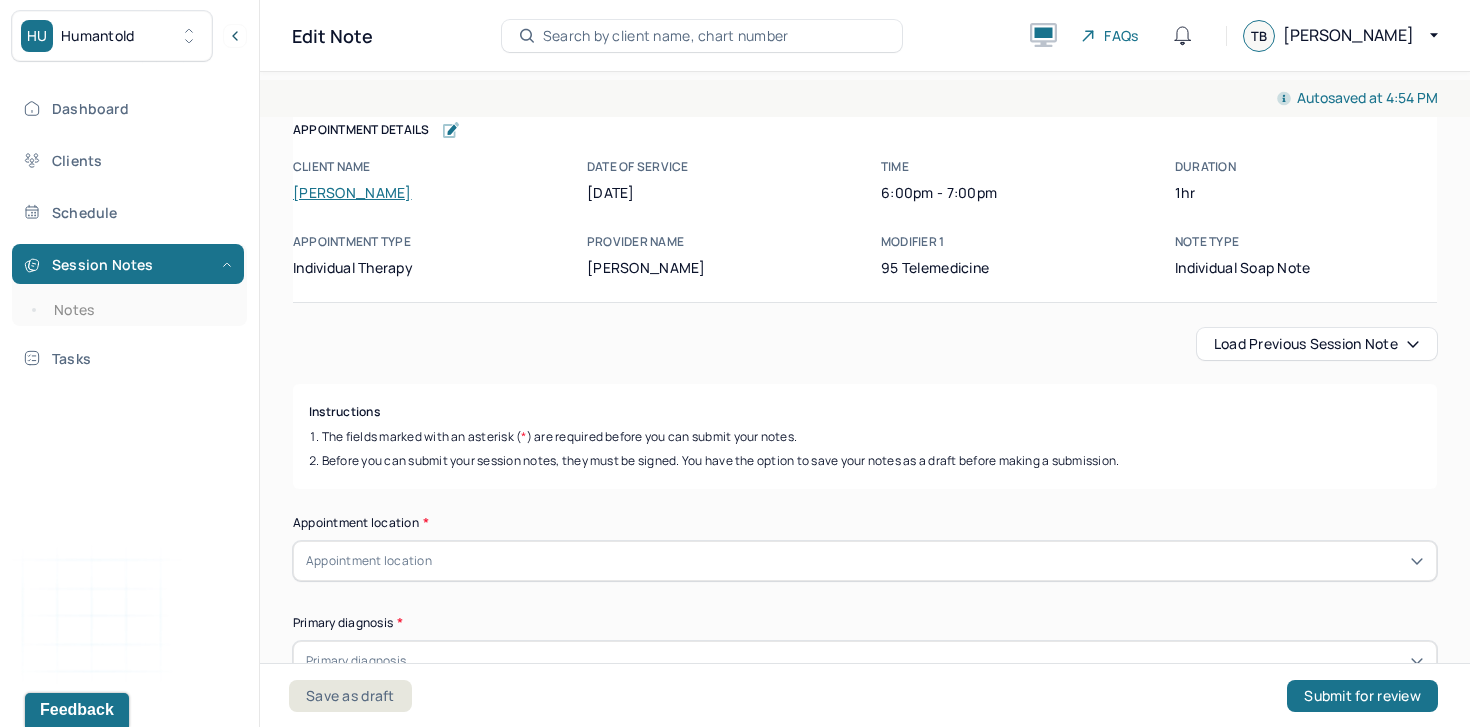 click on "Load previous session note" at bounding box center [1317, 344] 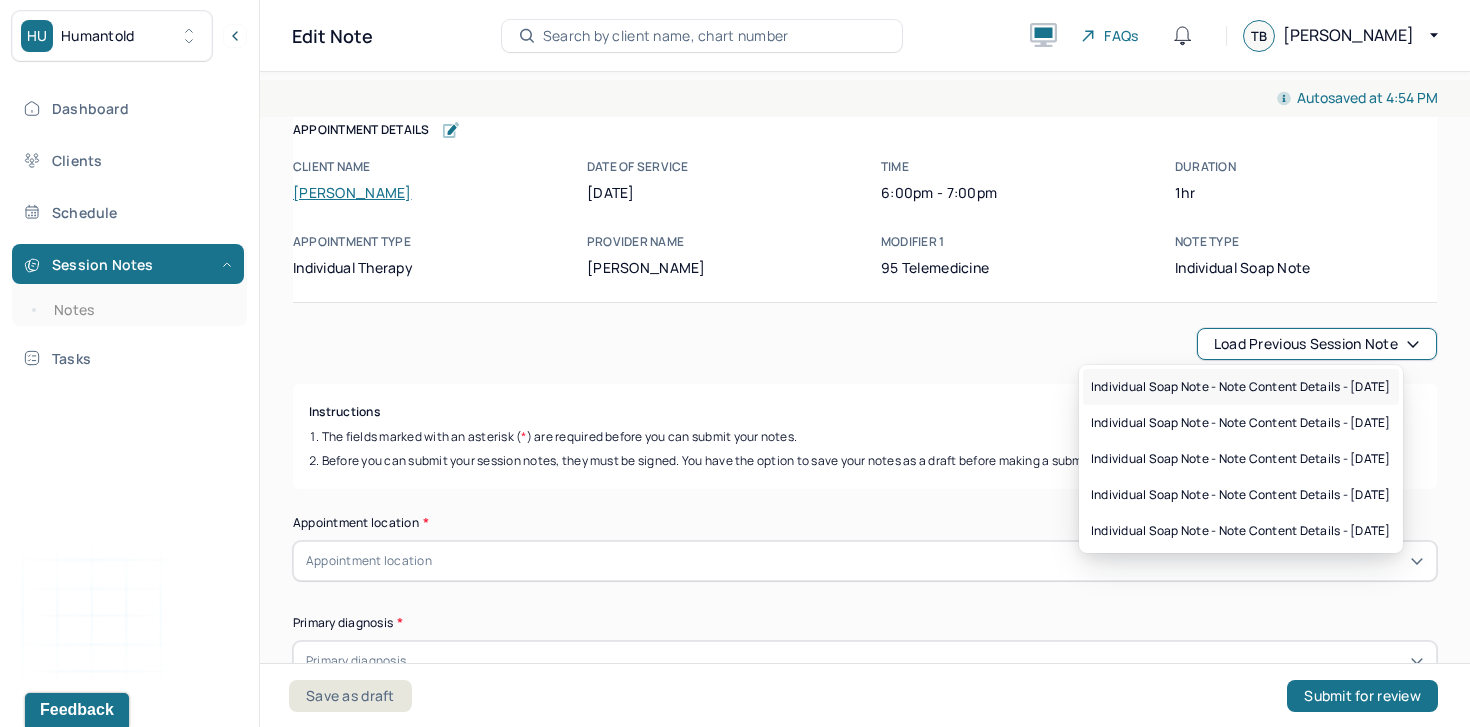 click on "Individual soap note   - Note content Details -   06/23/2025" at bounding box center (1241, 387) 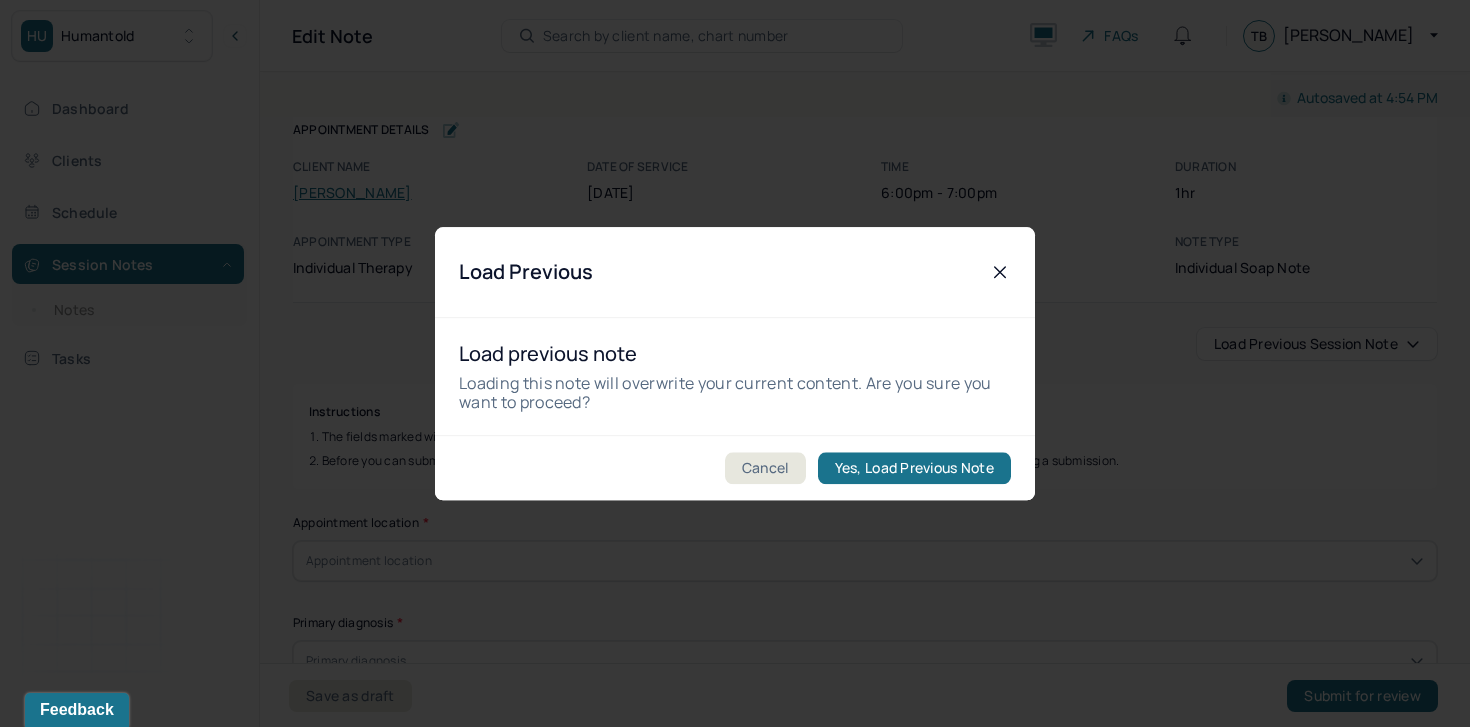 click on "Cancel     Yes, Load Previous Note" at bounding box center [735, 467] 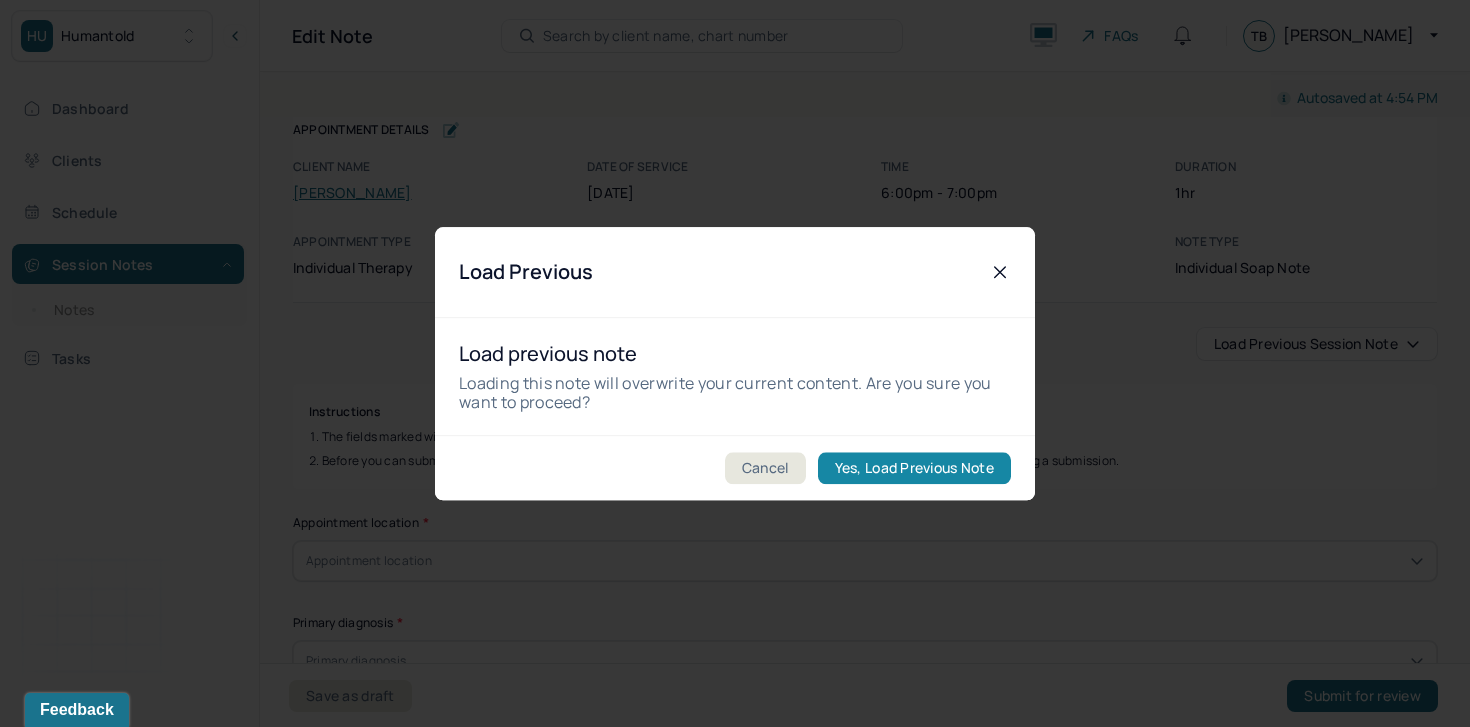 click on "Yes, Load Previous Note" at bounding box center [914, 468] 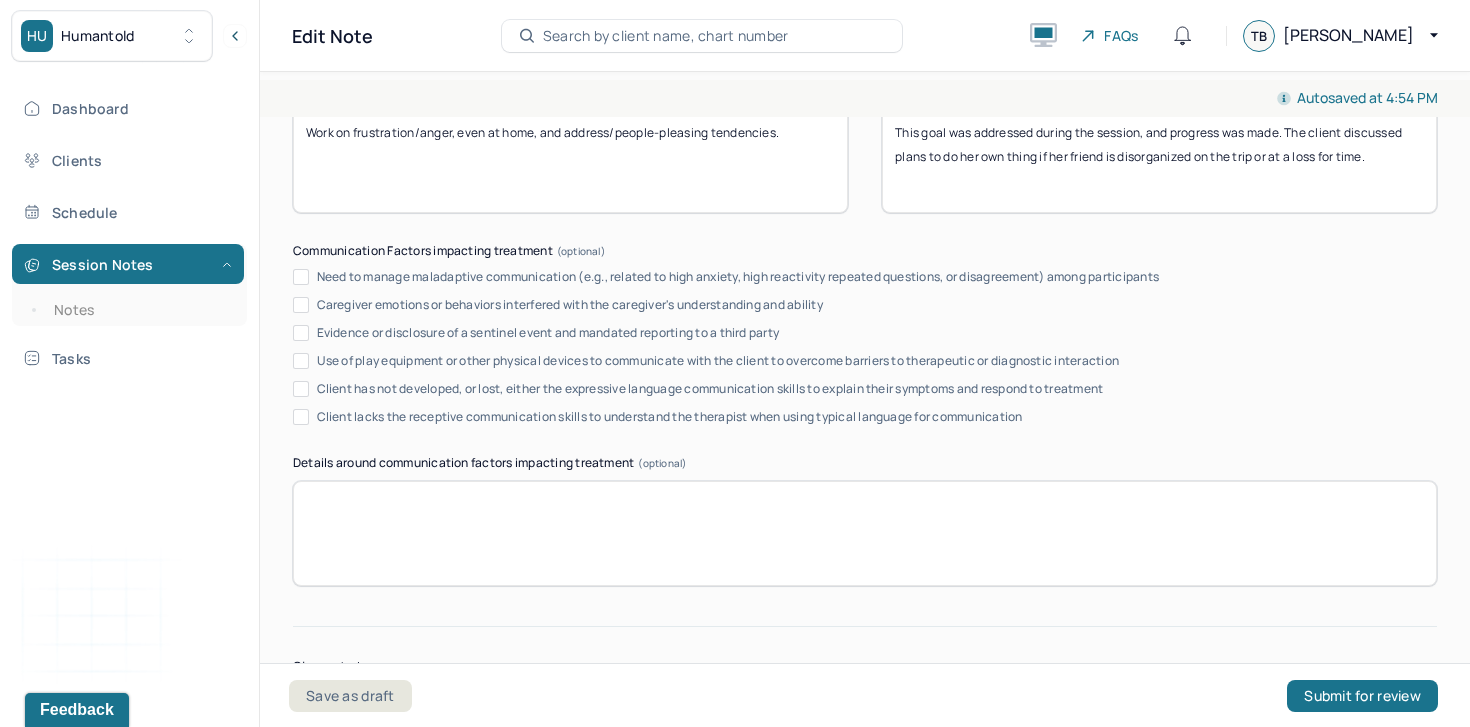 scroll, scrollTop: 3496, scrollLeft: 0, axis: vertical 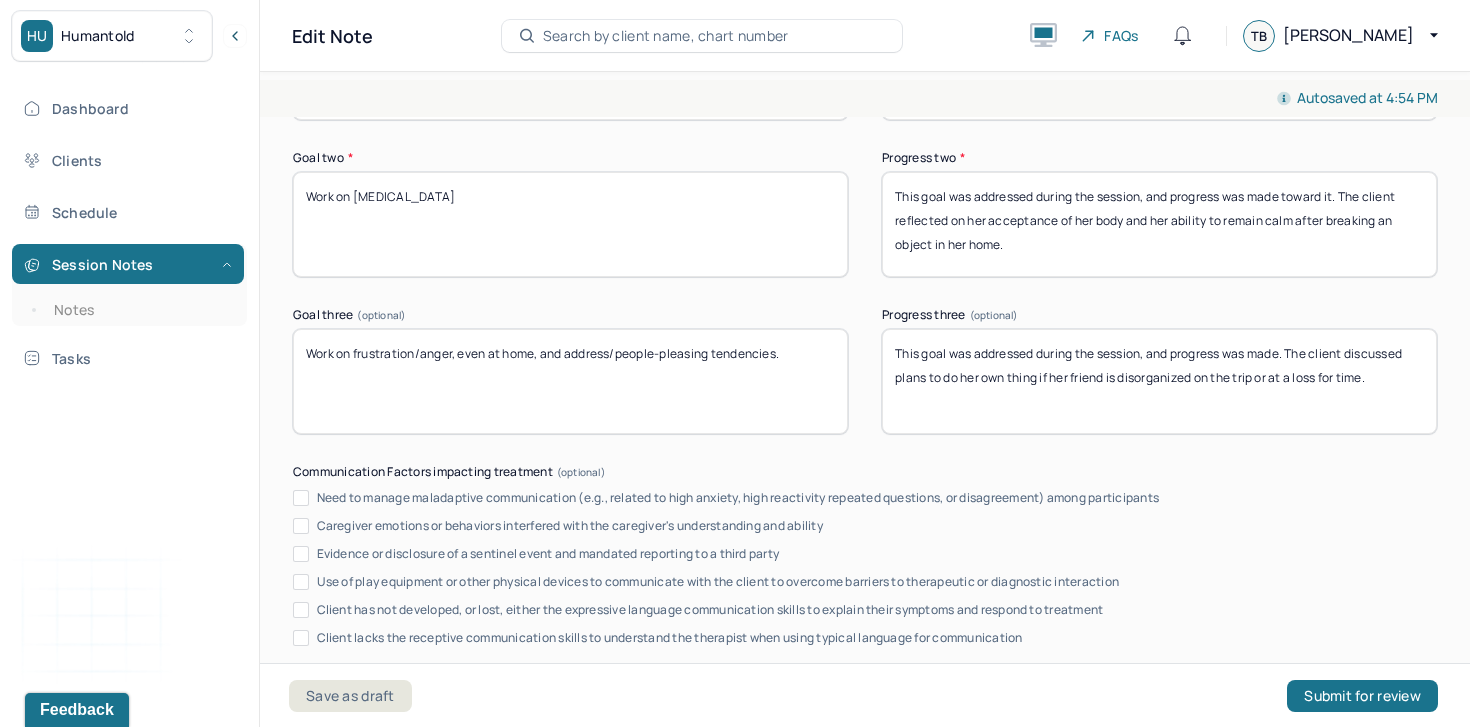 click on "This goal was addressed during the session, and progress was made. The client discussed plans to do her own thing if her friend is disorganized on the trip or at a loss for time." at bounding box center (1159, 381) 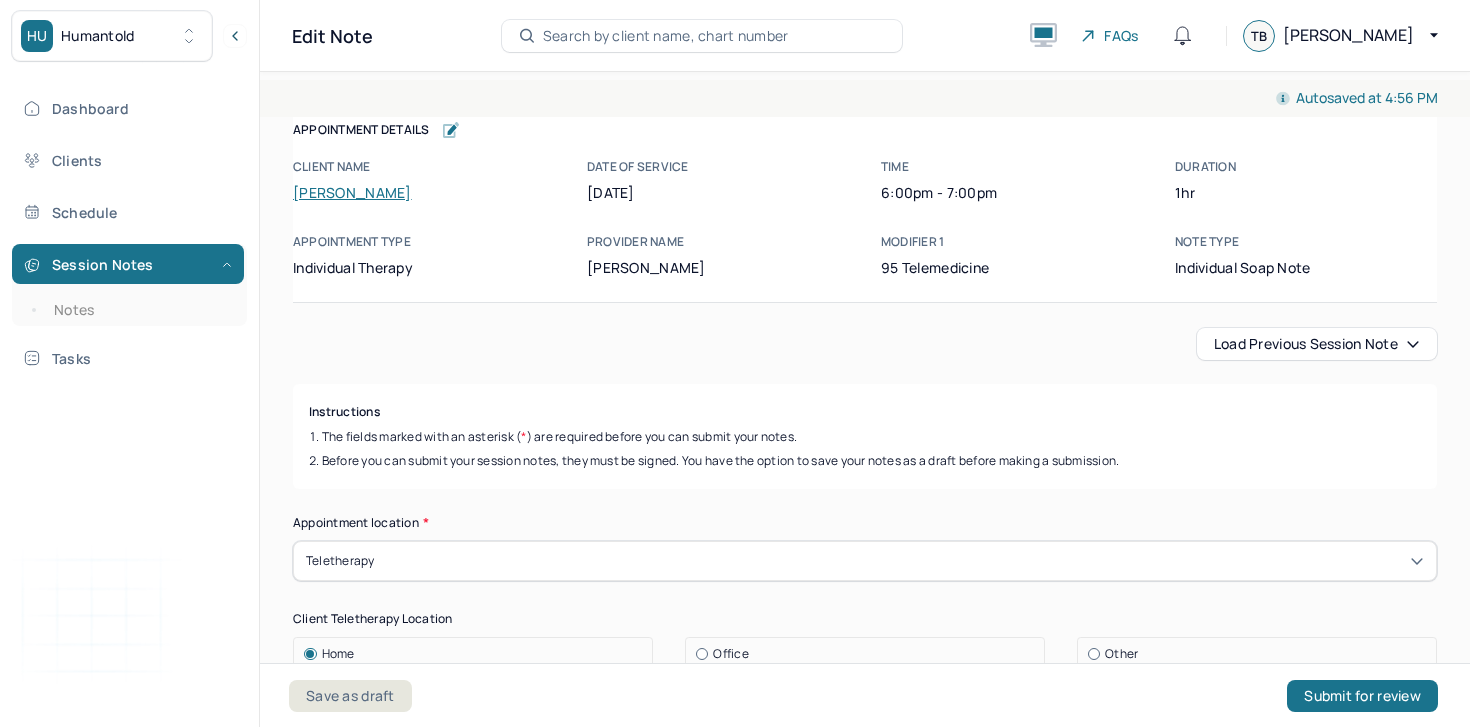 select on "6" 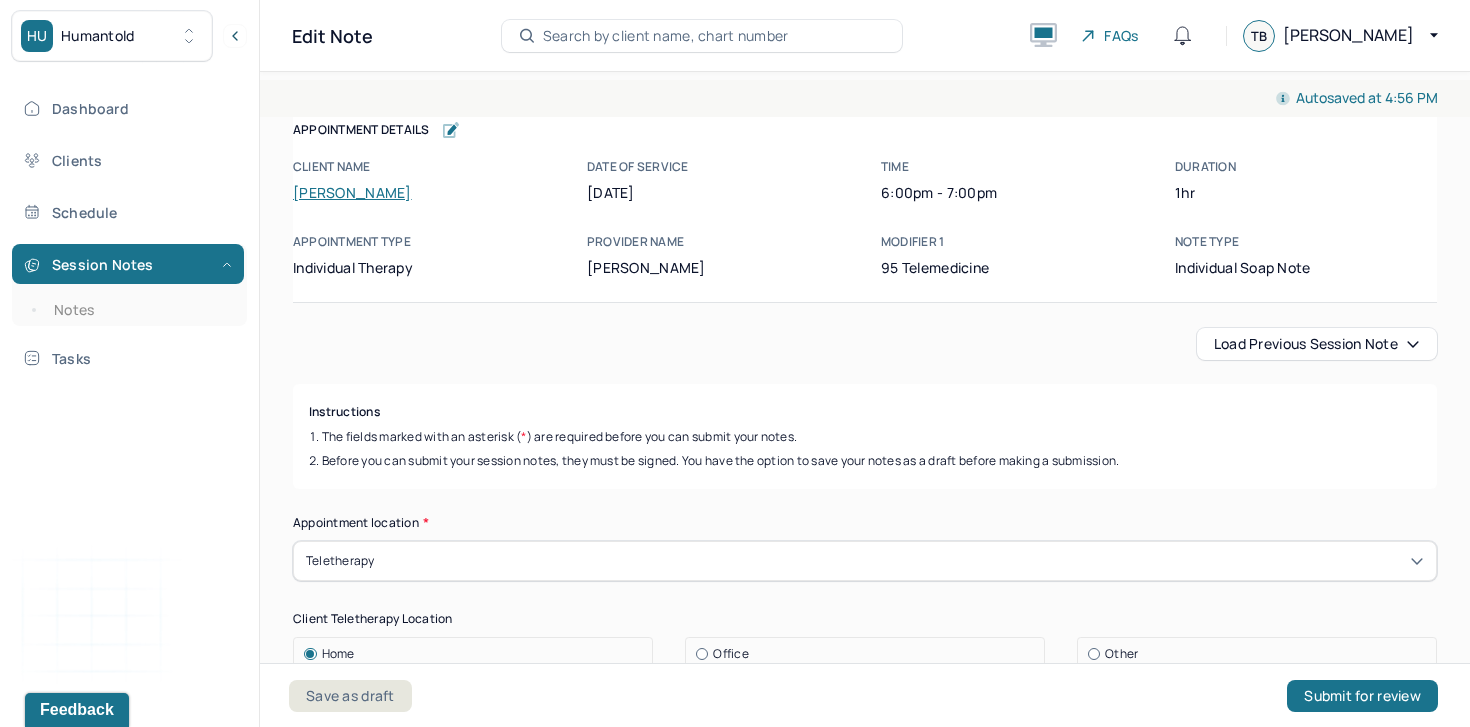 scroll, scrollTop: 2891, scrollLeft: 0, axis: vertical 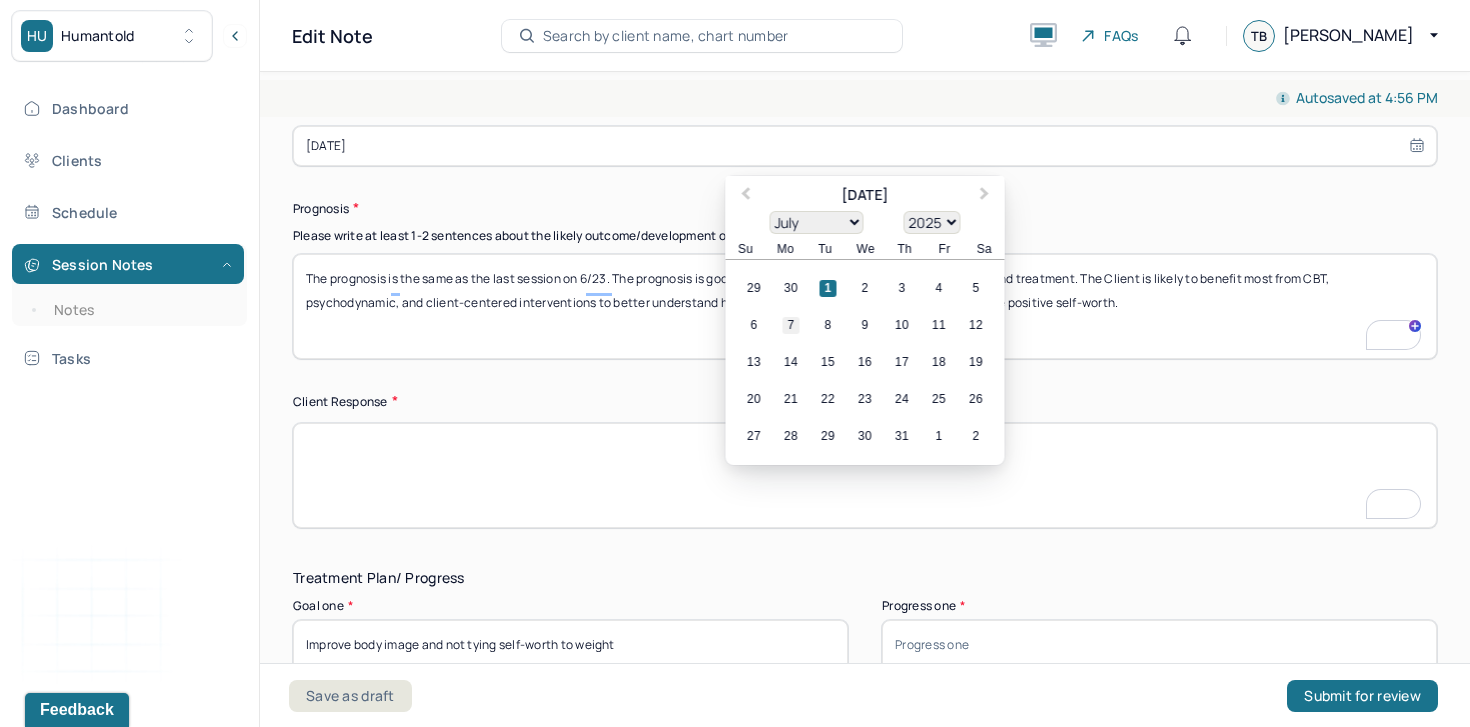 click on "7" at bounding box center (791, 325) 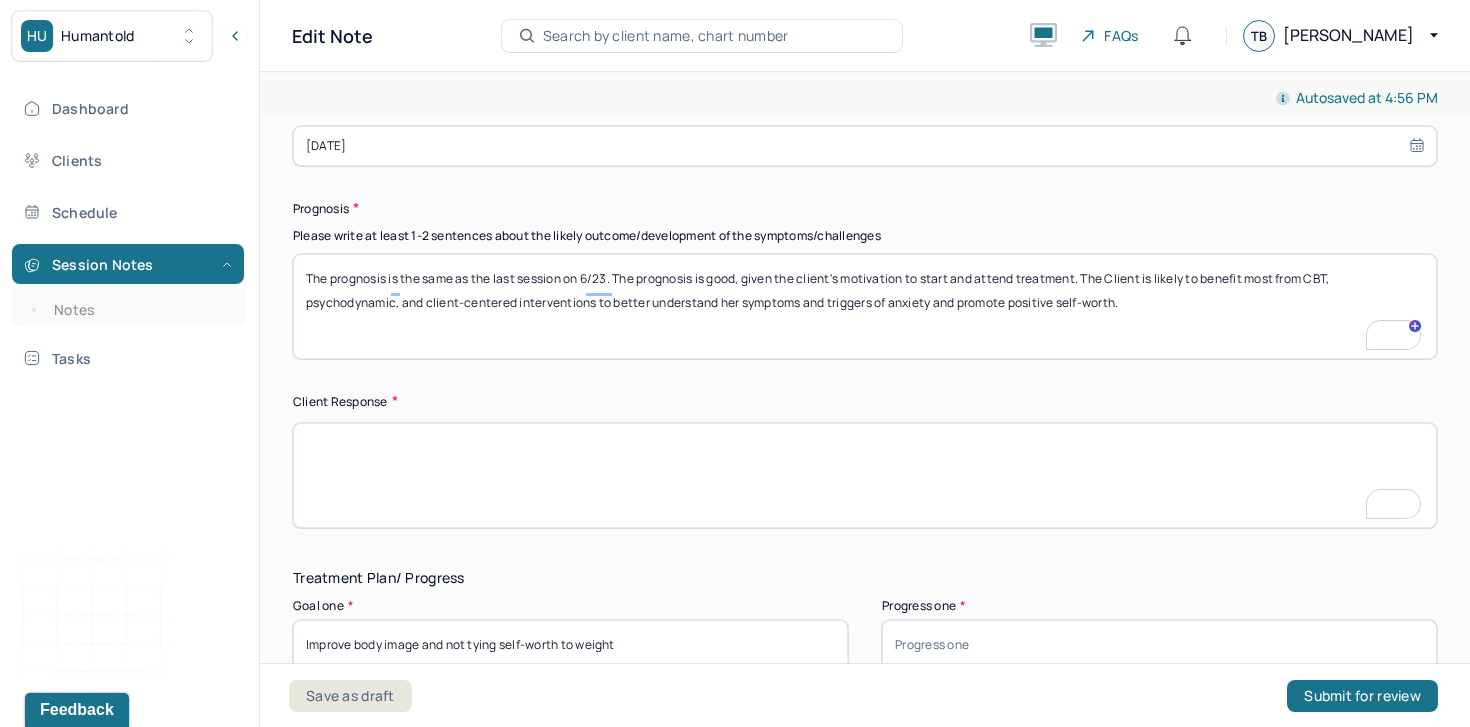 scroll, scrollTop: 2741, scrollLeft: 0, axis: vertical 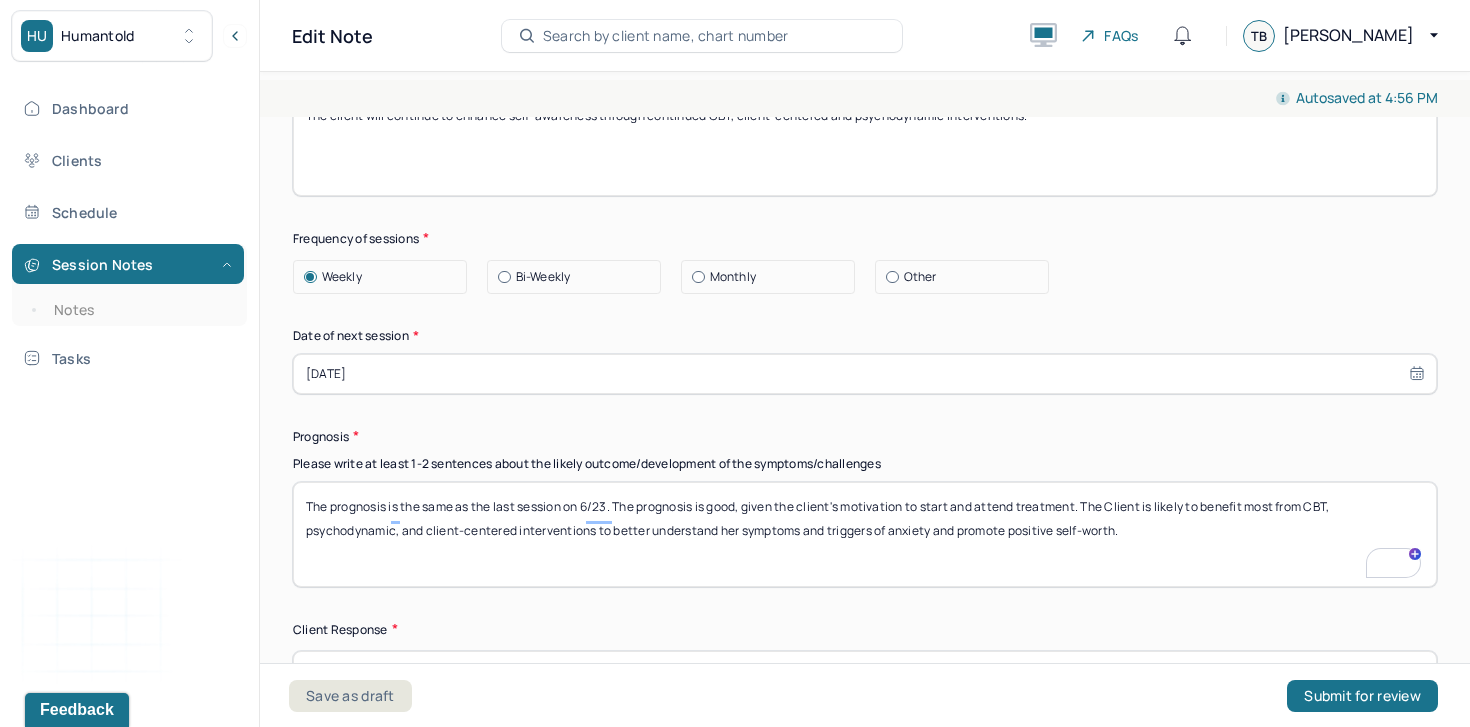 select on "6" 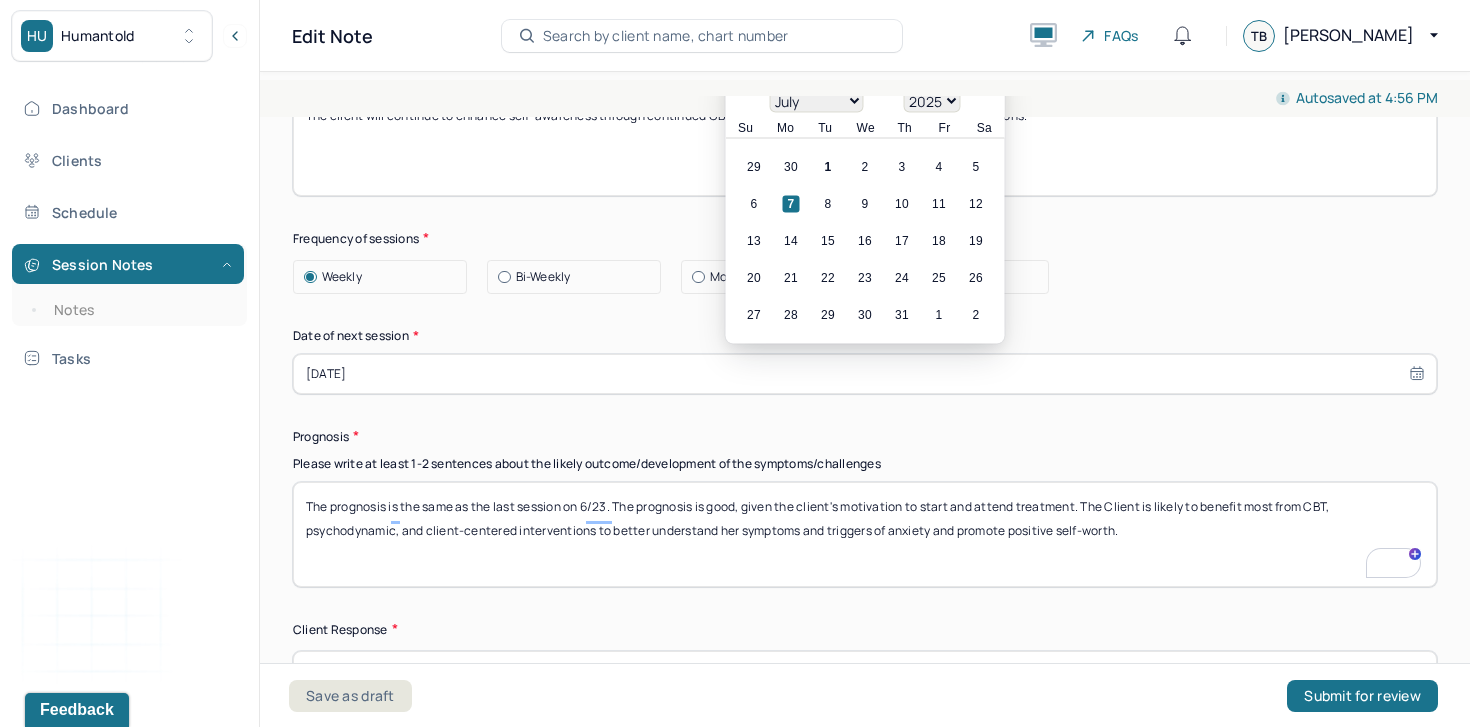 scroll, scrollTop: 2509, scrollLeft: 0, axis: vertical 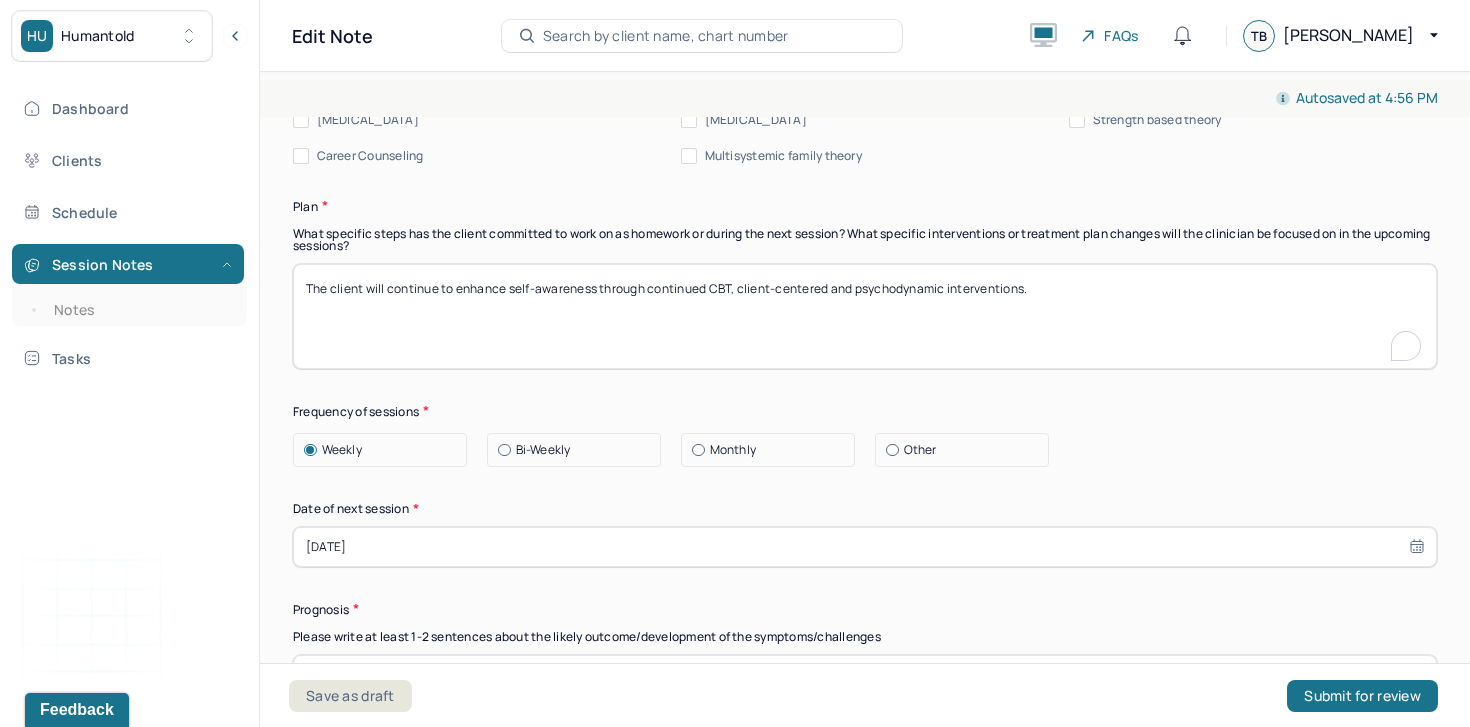 click on "The client will continue to enhance self-awareness through continued CBT, client-centered and psychodynamic interventions." at bounding box center [865, 316] 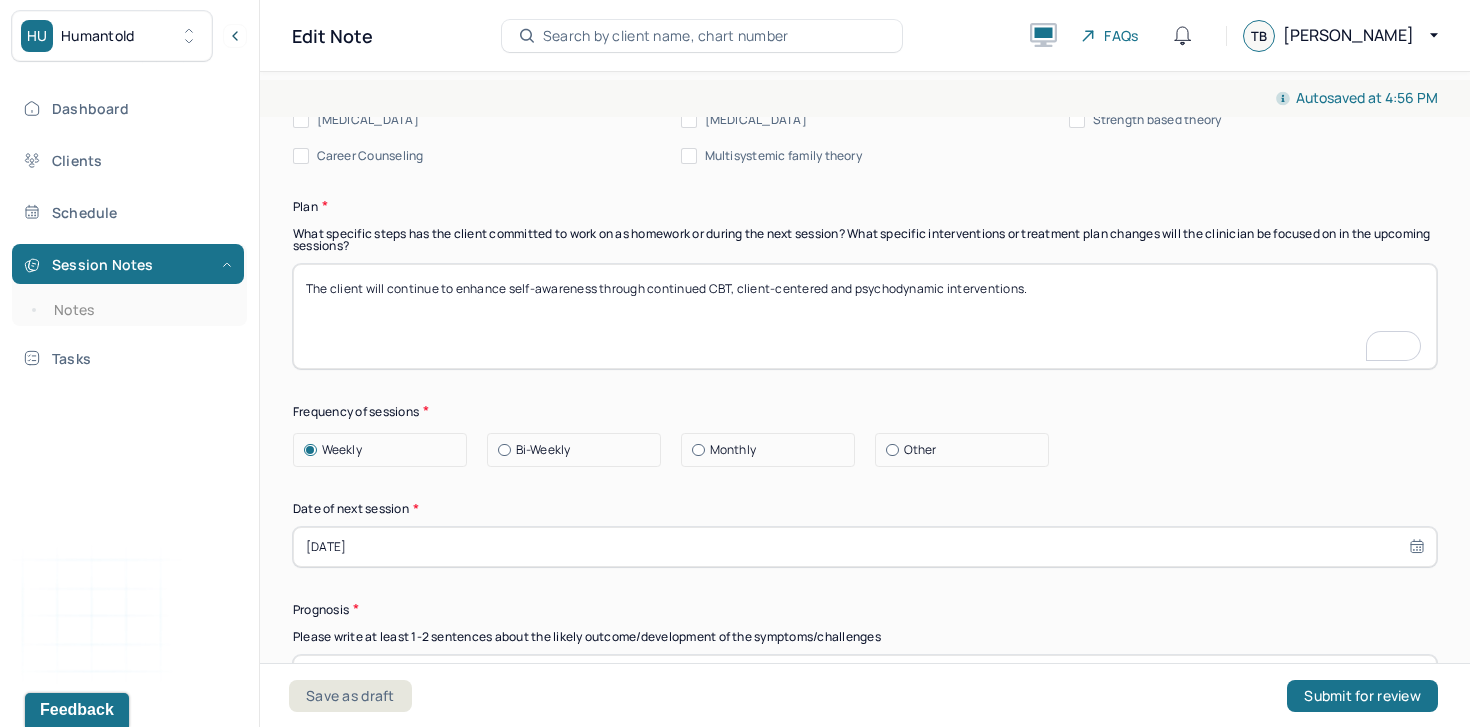 click on "The client will continue to enhance self-awareness through continued CBT, client-centered and psychodynamic interventions." at bounding box center [865, 316] 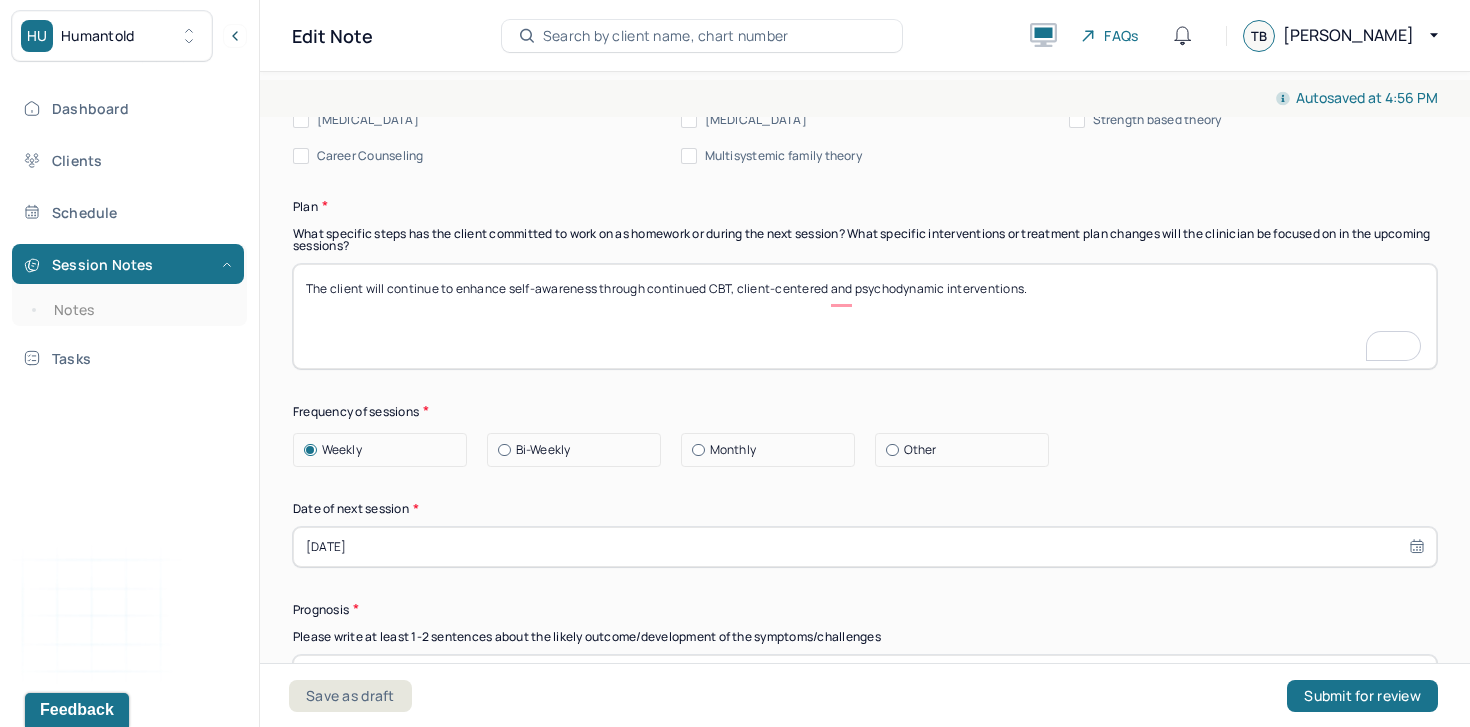 click on "The client will continue to enhance self-awareness through continued CBT, client-centered and psychodynamic interventions." at bounding box center [865, 316] 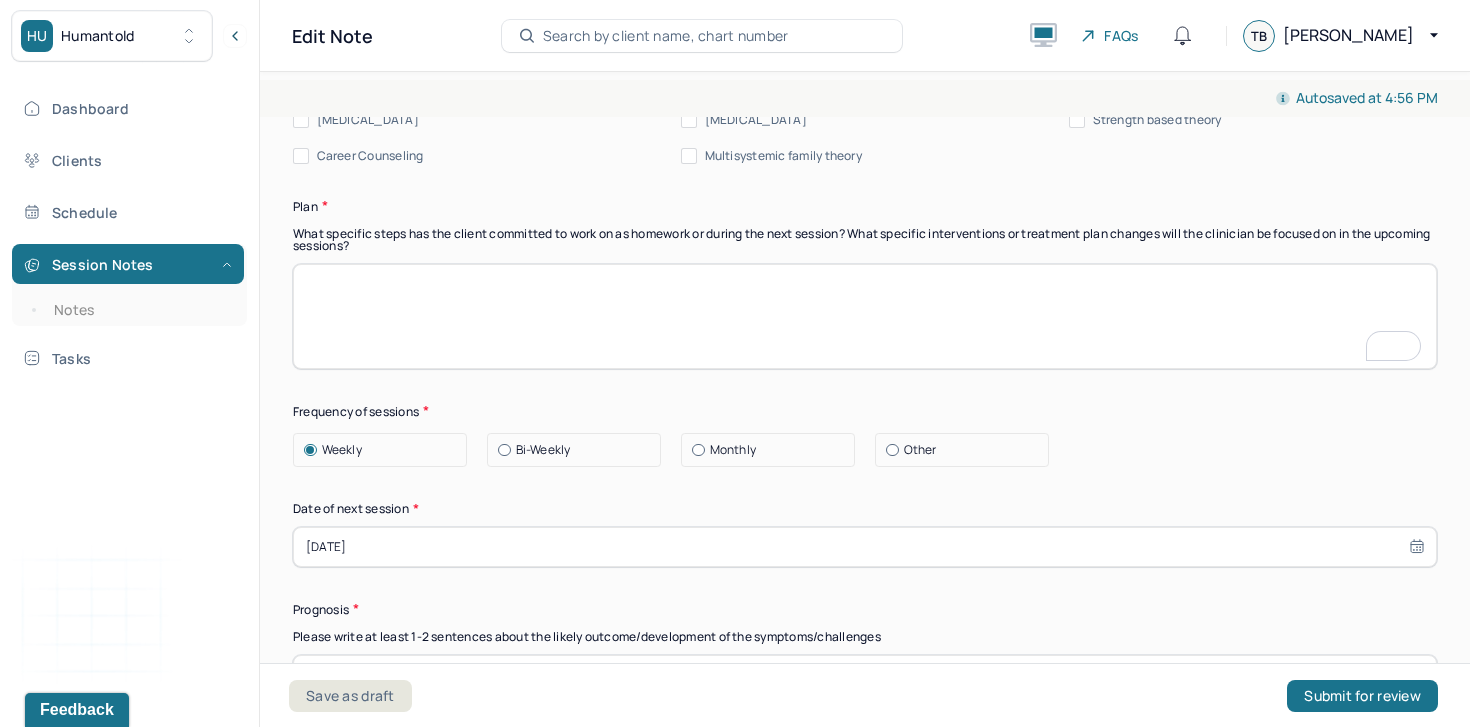 scroll, scrollTop: 2490, scrollLeft: 0, axis: vertical 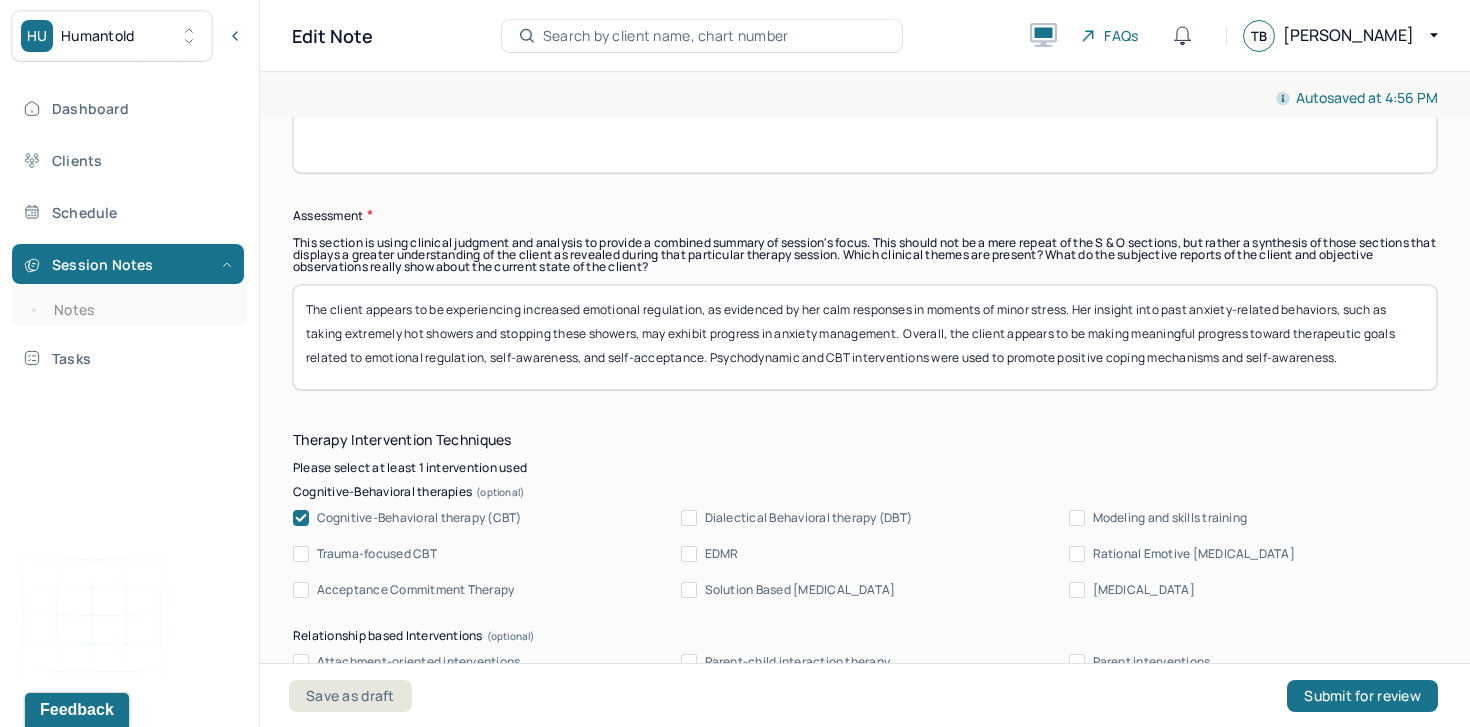 click on "The client appears to be experiencing increased emotional regulation, as evidenced by her calm responses in moments of minor stress. Her insight into past anxiety-related behaviors, such as taking extremely hot showers and stopping these showers, may exhibit progress in anxiety management.  Overall, the client appears to be making meaningful progress toward therapeutic goals related to emotional regulation, self-awareness, and self-acceptance. Psychodynamic and CBT interventions were used to promote positive coping mechanisms and self-awareness." at bounding box center (865, 337) 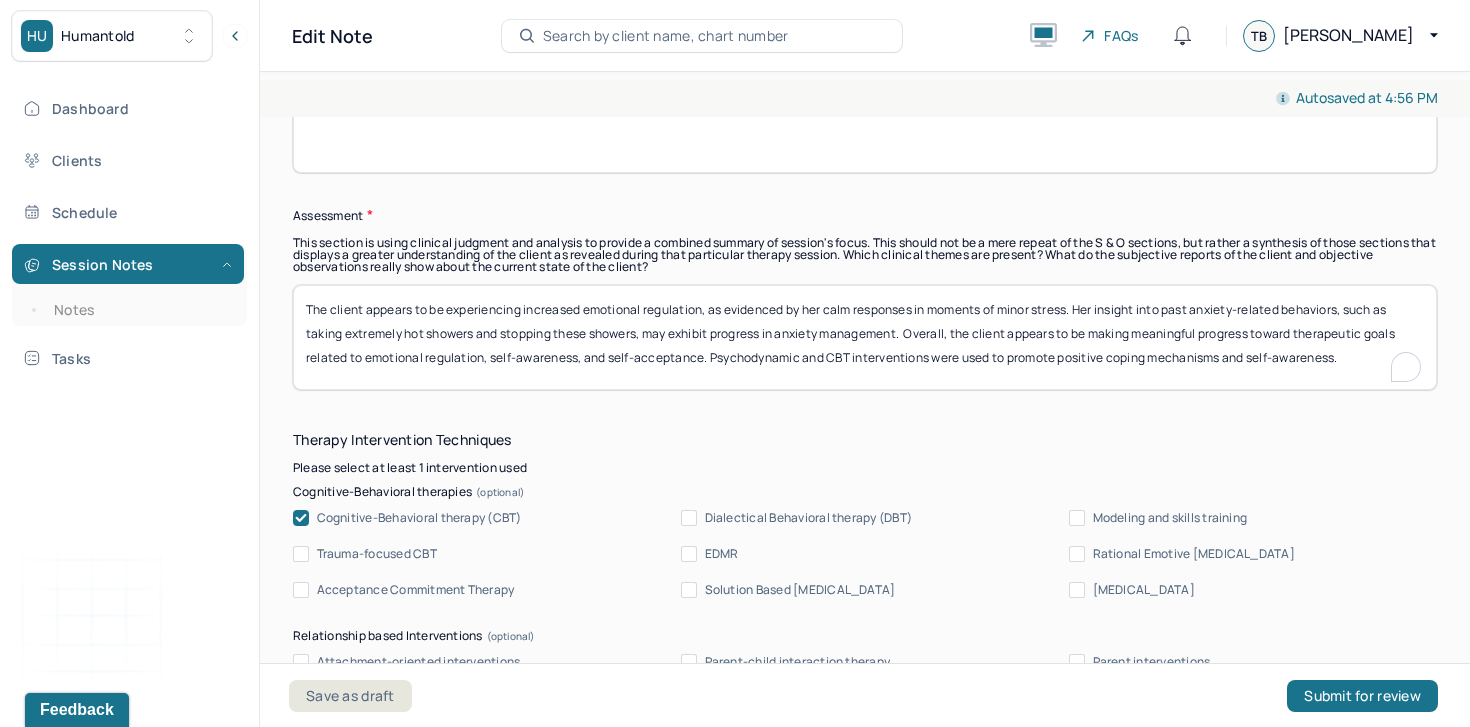 click on "The client appears to be experiencing increased emotional regulation, as evidenced by her calm responses in moments of minor stress. Her insight into past anxiety-related behaviors, such as taking extremely hot showers and stopping these showers, may exhibit progress in anxiety management.  Overall, the client appears to be making meaningful progress toward therapeutic goals related to emotional regulation, self-awareness, and self-acceptance. Psychodynamic and CBT interventions were used to promote positive coping mechanisms and self-awareness." at bounding box center [865, 337] 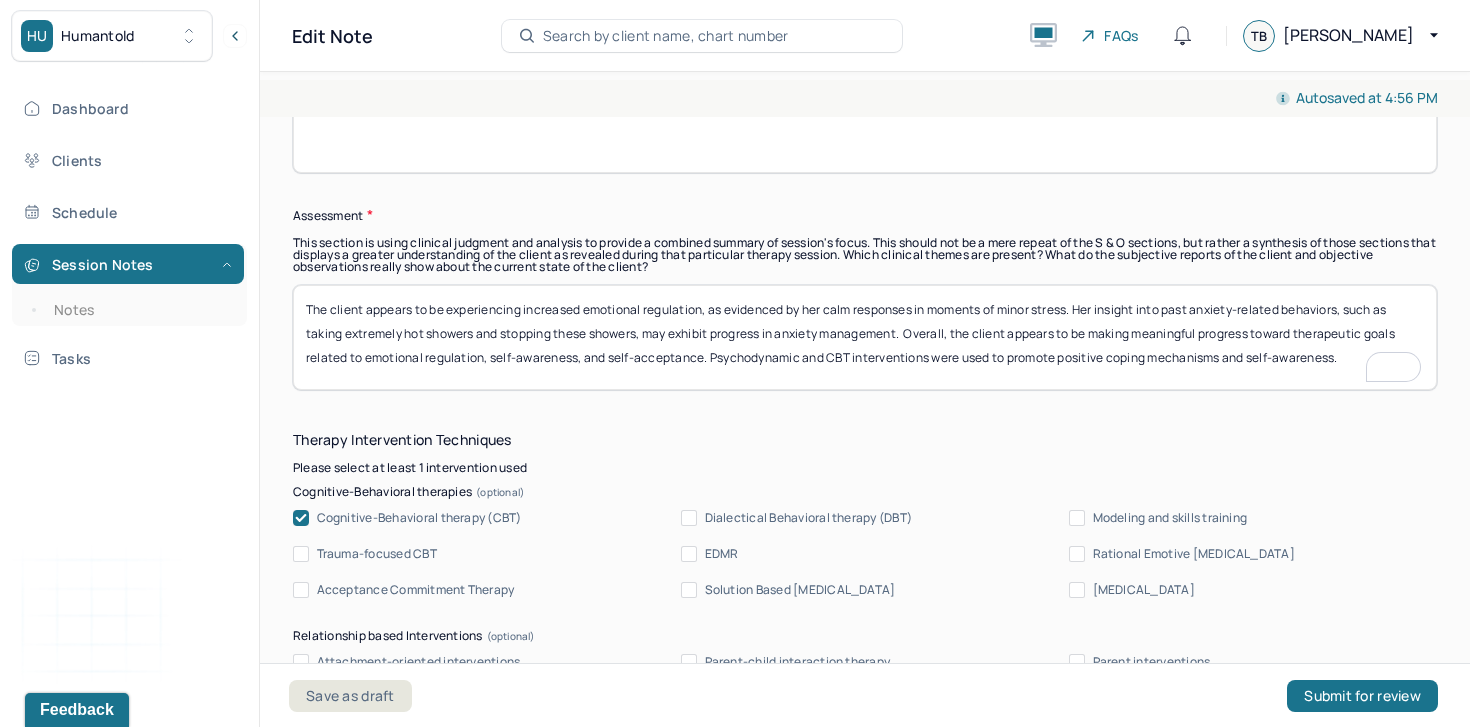 click on "The client appears to be experiencing increased emotional regulation, as evidenced by her calm responses in moments of minor stress. Her insight into past anxiety-related behaviors, such as taking extremely hot showers and stopping these showers, may exhibit progress in anxiety management.  Overall, the client appears to be making meaningful progress toward therapeutic goals related to emotional regulation, self-awareness, and self-acceptance. Psychodynamic and CBT interventions were used to promote positive coping mechanisms and self-awareness." at bounding box center [865, 337] 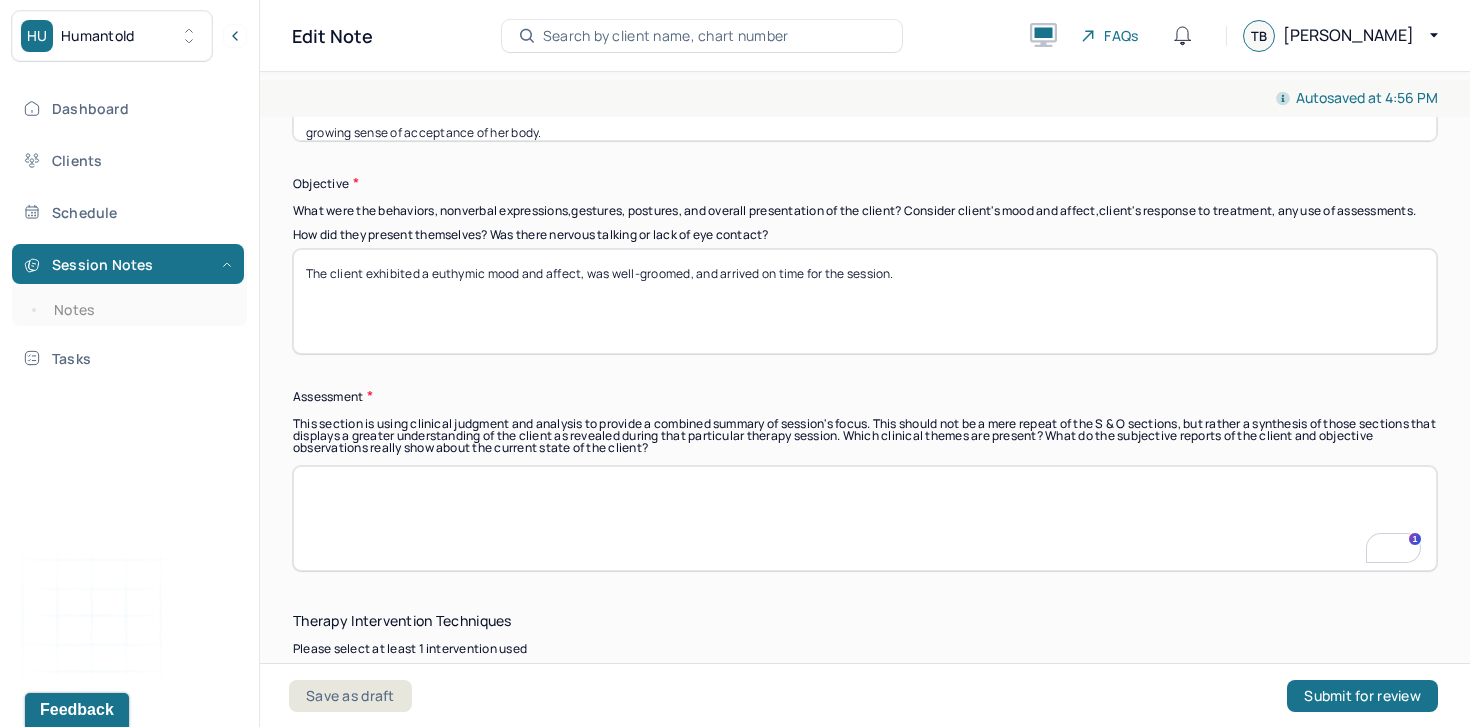 type 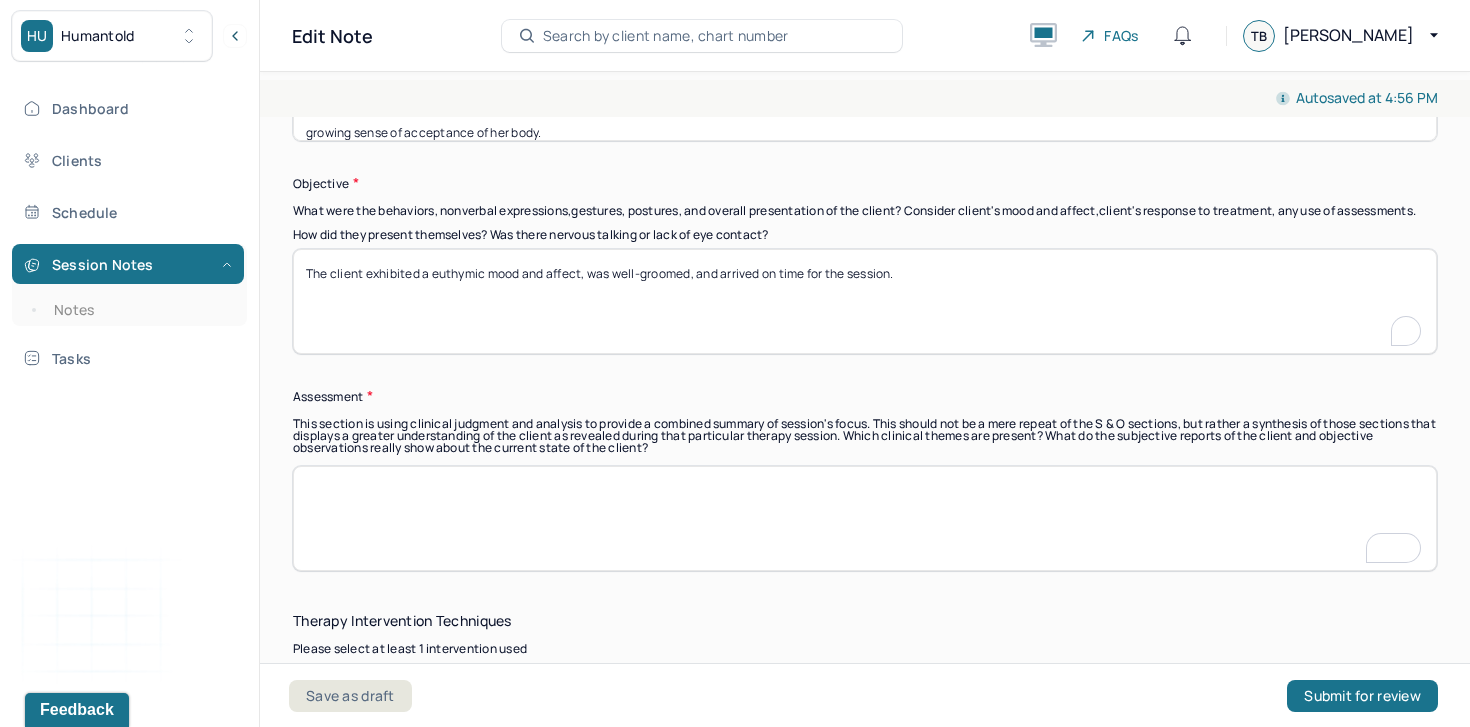 click on "The client exhibited a euthymic mood and affect, was well-groomed, and arrived on time for the session." at bounding box center [865, 301] 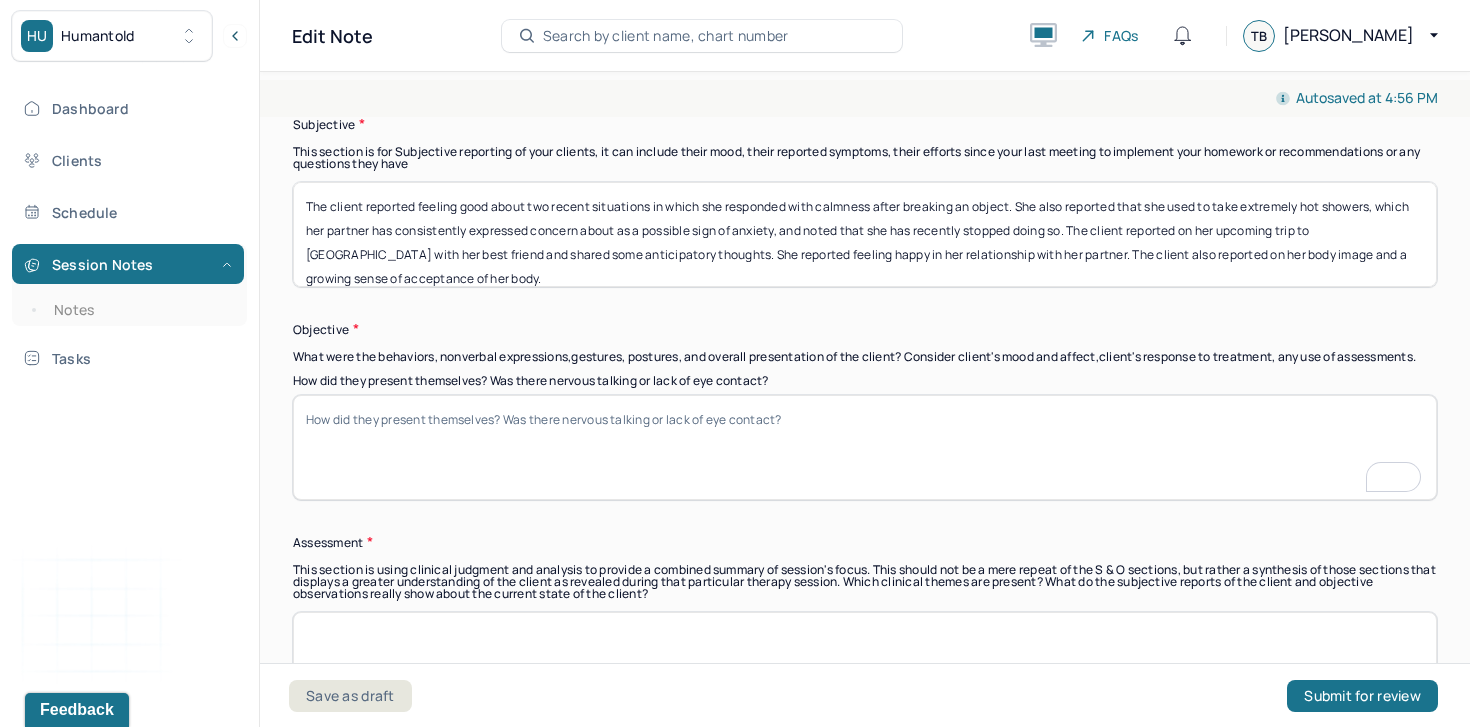type 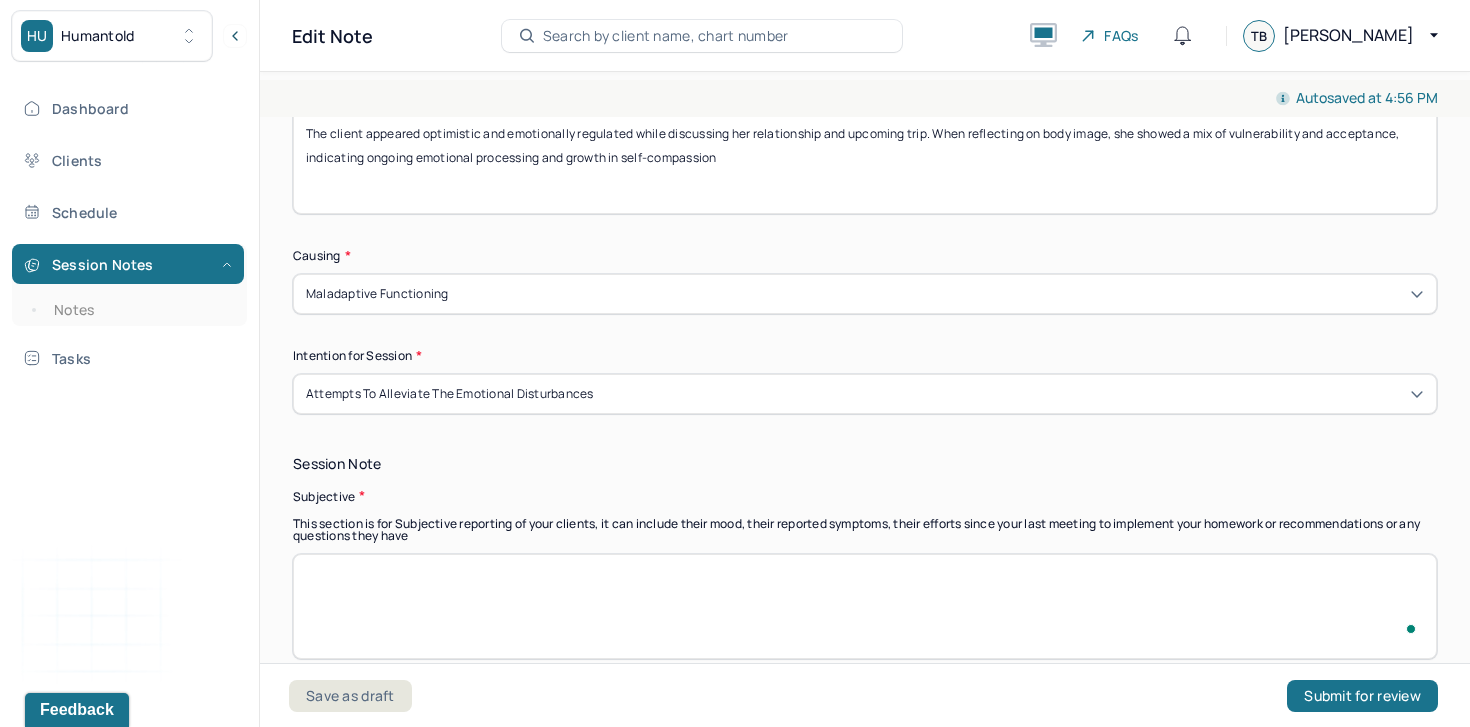 type 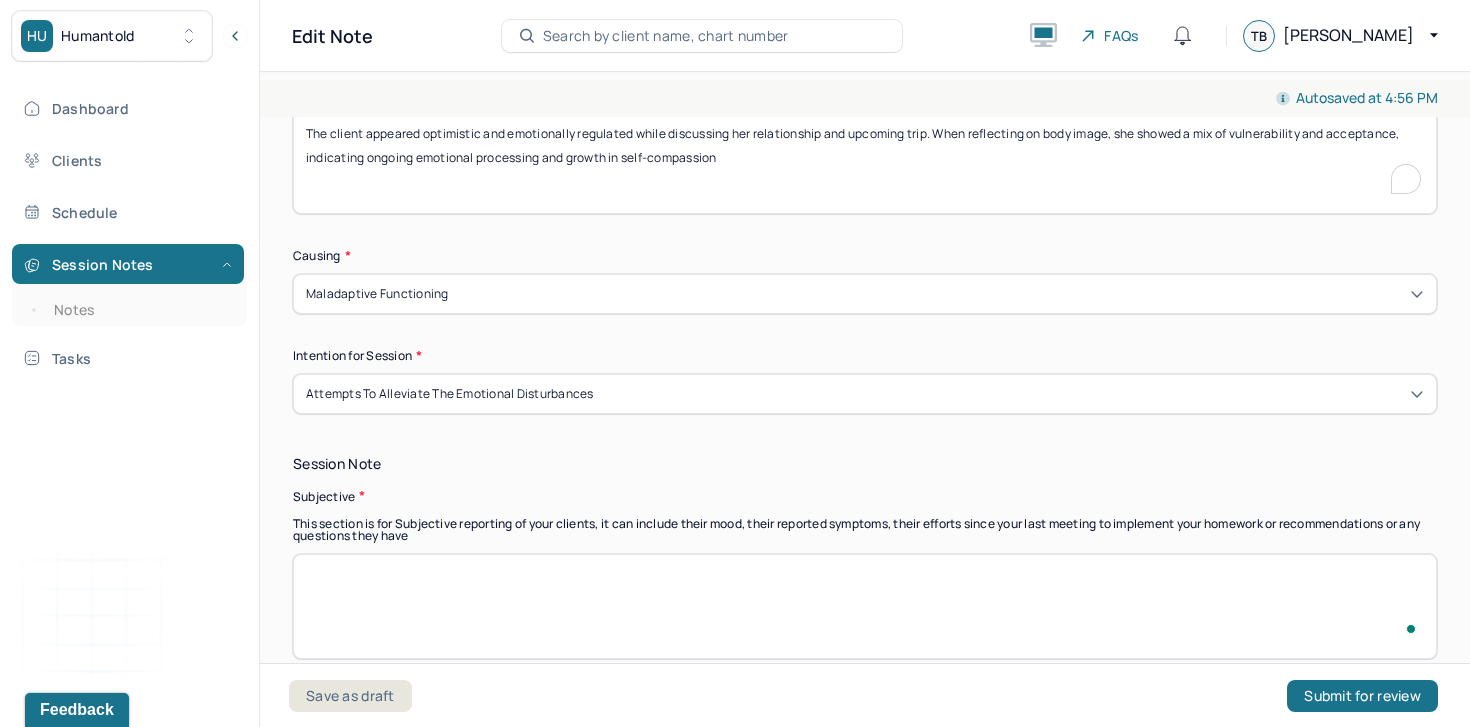click on "The client appeared optimistic and emotionally regulated while discussing her relationship and upcoming trip. When reflecting on body image, she showed a mix of vulnerability and acceptance, indicating ongoing emotional processing and growth in self-compassion" at bounding box center (865, 161) 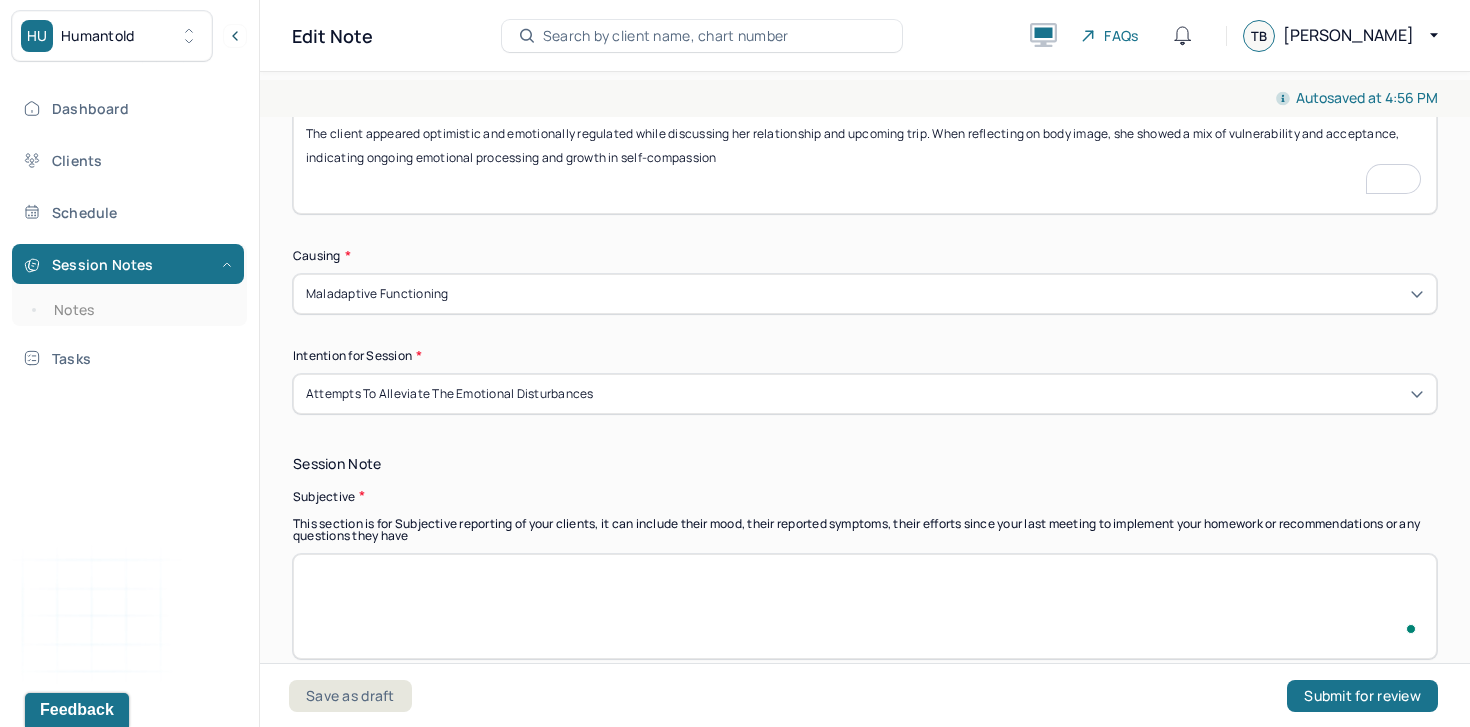 click on "The client appeared optimistic and emotionally regulated while discussing her relationship and upcoming trip. When reflecting on body image, she showed a mix of vulnerability and acceptance, indicating ongoing emotional processing and growth in self-compassion" at bounding box center (865, 161) 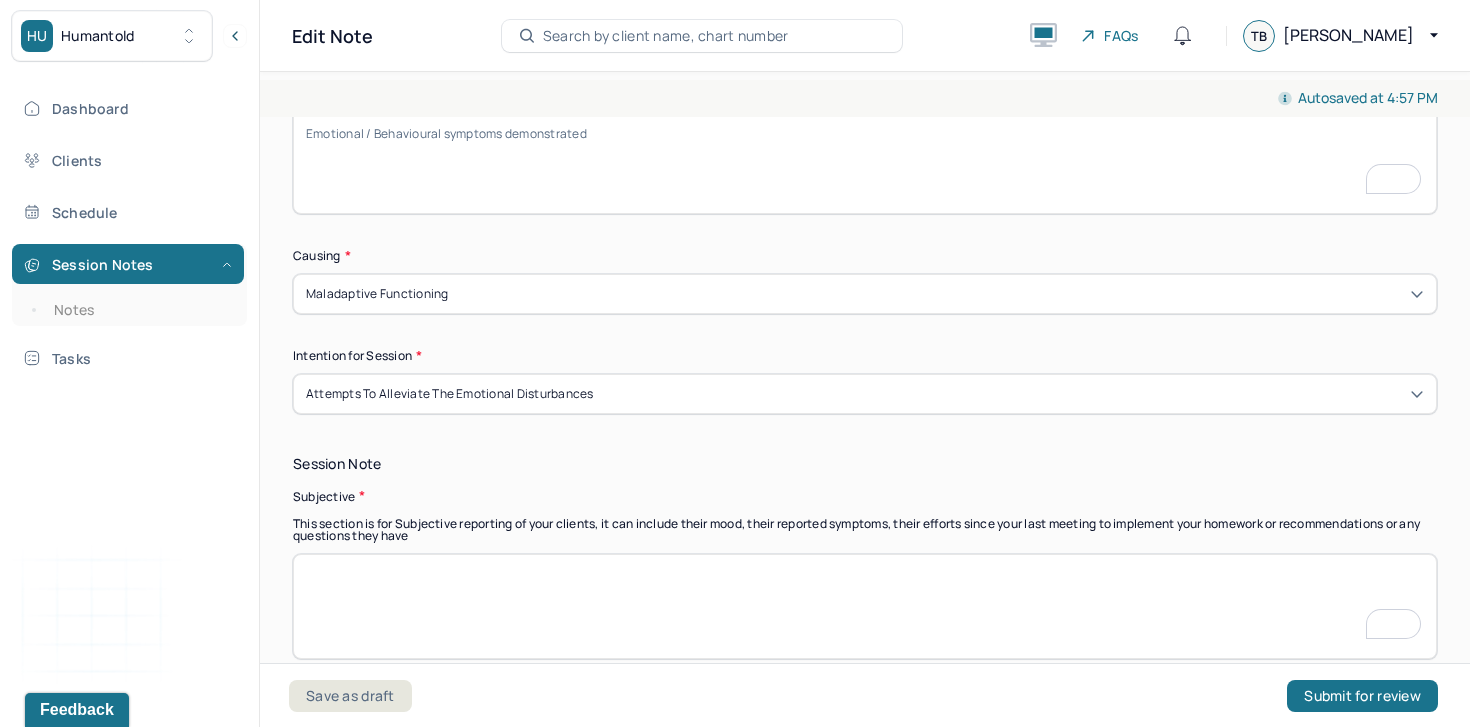 type 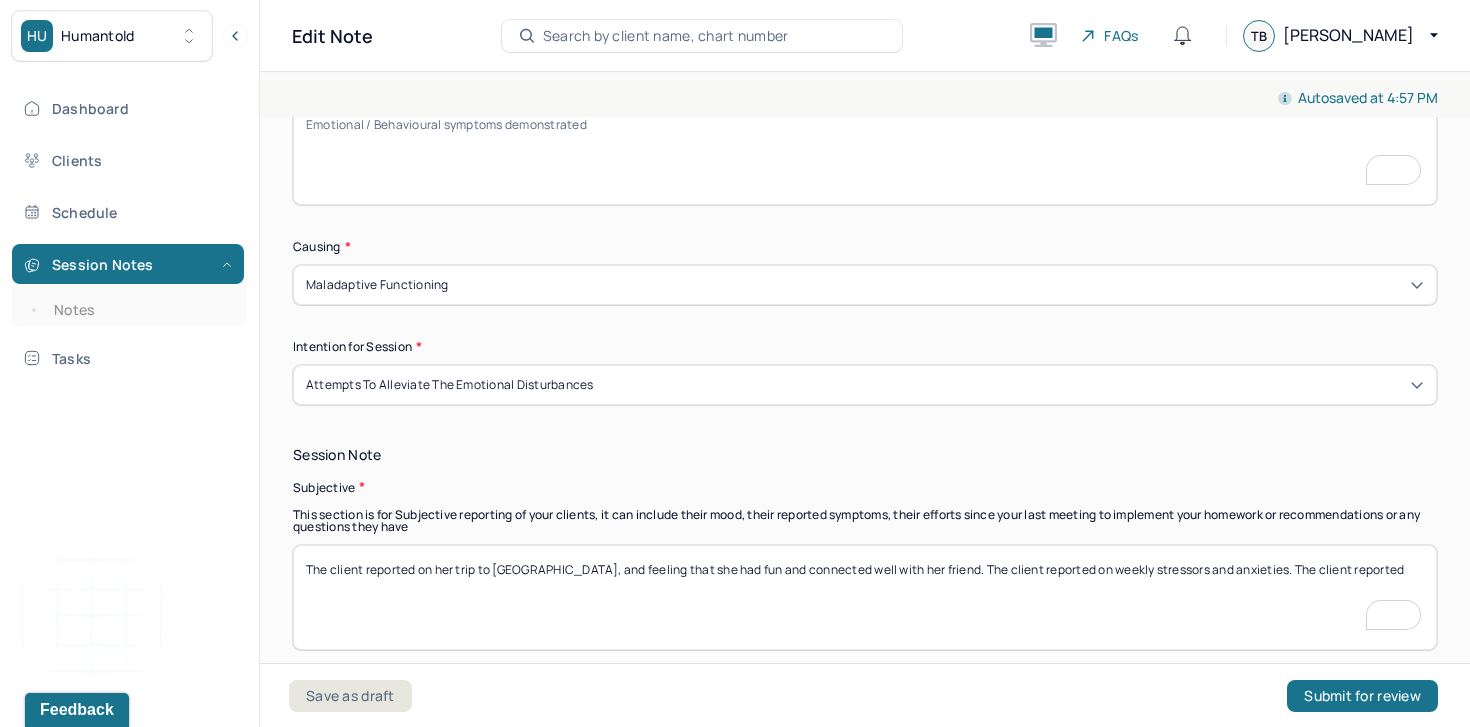 click on "The client reported on her trip to Chicago, and feeling that she had fun and connected well with her friend. The client reported on weekly stressors and anxieties. The client reported" at bounding box center (865, 597) 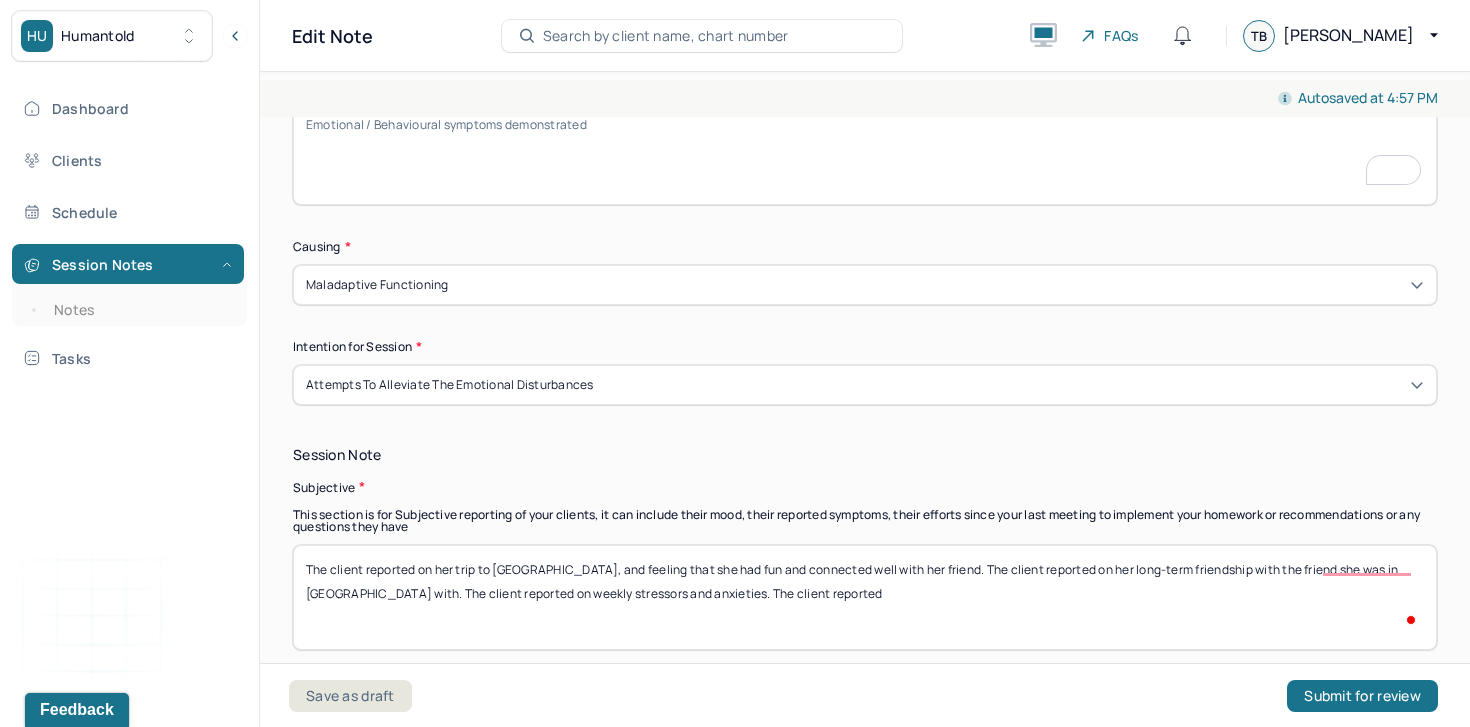 click on "The client reported on her trip to Chicago, and feeling that she had fun and connected well with her friend. The client reported on weekly stressors and anxieties. The client reported" at bounding box center [865, 597] 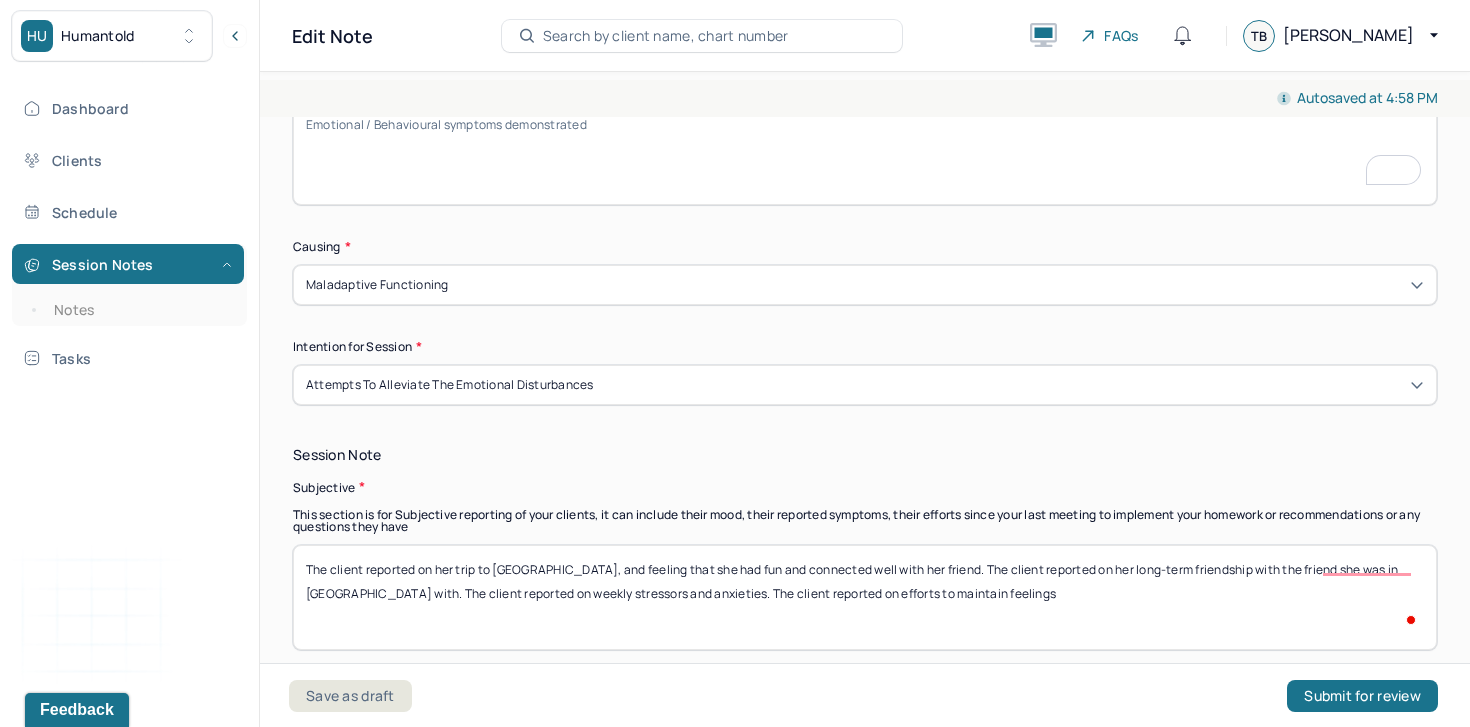 click on "The client reported on her trip to Chicago, and feeling that she had fun and connected well with her friend. The client reported on her long-term friendship with the friend she was in Chicago with. The client reported on weekly stressors and anxieties. The client reported" at bounding box center [865, 597] 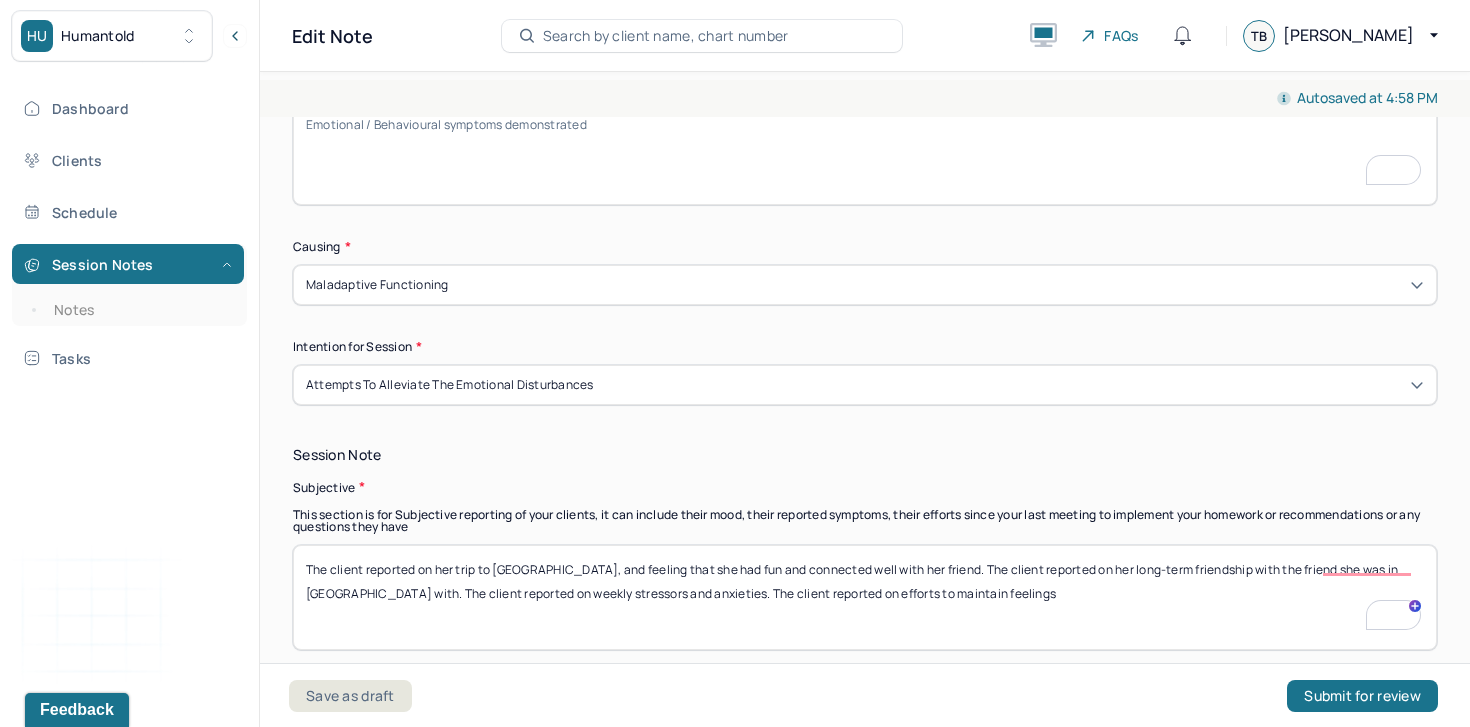click on "The client reported on her trip to Chicago, and feeling that she had fun and connected well with her friend. The client reported on her long-term friendship with the friend she was in Chicago with. The client reported on weekly stressors and anxieties. The client reported" at bounding box center [865, 597] 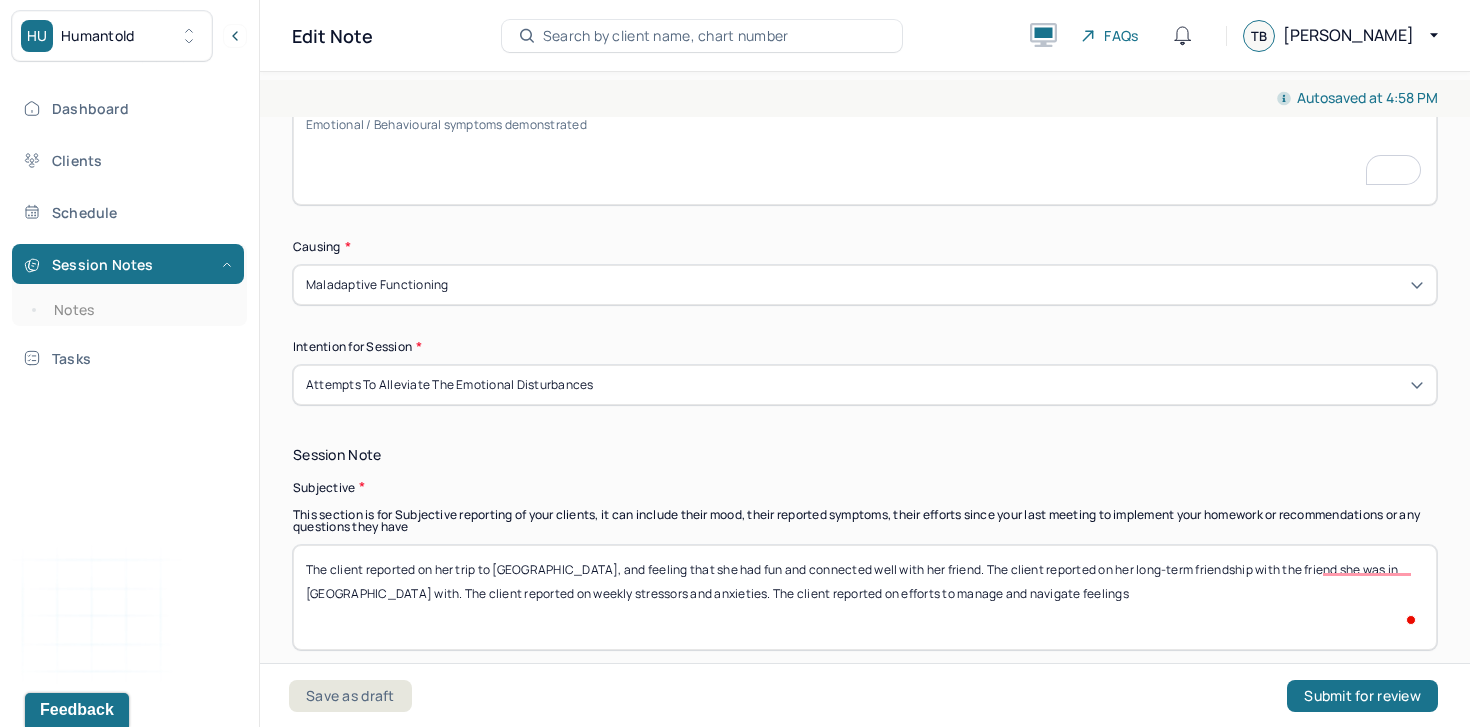 click on "The client reported on her trip to Chicago, and feeling that she had fun and connected well with her friend. The client reported on her long-term friendship with the friend she was in Chicago with. The client reported on weekly stressors and anxieties. The client reported" at bounding box center (865, 597) 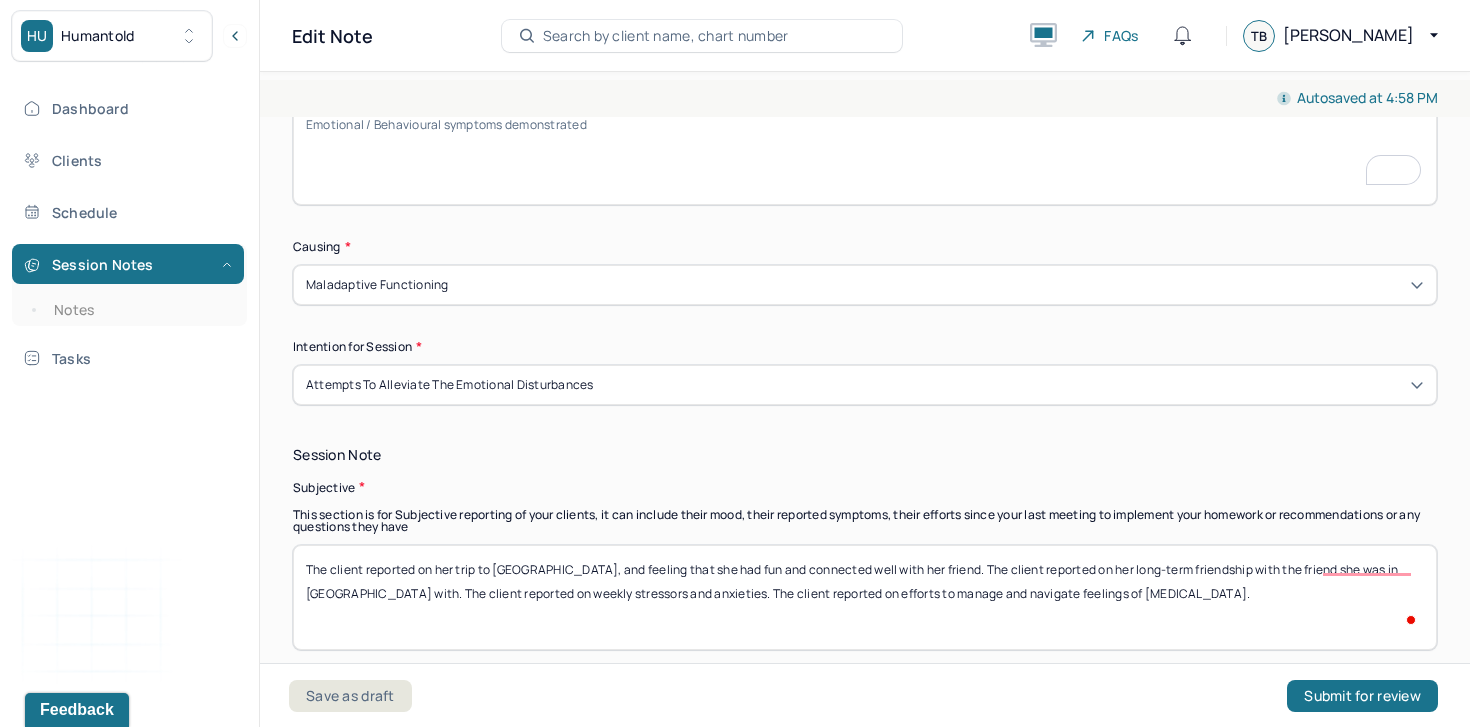 click on "The client reported on her trip to Chicago, and feeling that she had fun and connected well with her friend. The client reported on her long-term friendship with the friend she was in Chicago with. The client reported on weekly stressors and anxieties. The client reported" at bounding box center [865, 597] 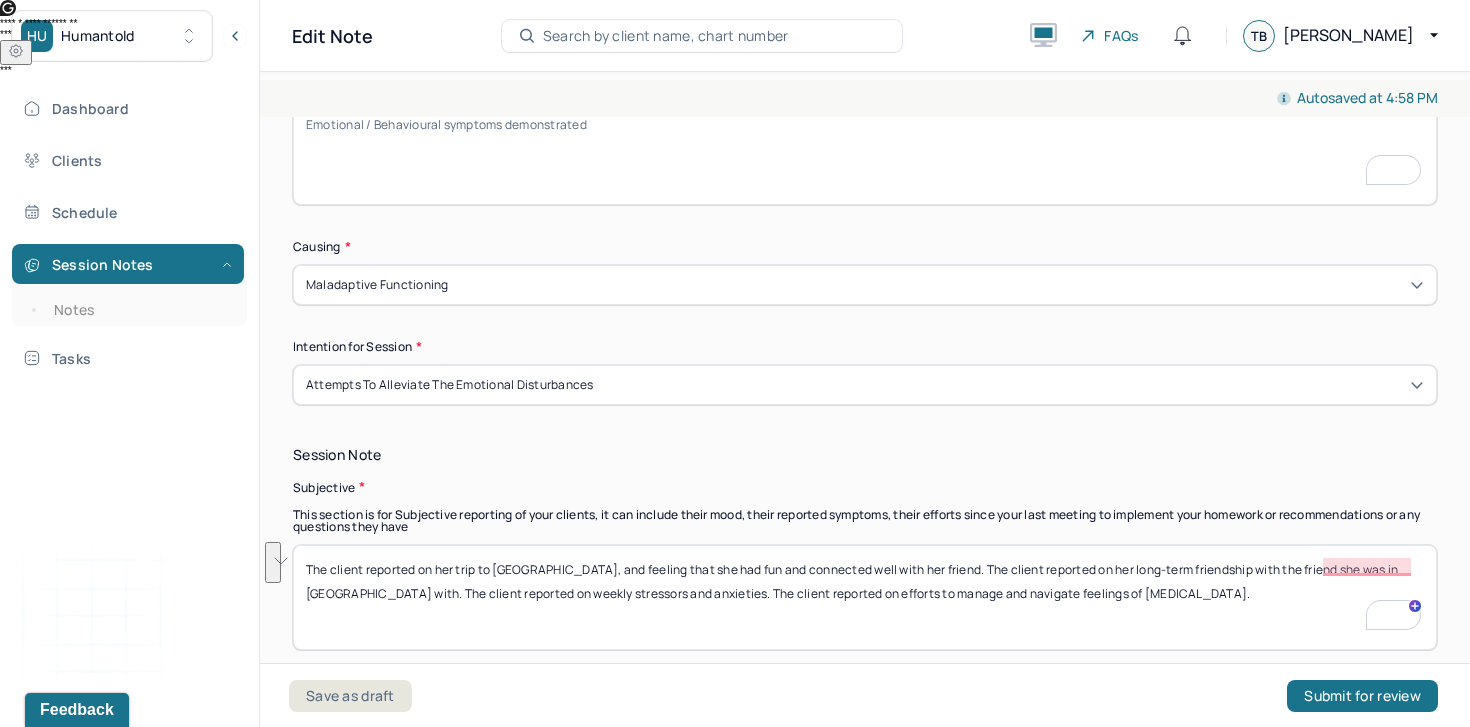 type on "The client reported on her trip to [GEOGRAPHIC_DATA], and feeling that she had fun and connected well with her friend. The client reported on her long-term friendship with the friend she was in [GEOGRAPHIC_DATA] with. The client reported on weekly stressors and anxieties. The client reported on efforts to manage and navigate feelings of [MEDICAL_DATA]." 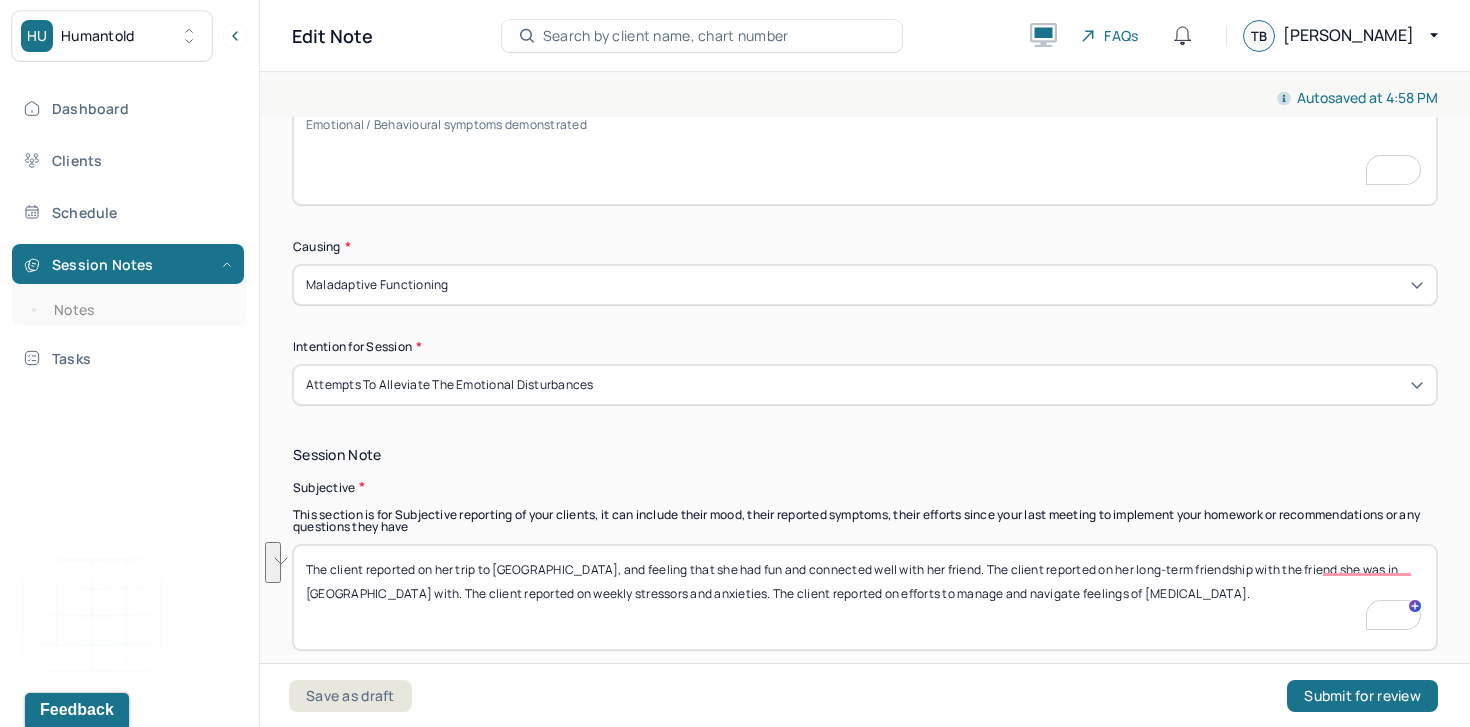 paste on "The client presented as engaged, thoughtful, and emotionally attuned. She expressed warmth and ease when reflecting on her recent trip to [GEOGRAPHIC_DATA] and demonstrated insight into the value and longevity of her close friendship. When discussing weekly stressors and [MEDICAL_DATA], she appeared slightly tense and self-aware, with moments of self-critical thinking." 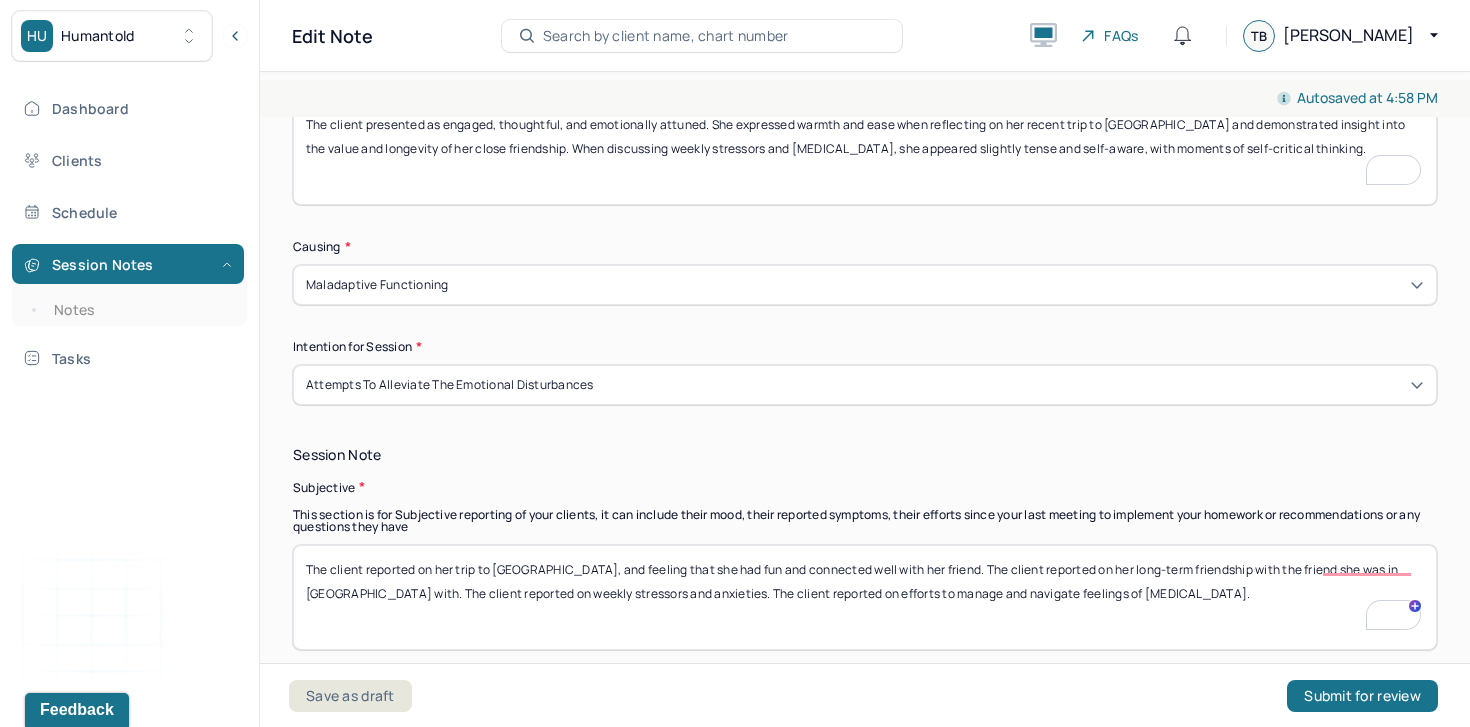 type on "The client presented as engaged, thoughtful, and emotionally attuned. She expressed warmth and ease when reflecting on her recent trip to [GEOGRAPHIC_DATA] and demonstrated insight into the value and longevity of her close friendship. When discussing weekly stressors and [MEDICAL_DATA], she appeared slightly tense and self-aware, with moments of self-critical thinking." 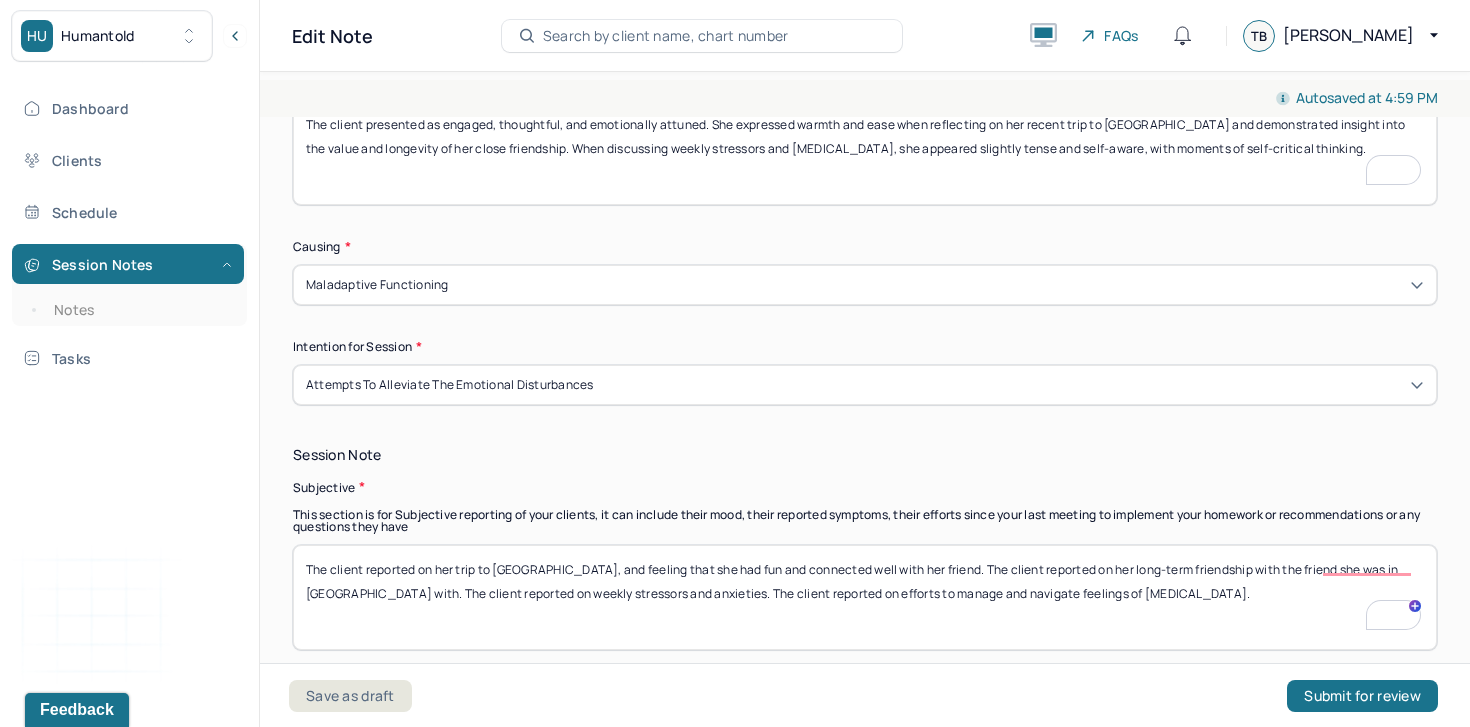scroll, scrollTop: 1286, scrollLeft: 0, axis: vertical 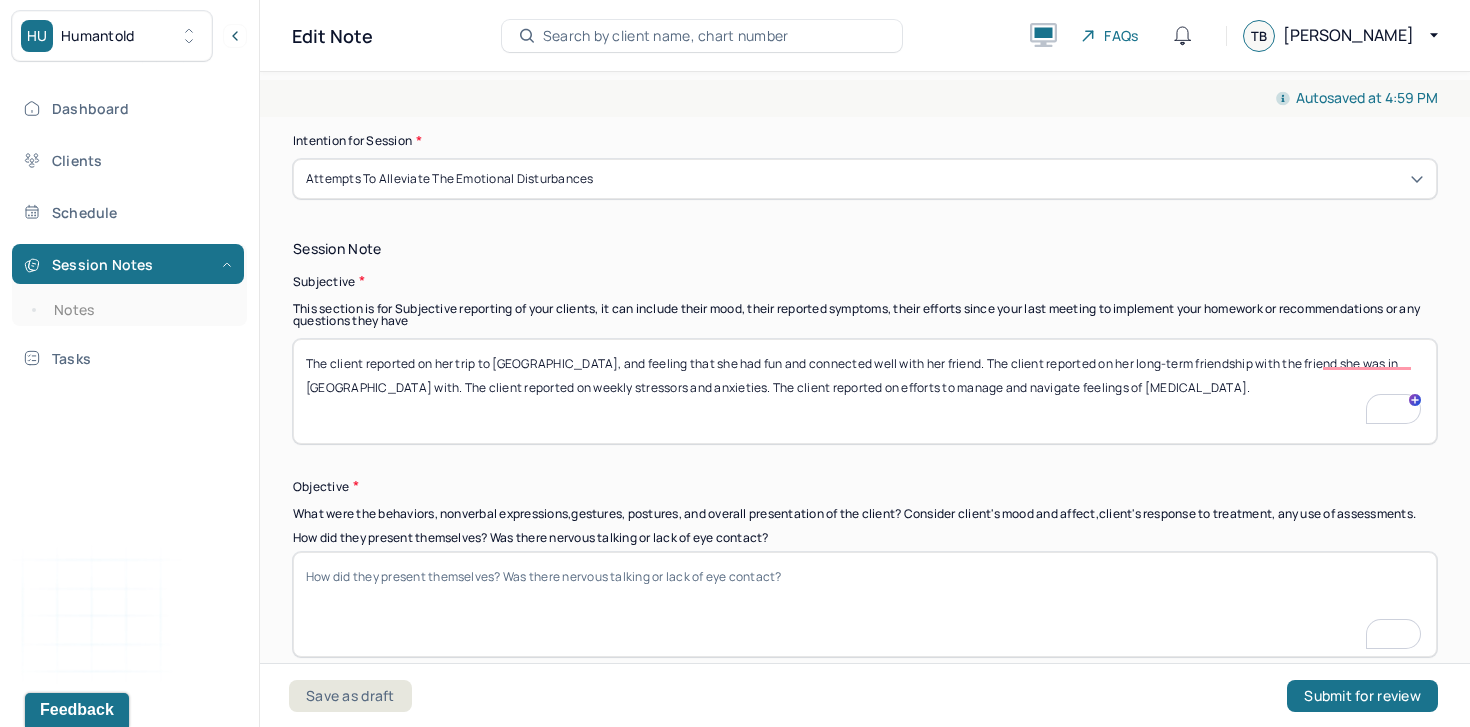 click on "How did they present themselves? Was there nervous talking or lack of eye contact?" at bounding box center (865, 604) 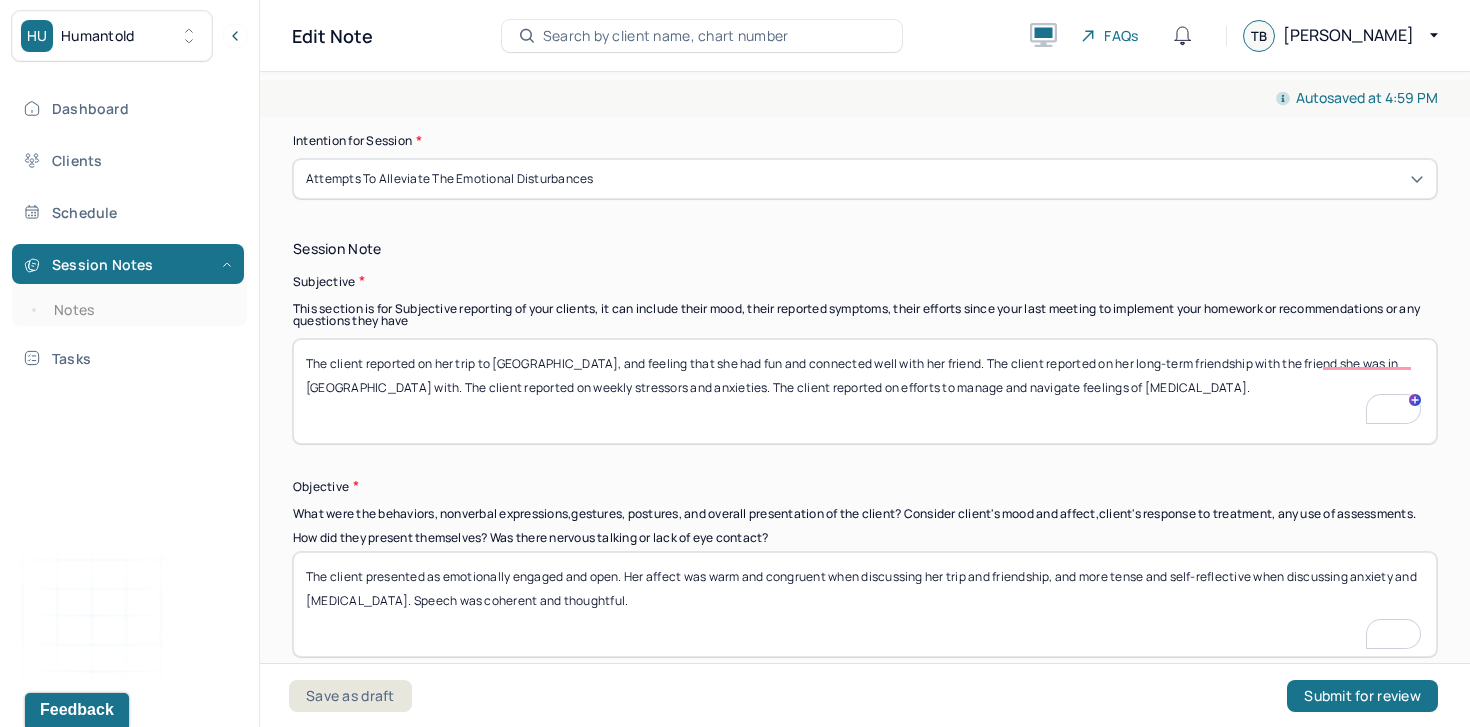 scroll, scrollTop: 1534, scrollLeft: 0, axis: vertical 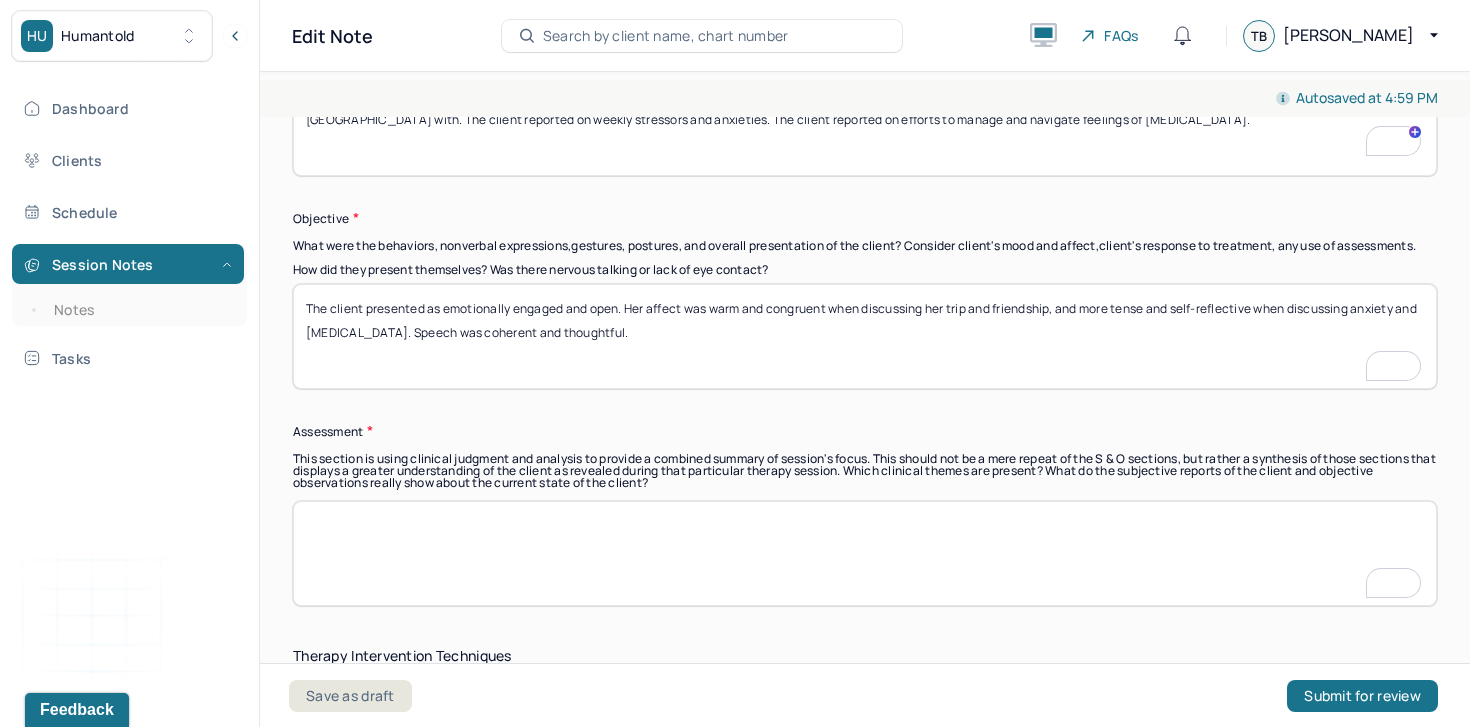 type on "The client presented as emotionally engaged and open. Her affect was warm and congruent when discussing her trip and friendship, and more tense and self-reflective when discussing anxiety and [MEDICAL_DATA]. Speech was coherent and thoughtful." 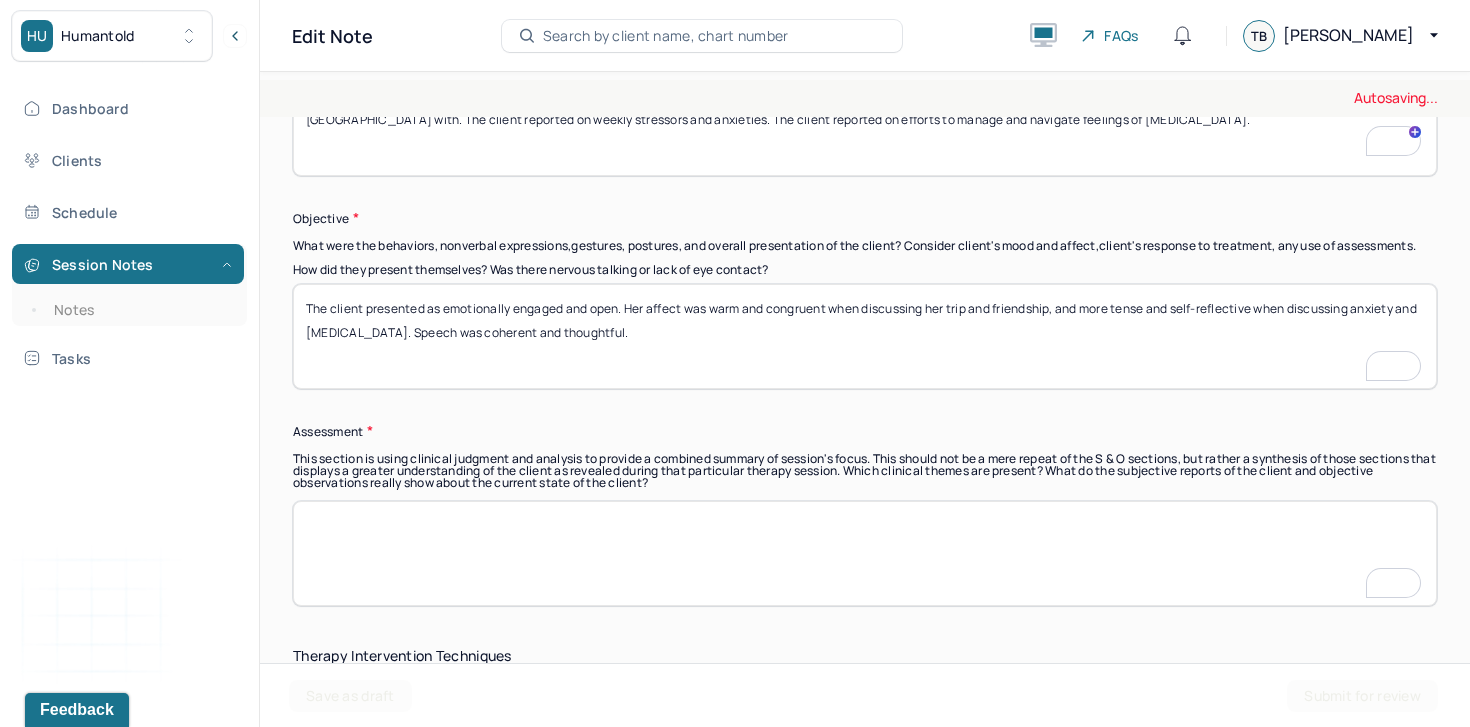 click at bounding box center [865, 553] 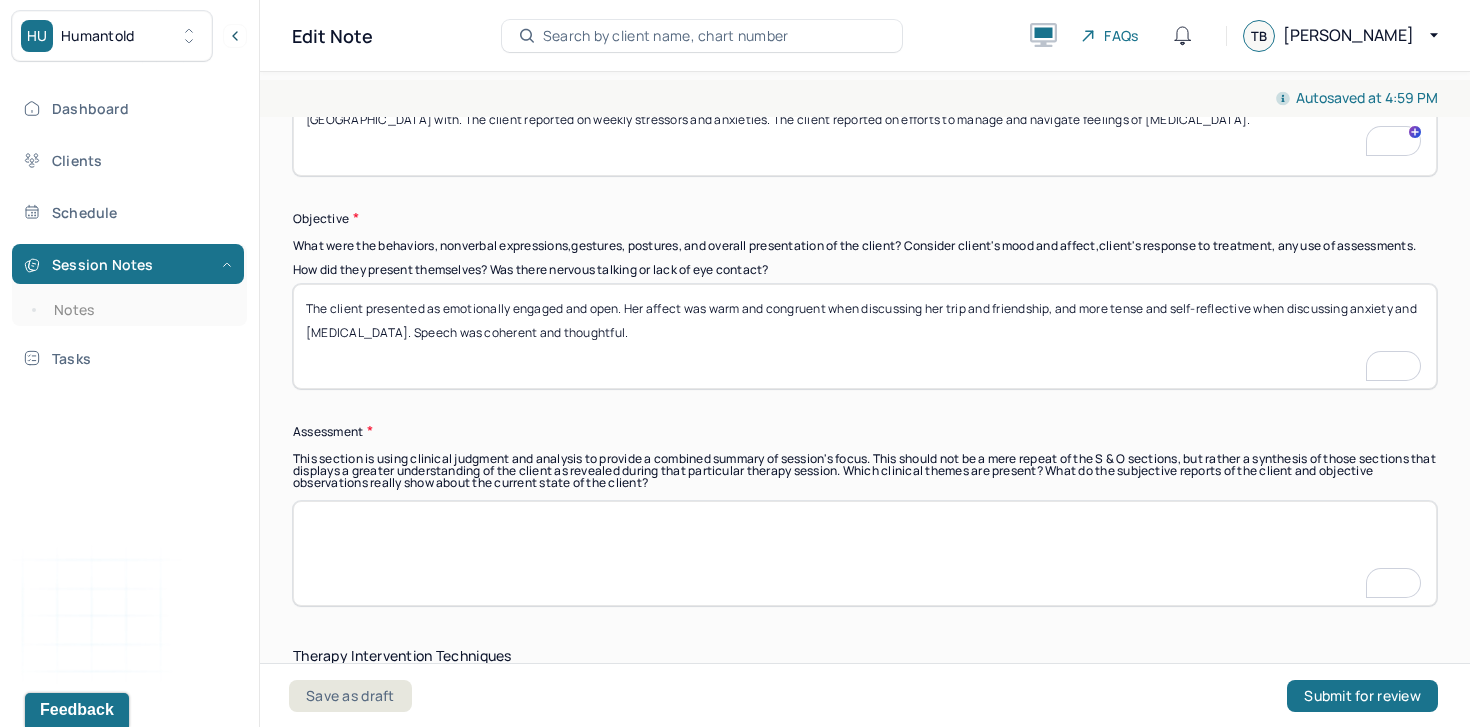 paste on "he client continues to demonstrate increased emotional awareness and capacity for insight, particularly regarding longstanding friendships and internal stressors. Positive relational experiences (e.g., during her Chicago trip) appear to be a source of grounding and support. Perfectionistic tendencies remain a source of internal pressure and anxiety. The client is actively working toward managing these tendencies and seems motivated to understand their impact on her mental health and daily functioning." 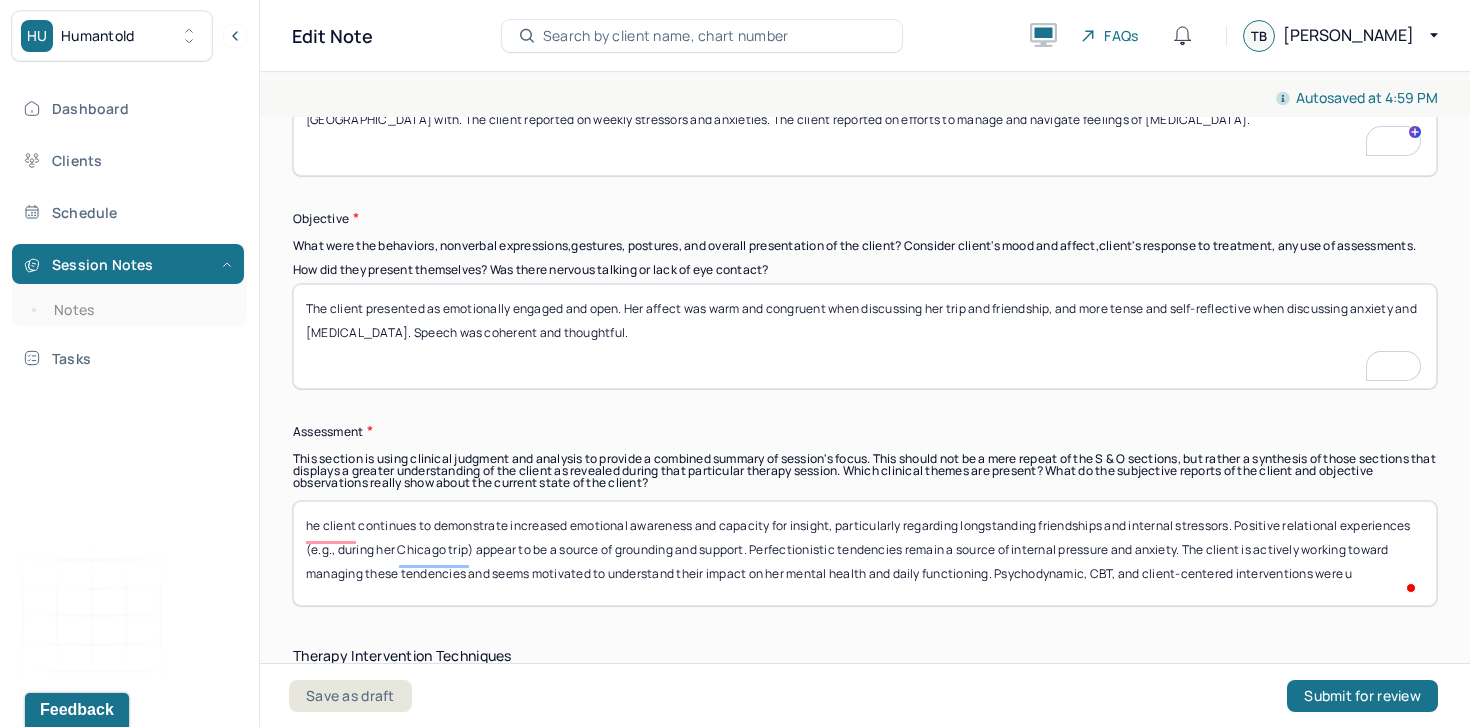 type on "he client continues to demonstrate increased emotional awareness and capacity for insight, particularly regarding longstanding friendships and internal stressors. Positive relational experiences (e.g., during her Chicago trip) appear to be a source of grounding and support. Perfectionistic tendencies remain a source of internal pressure and anxiety. The client is actively working toward managing these tendencies and seems motivated to understand their impact on her mental health and daily functioning. Psychodynamic, CBT, and client-centered interventions were us" 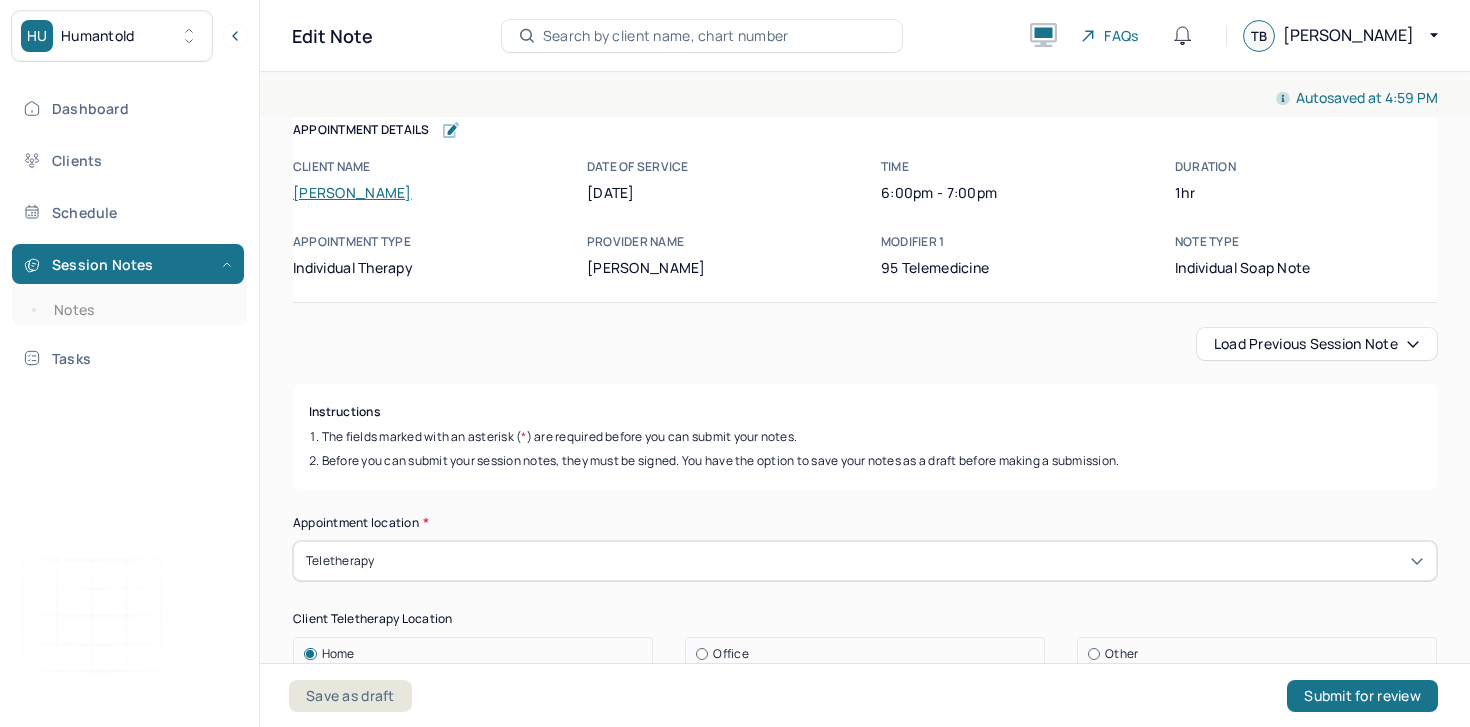 scroll, scrollTop: 0, scrollLeft: 0, axis: both 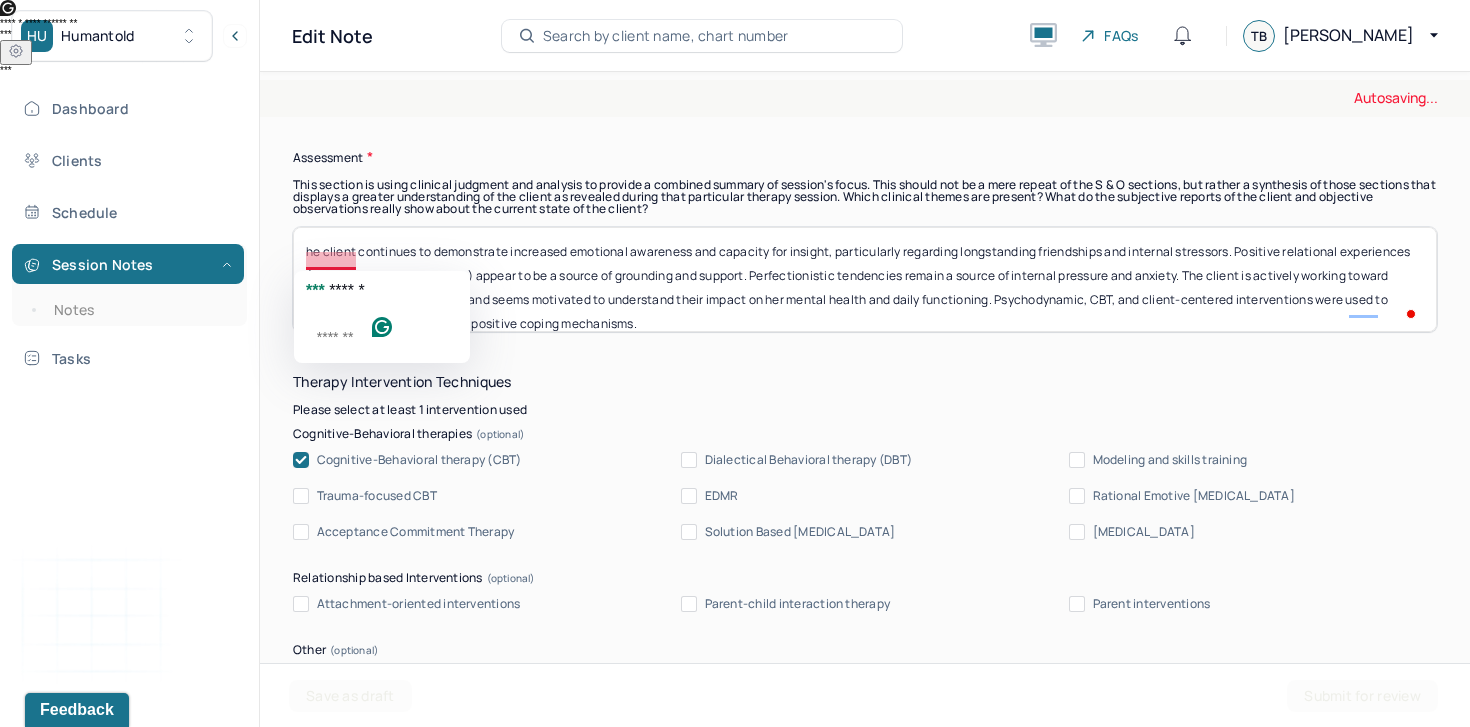 click on "***" 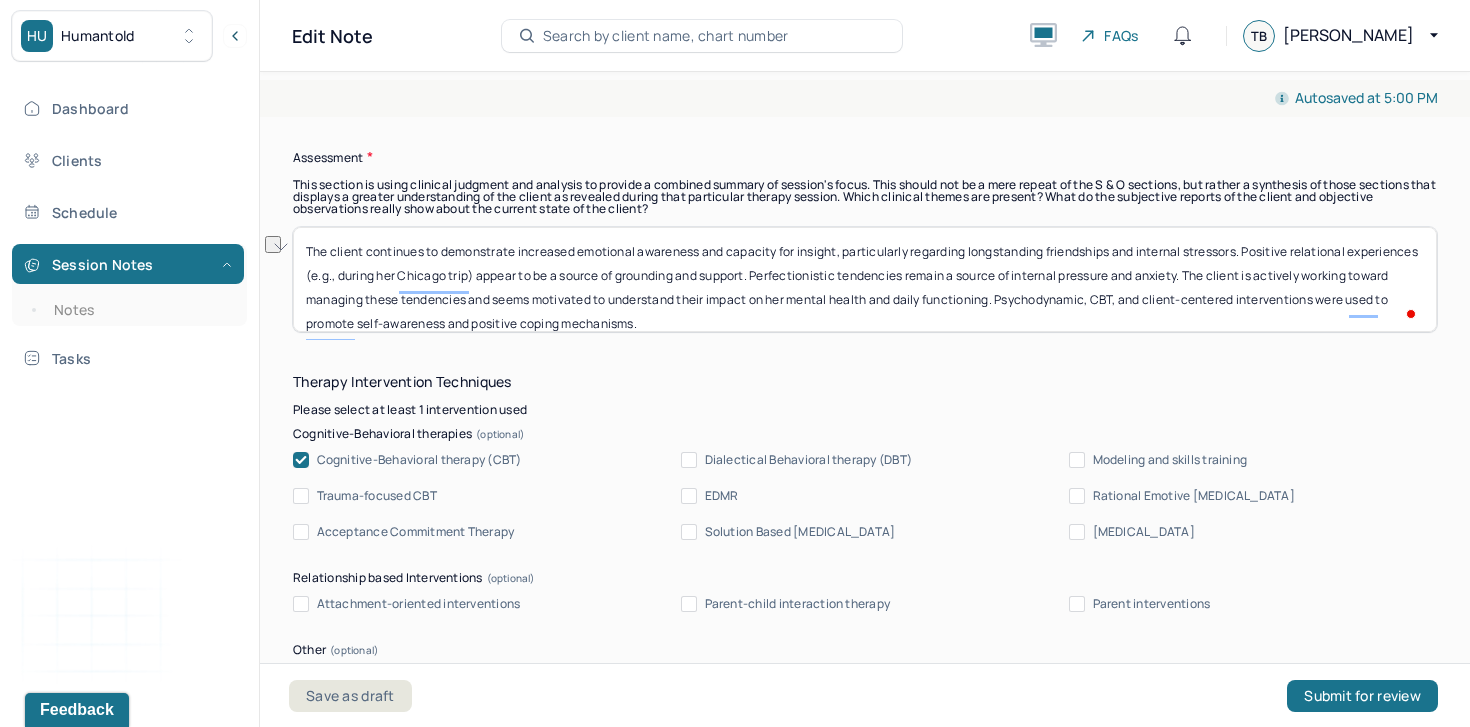 drag, startPoint x: 473, startPoint y: 284, endPoint x: 308, endPoint y: 282, distance: 165.01212 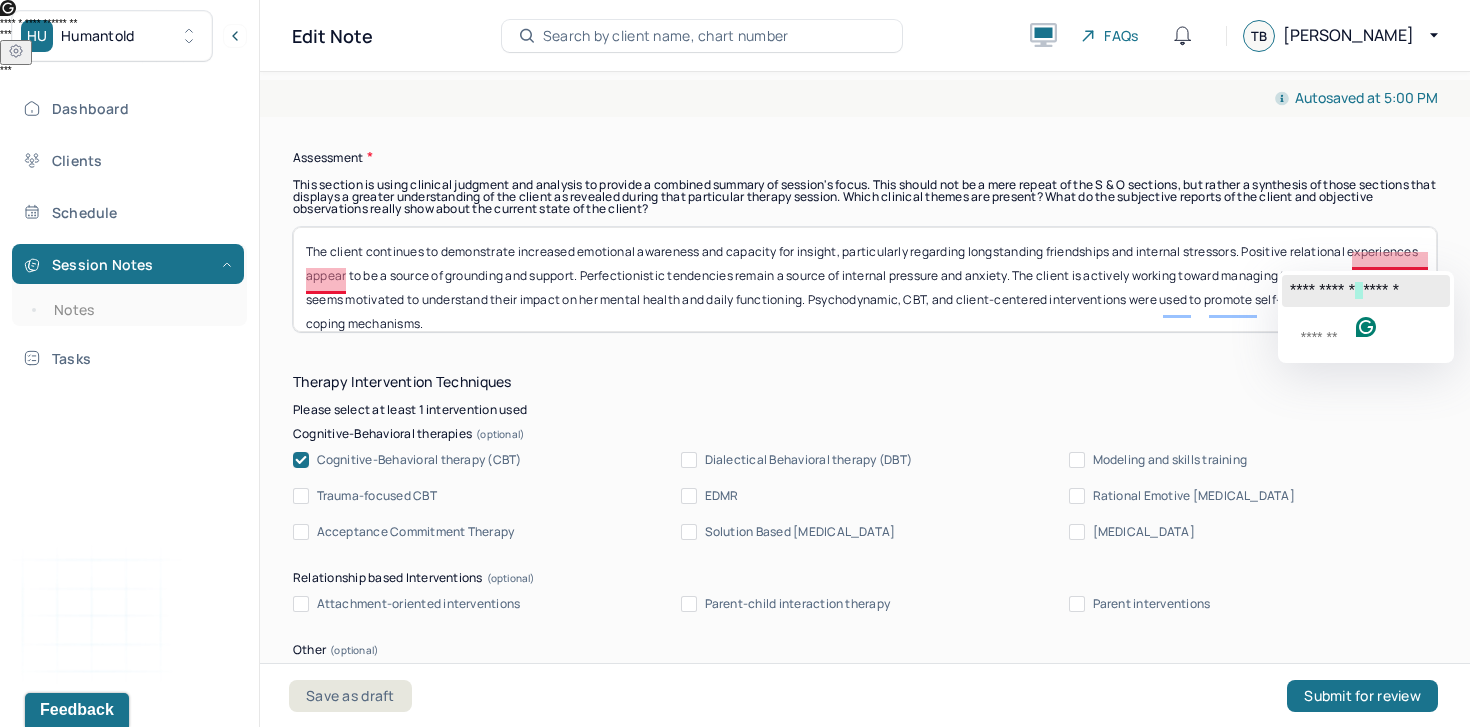 click on "**********" 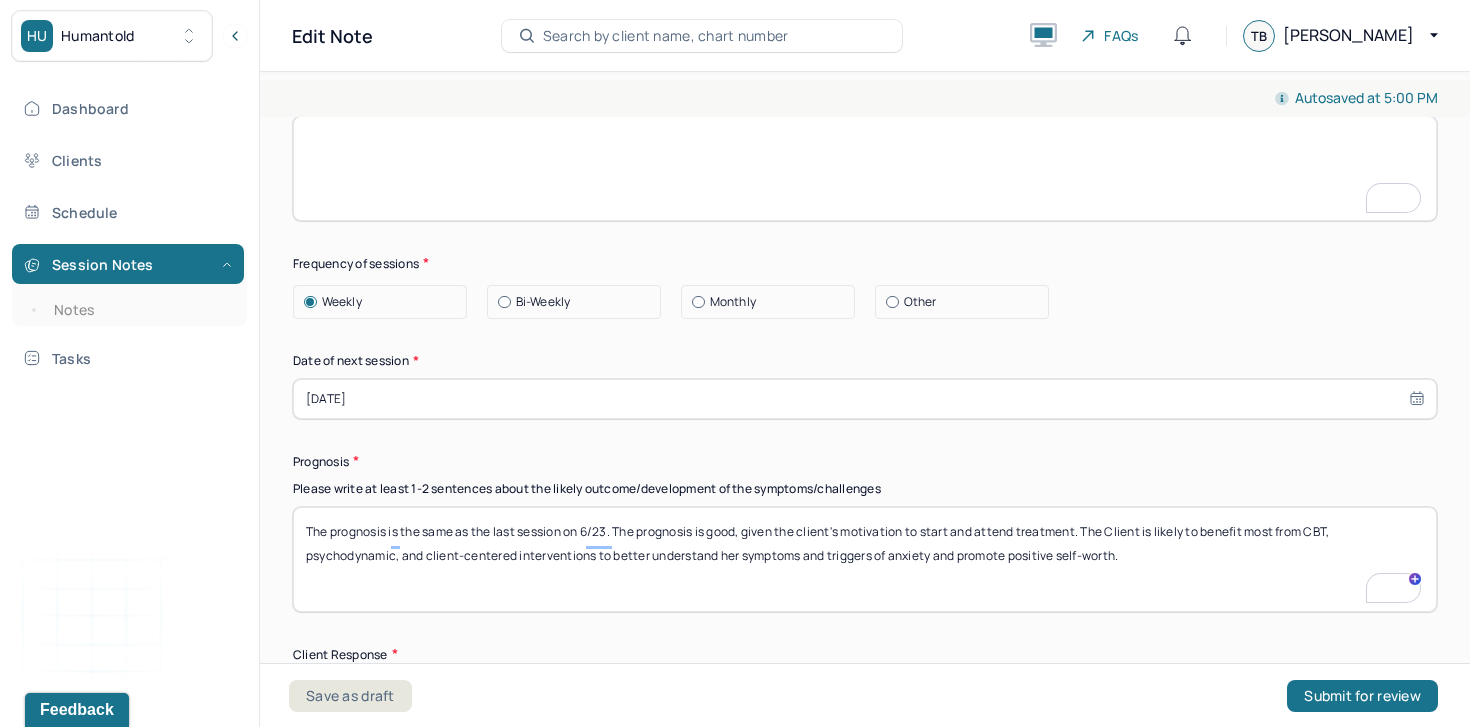 type on "The client continues to demonstrate increased emotional awareness and capacity for insight, particularly regarding longstanding friendships and internal stressors. Positive relational experiences appear to be a source of grounding and support. Perfectionistic tendencies remain a source of internal pressure and anxiety. The client is actively working toward managing these tendencies and seems motivated to understand their impact on her mental health and daily functioning. Psychodynamic, CBT, and client-centered interventions were used to promote self-awareness and positive coping mechanisms." 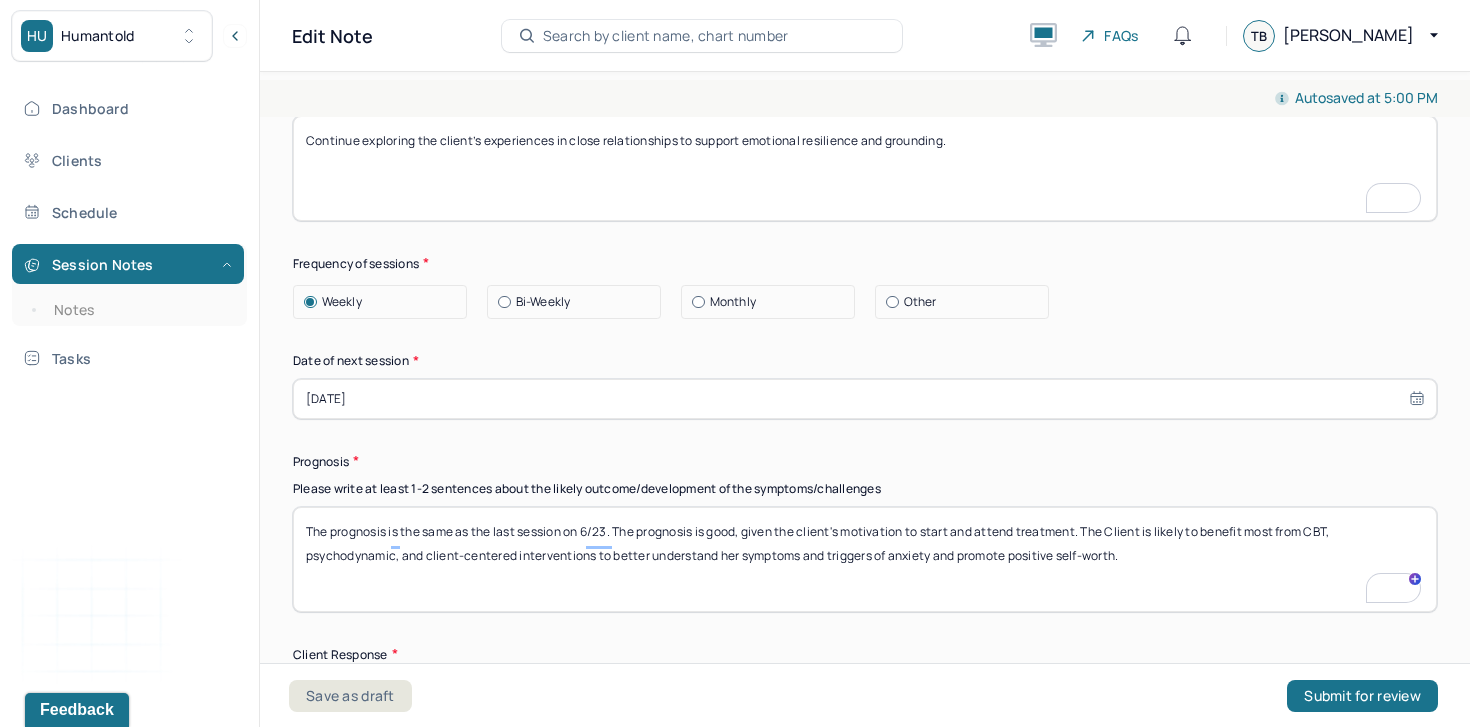 type on "Continue exploring the client’s experiences in close relationships to support emotional resilience and grounding." 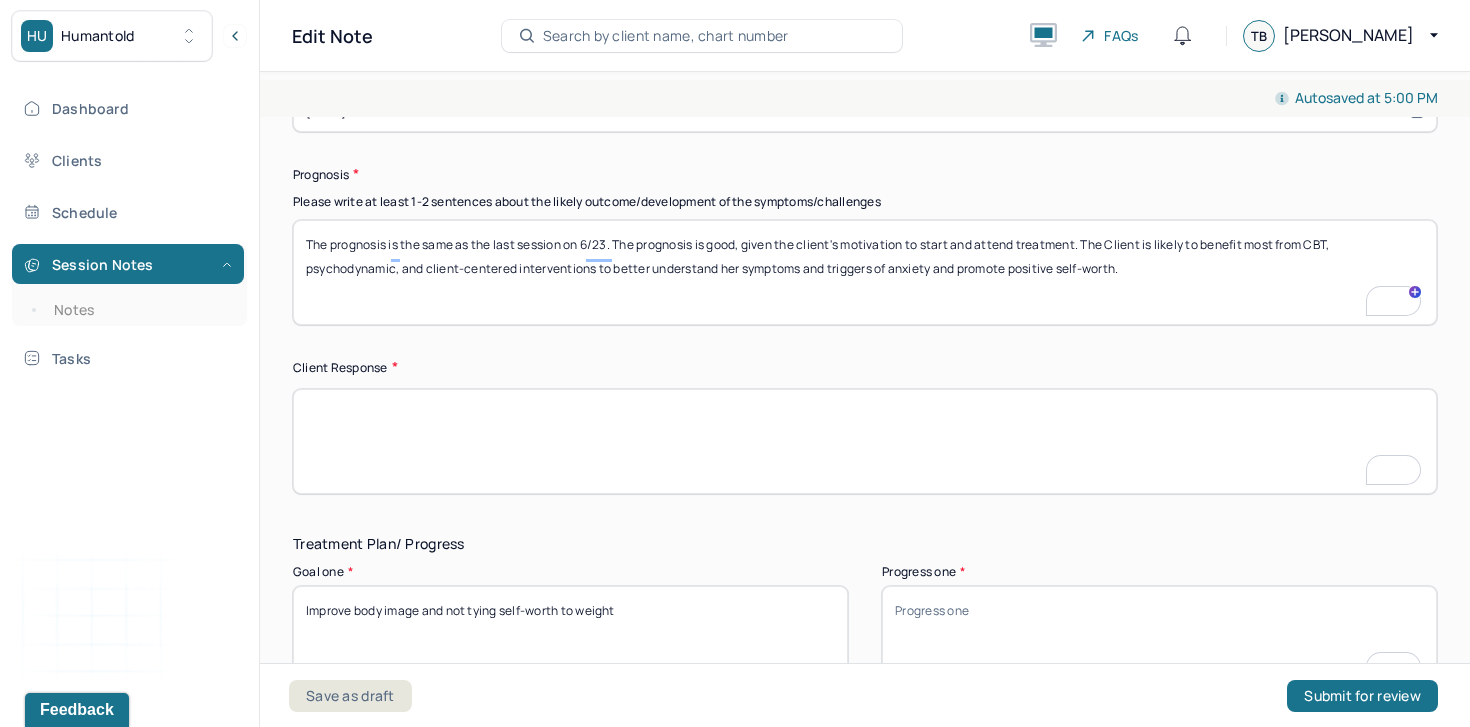 click at bounding box center (865, 441) 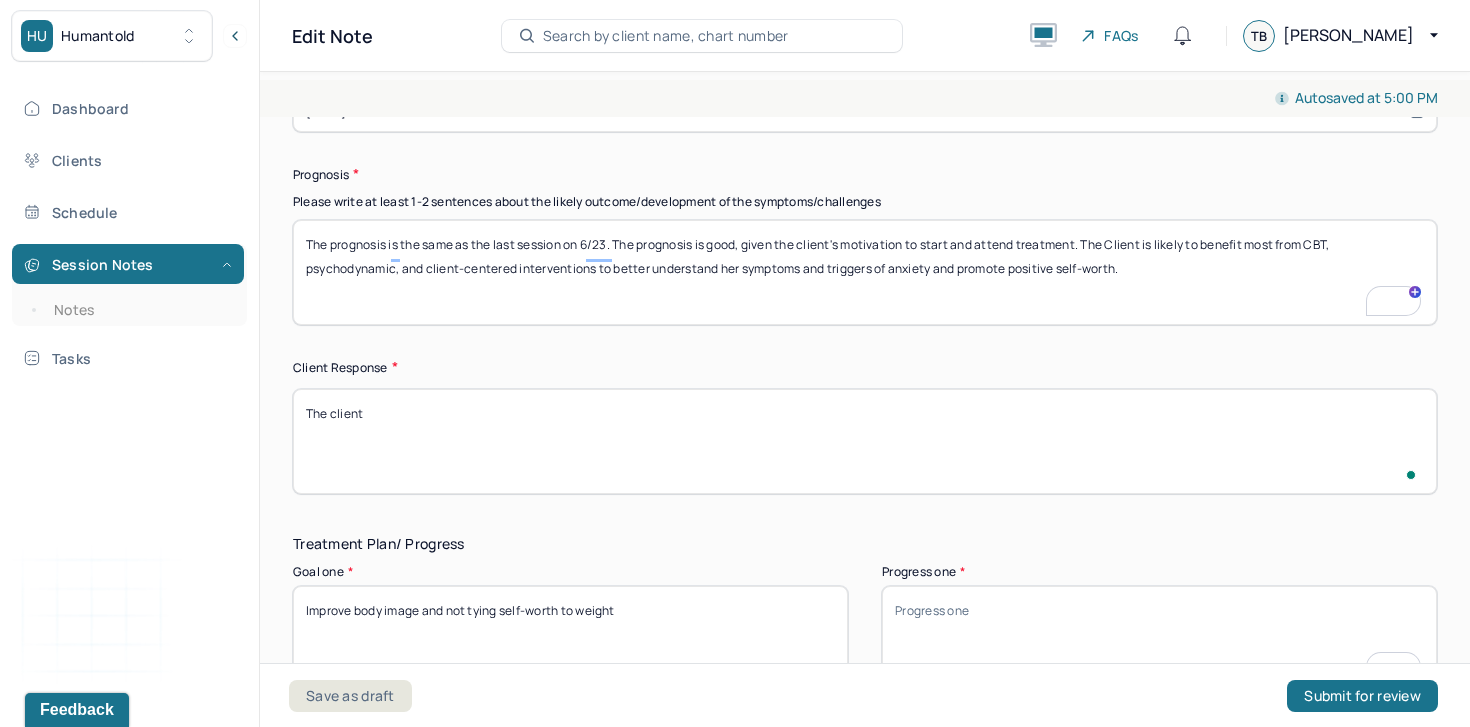 paste on "reflected meaningfully on how perfectionism manifests in her daily life and expressed interest in continuing to develop healthier internal responses" 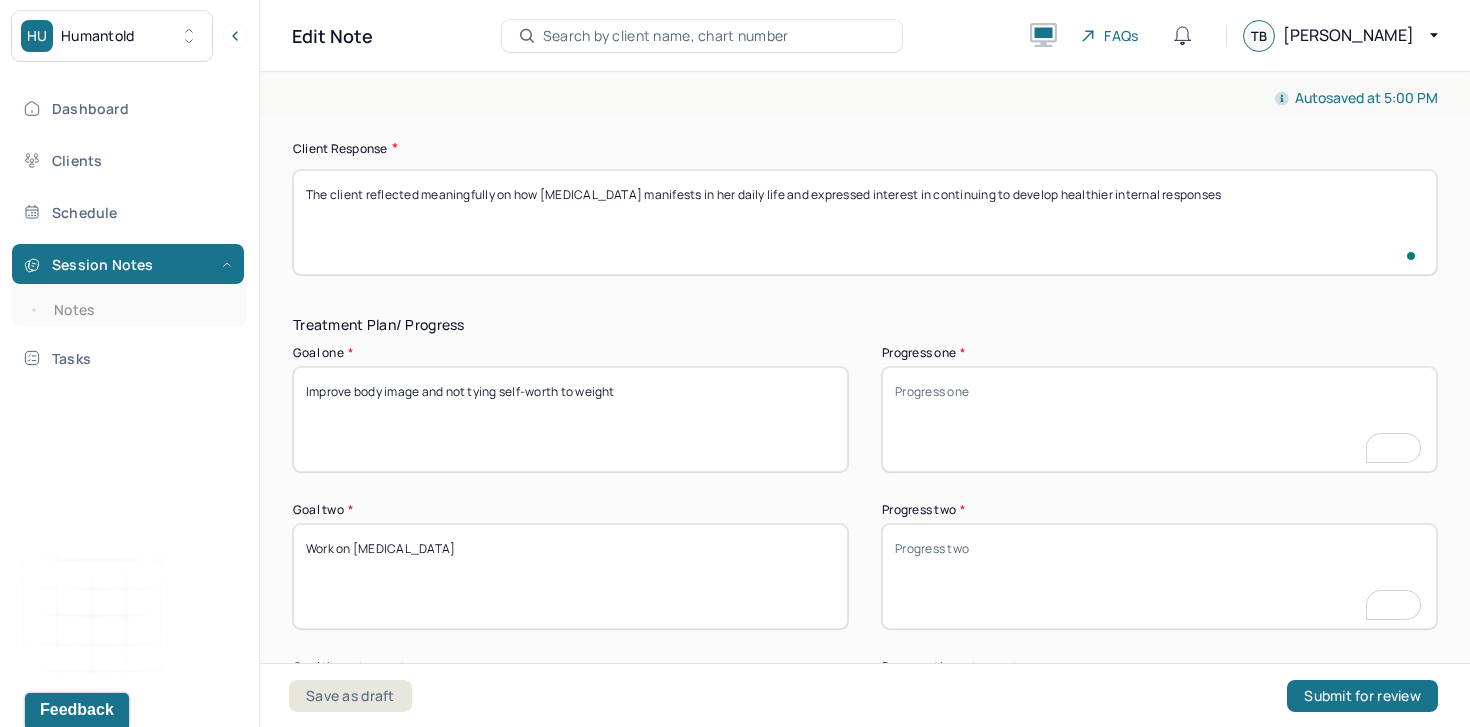 type on "The client reflected meaningfully on how perfectionism manifests in her daily life and expressed interest in continuing to develop healthier internal responses" 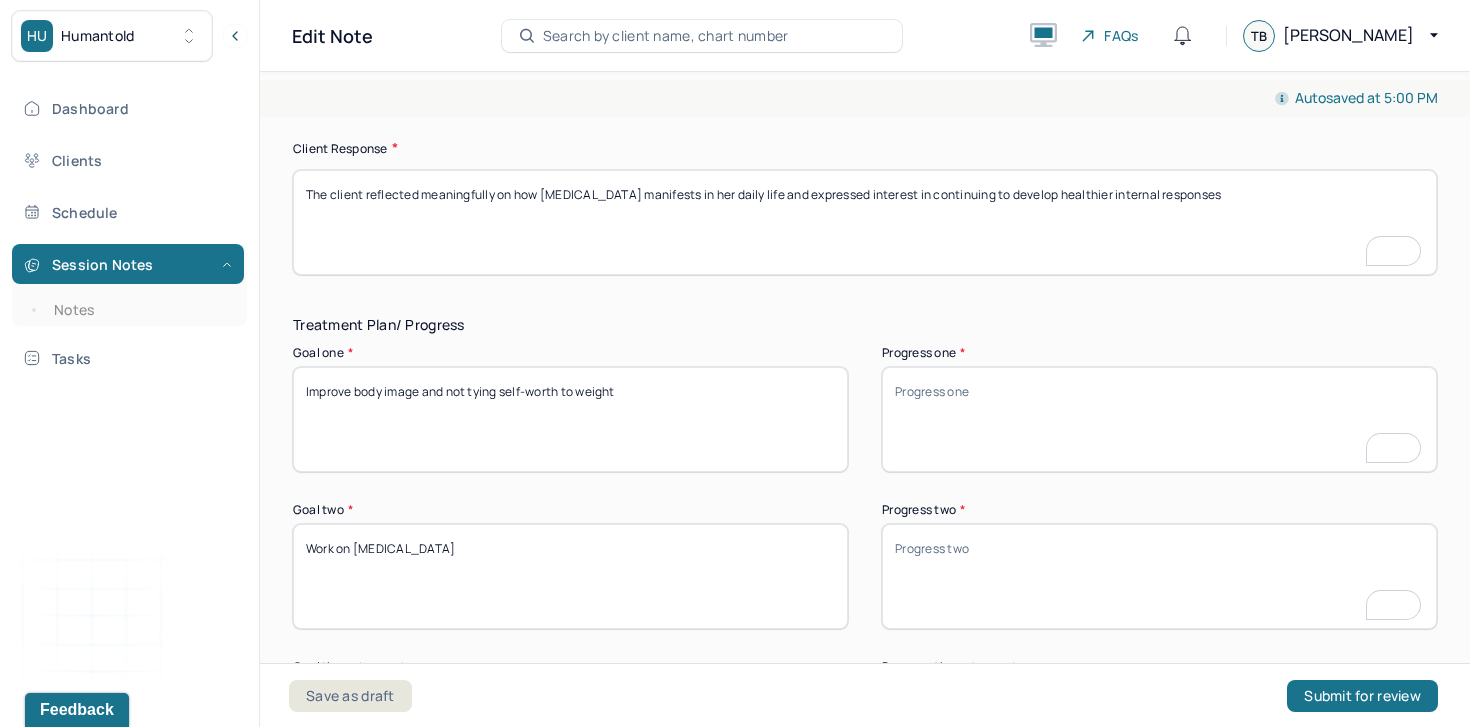 click on "Progress one *" at bounding box center (1159, 419) 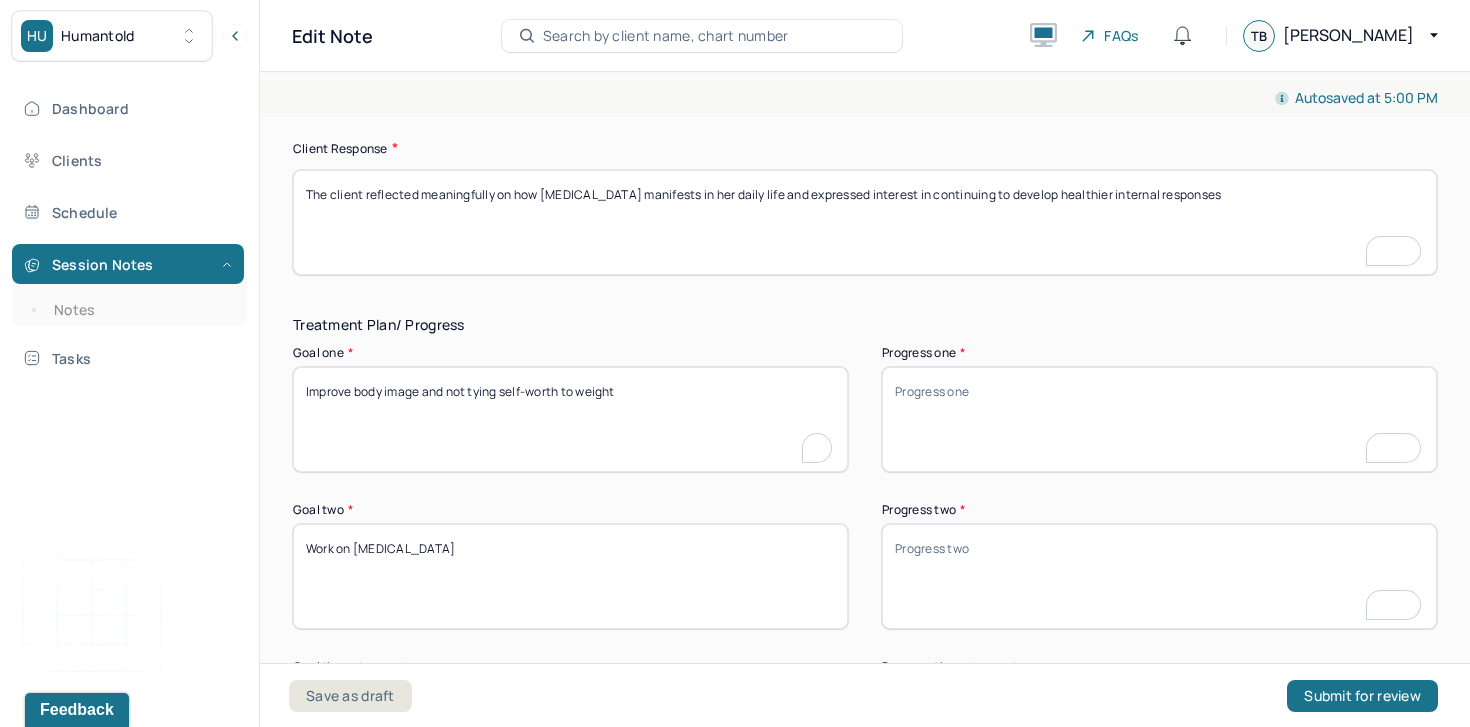 click on "Improve body image and not tying self-worth to weight" at bounding box center [570, 419] 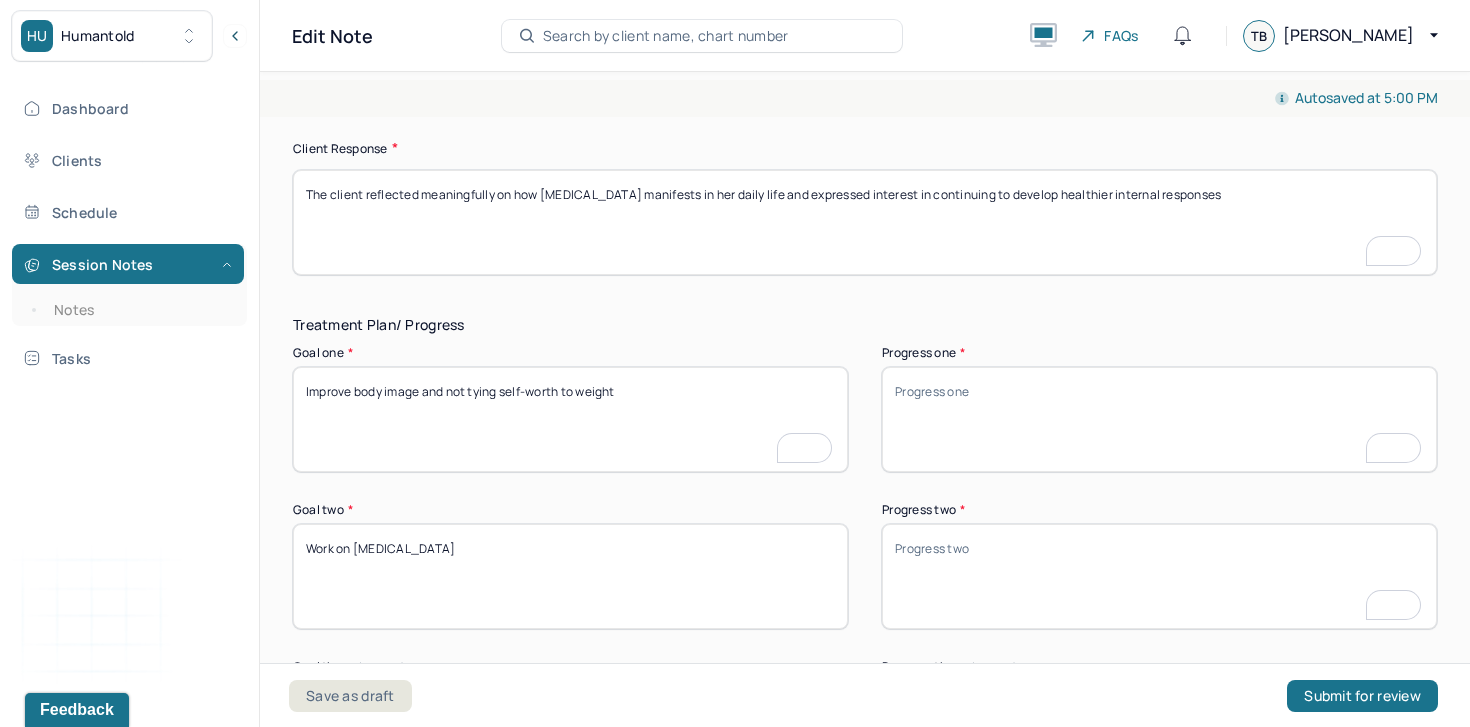 click on "Improve body image and not tying self-worth to weight" at bounding box center (570, 419) 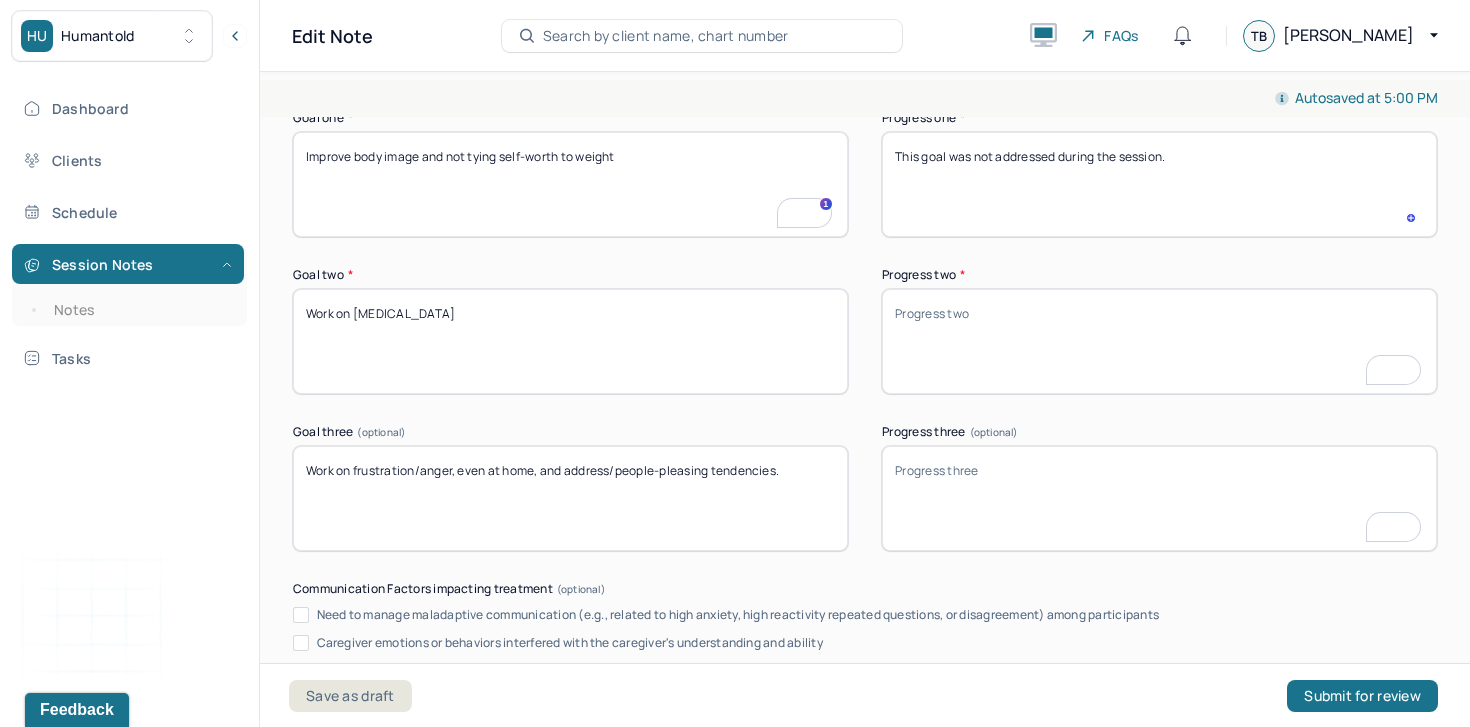 type on "This goal was not addressed during the session." 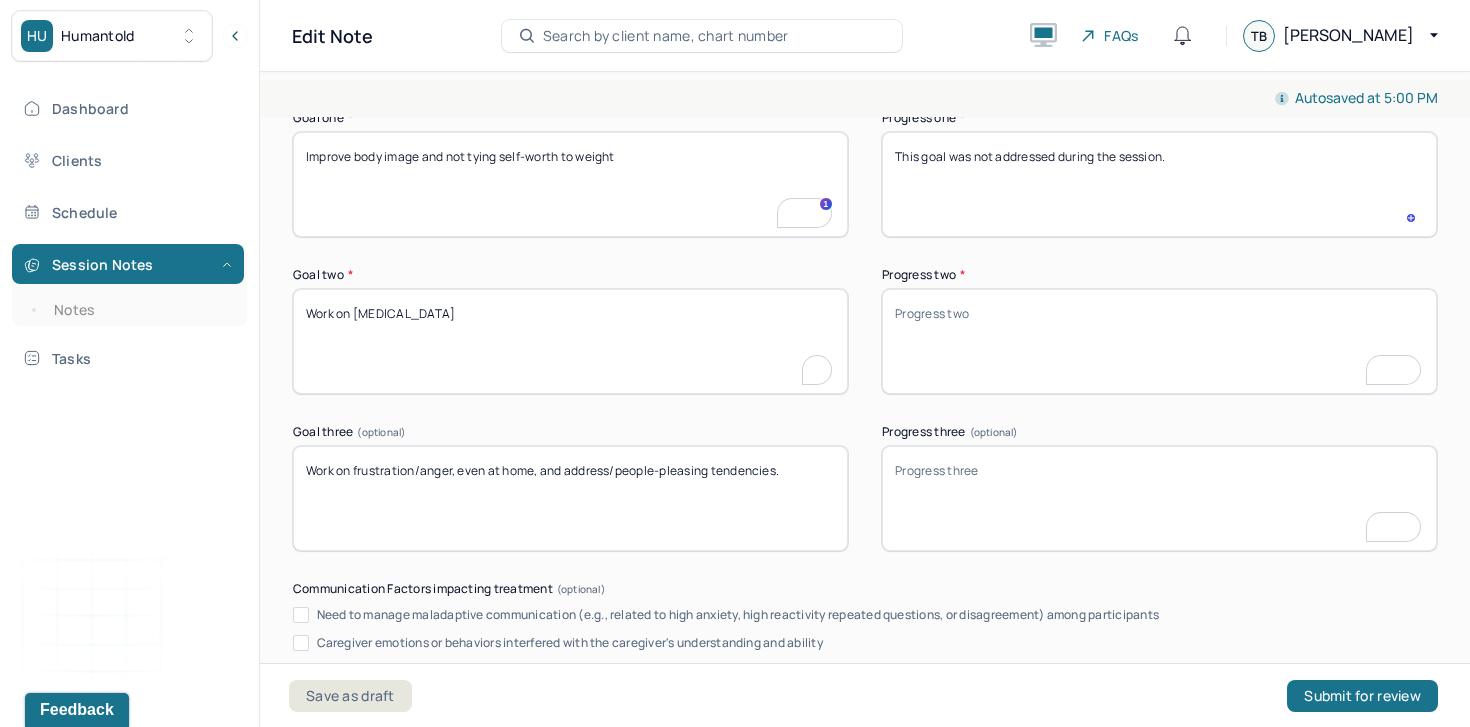 click on "Work on perfectionism" at bounding box center [570, 341] 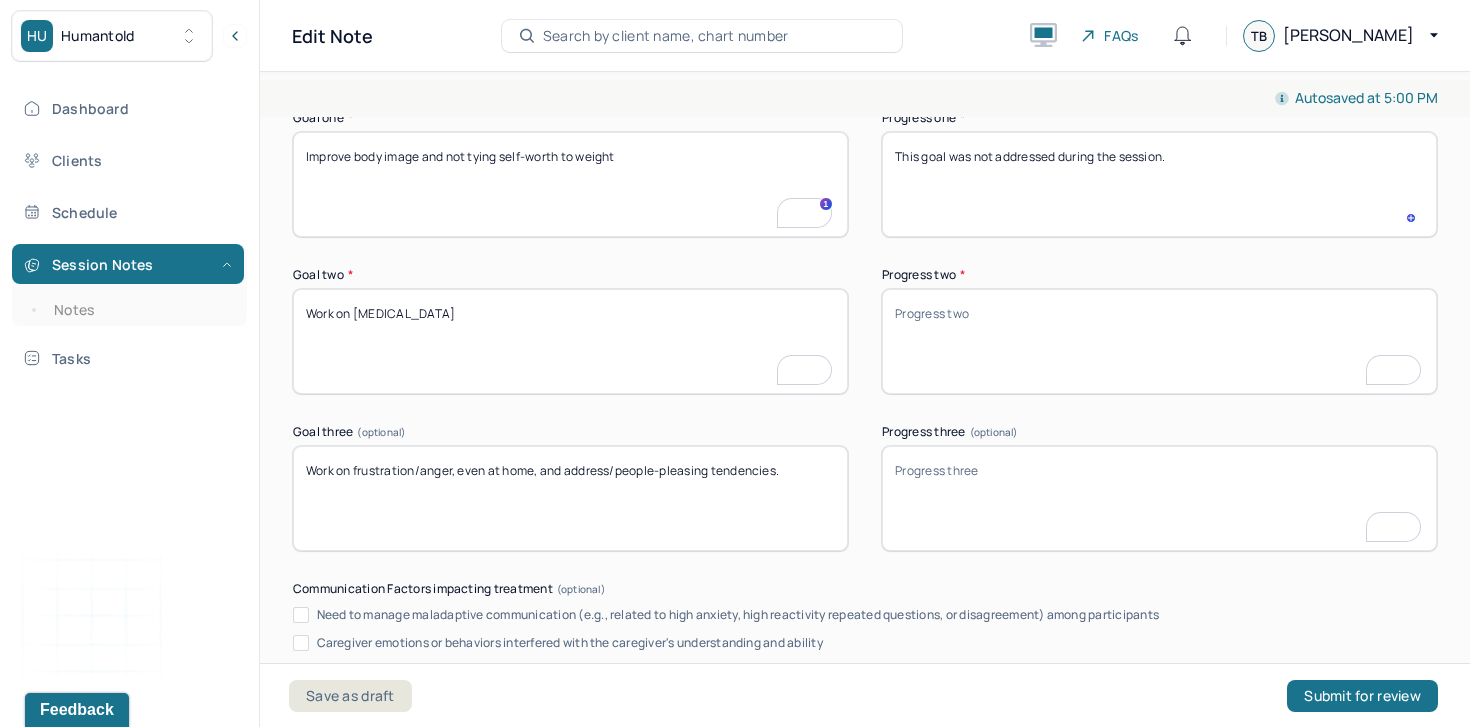 click on "Work on perfectionism" at bounding box center (570, 341) 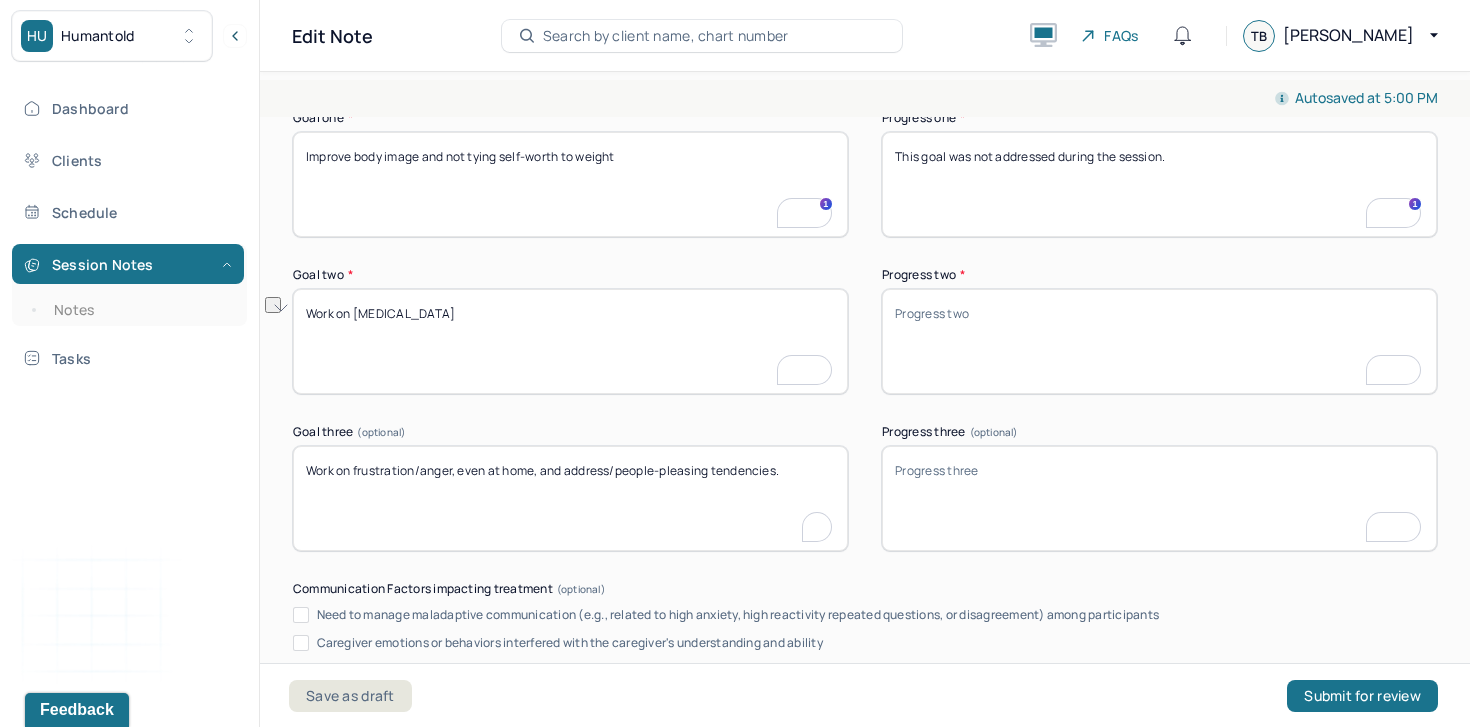 click on "Work on frustration/anger, even at home, and address/people-pleasing tendencies." at bounding box center (570, 498) 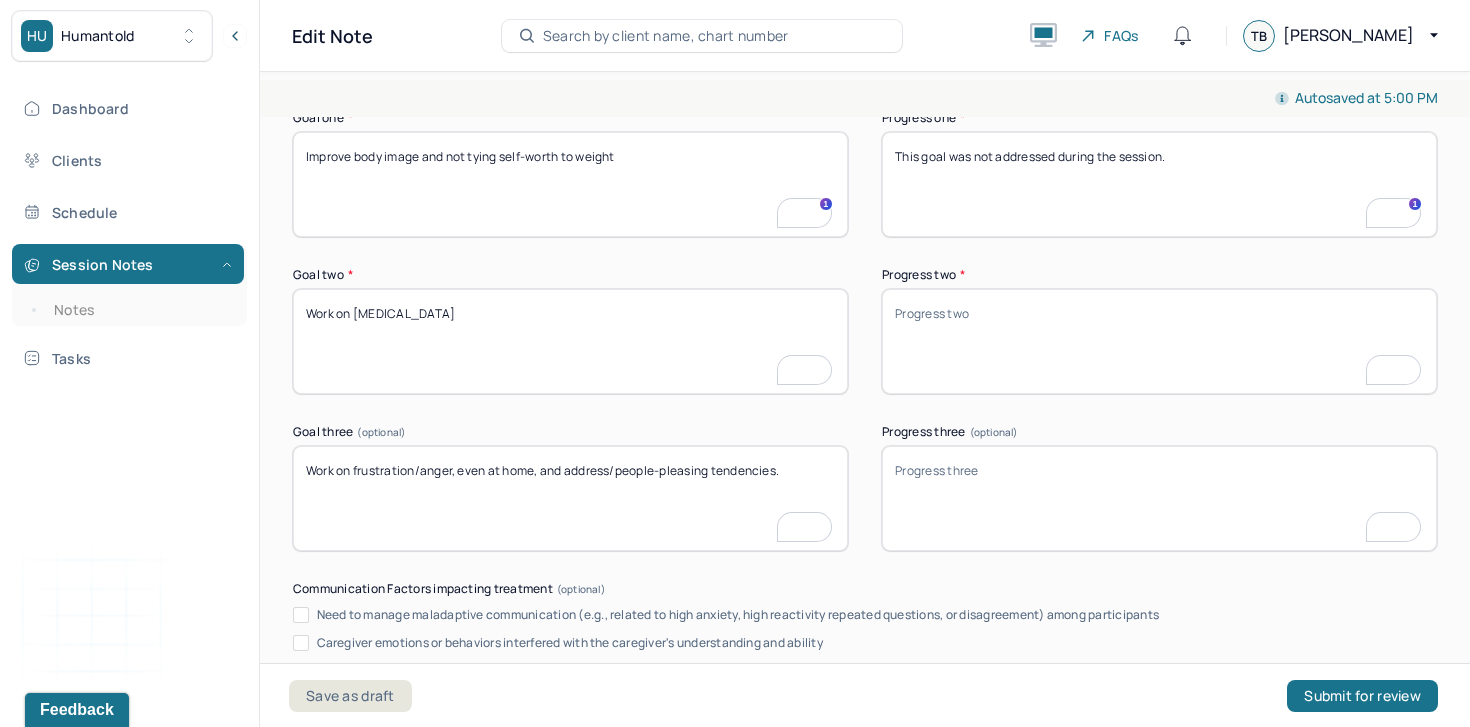 click on "Work on frustration/anger, even at home, and address/people-pleasing tendencies." at bounding box center [570, 498] 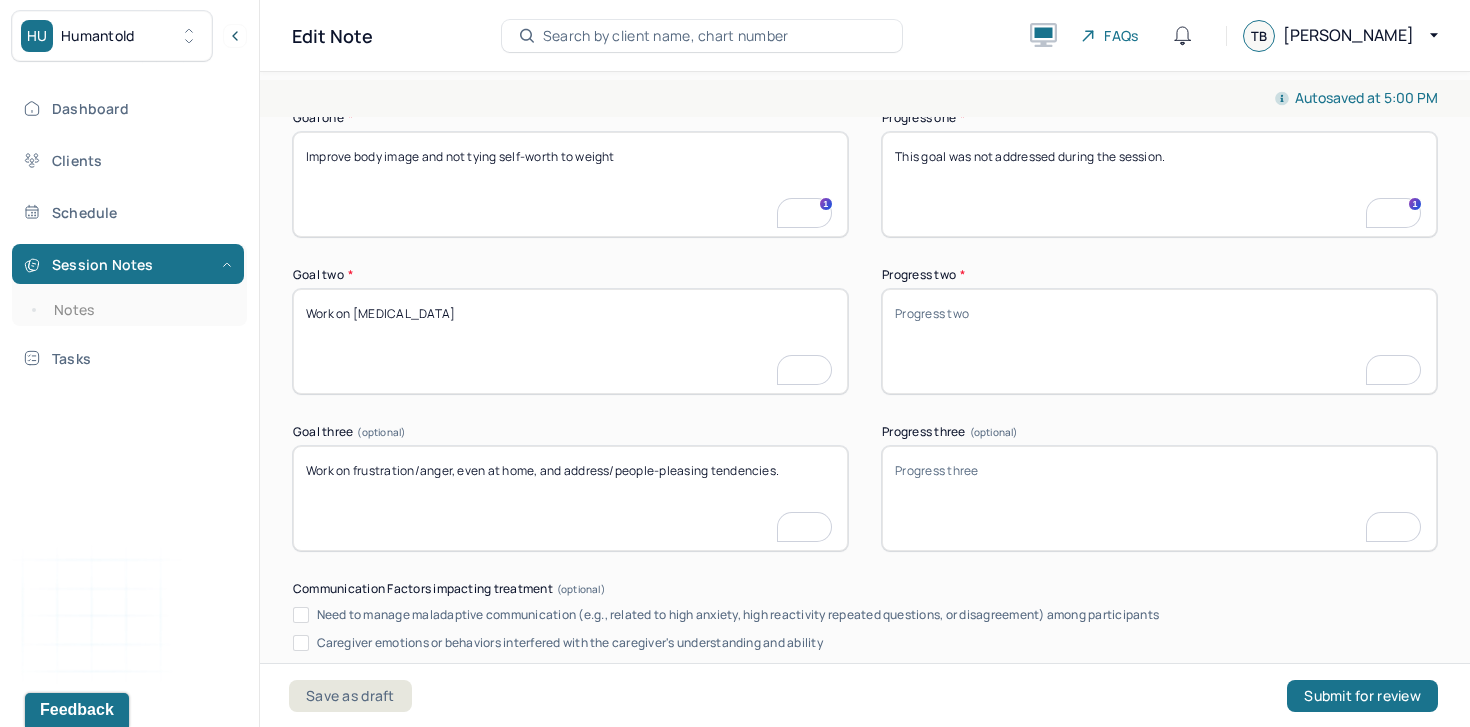 click on "Work on frustration/anger, even at home, and address/people-pleasing tendencies." at bounding box center (570, 498) 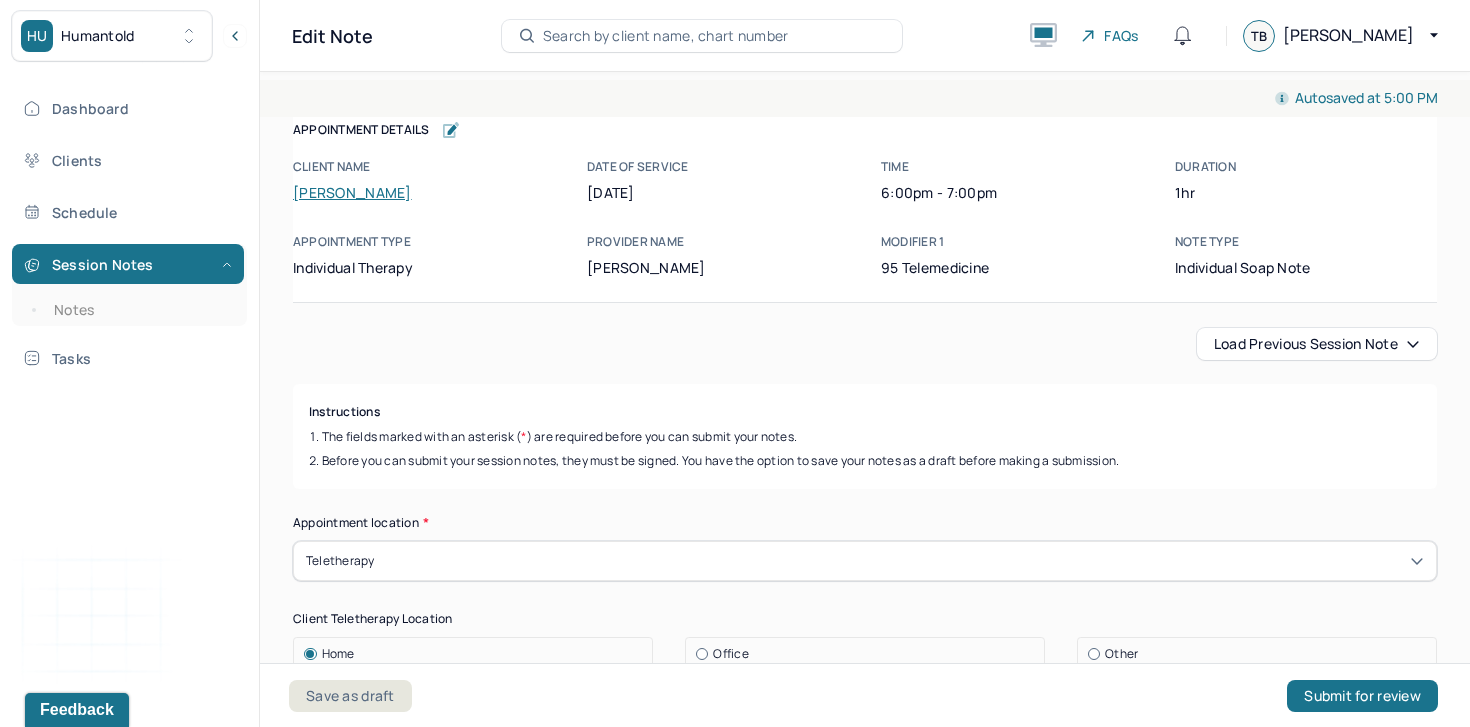 scroll, scrollTop: 0, scrollLeft: 0, axis: both 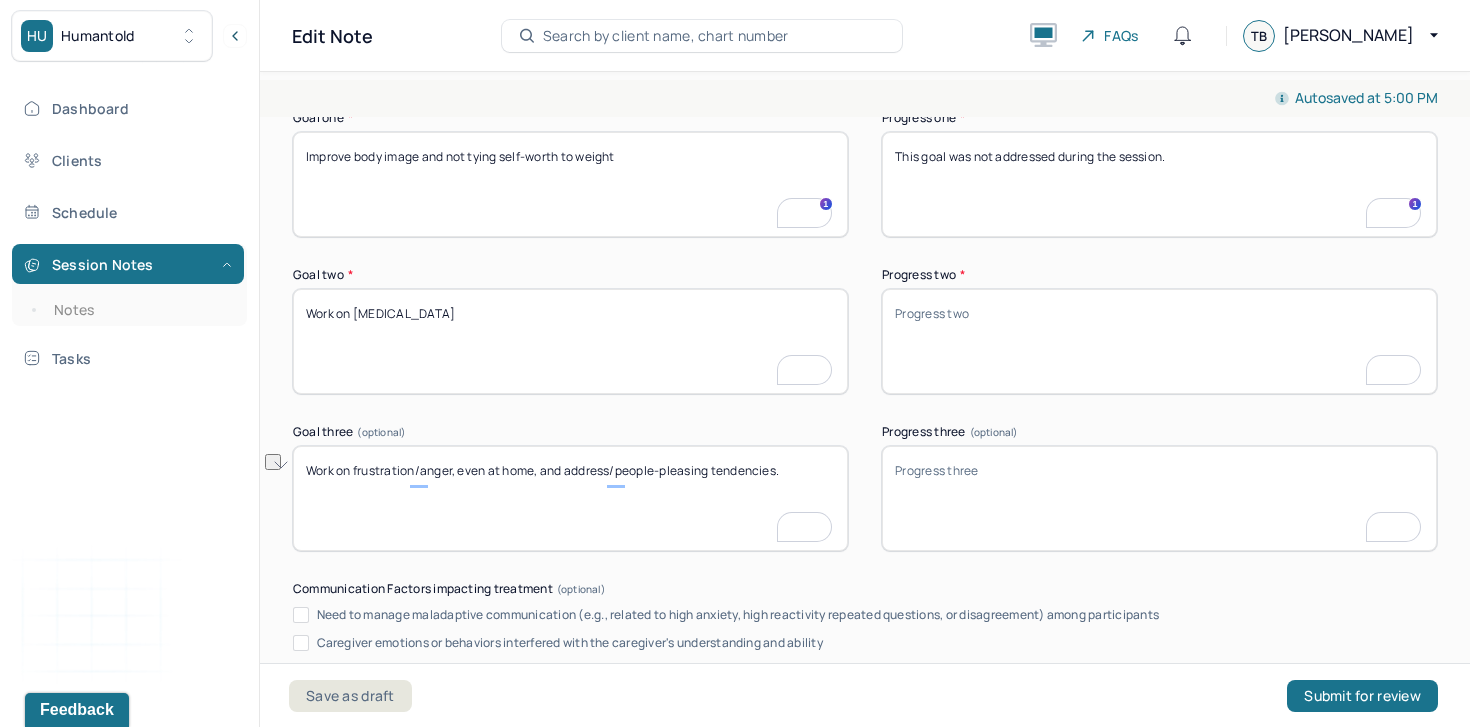 click on "Progress two *" at bounding box center [1159, 341] 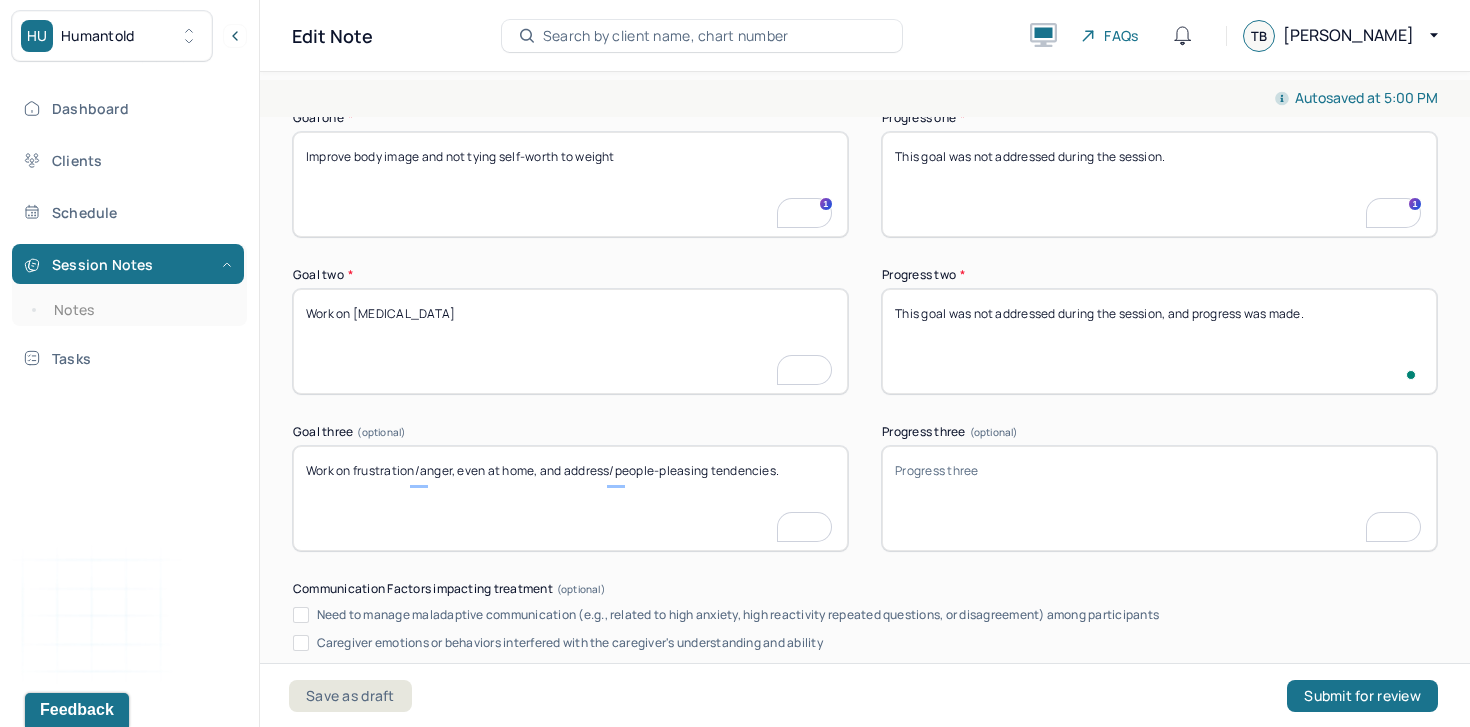 click on "This goal was not addressed during the session, and progress was made." at bounding box center [1159, 341] 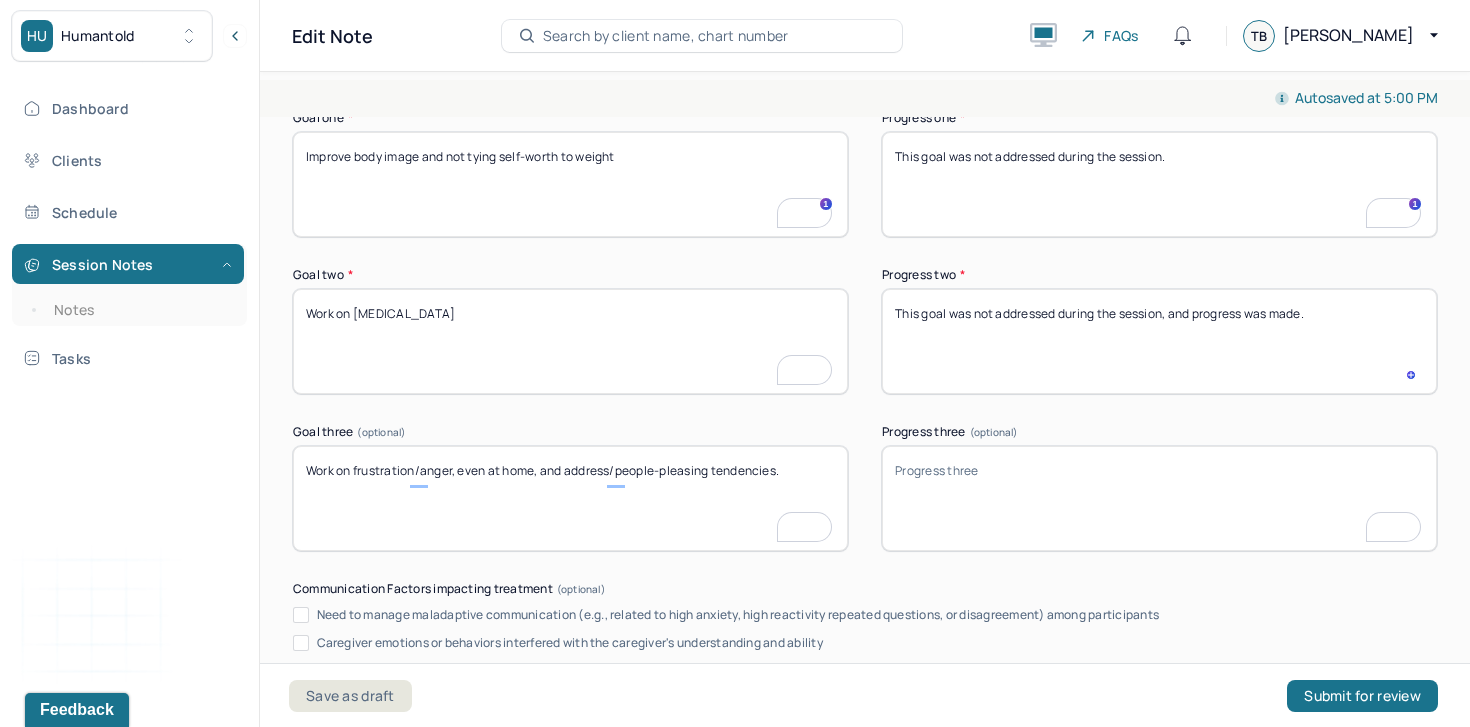 click on "This goal was not addressed during the session, and progress was made." at bounding box center (1159, 341) 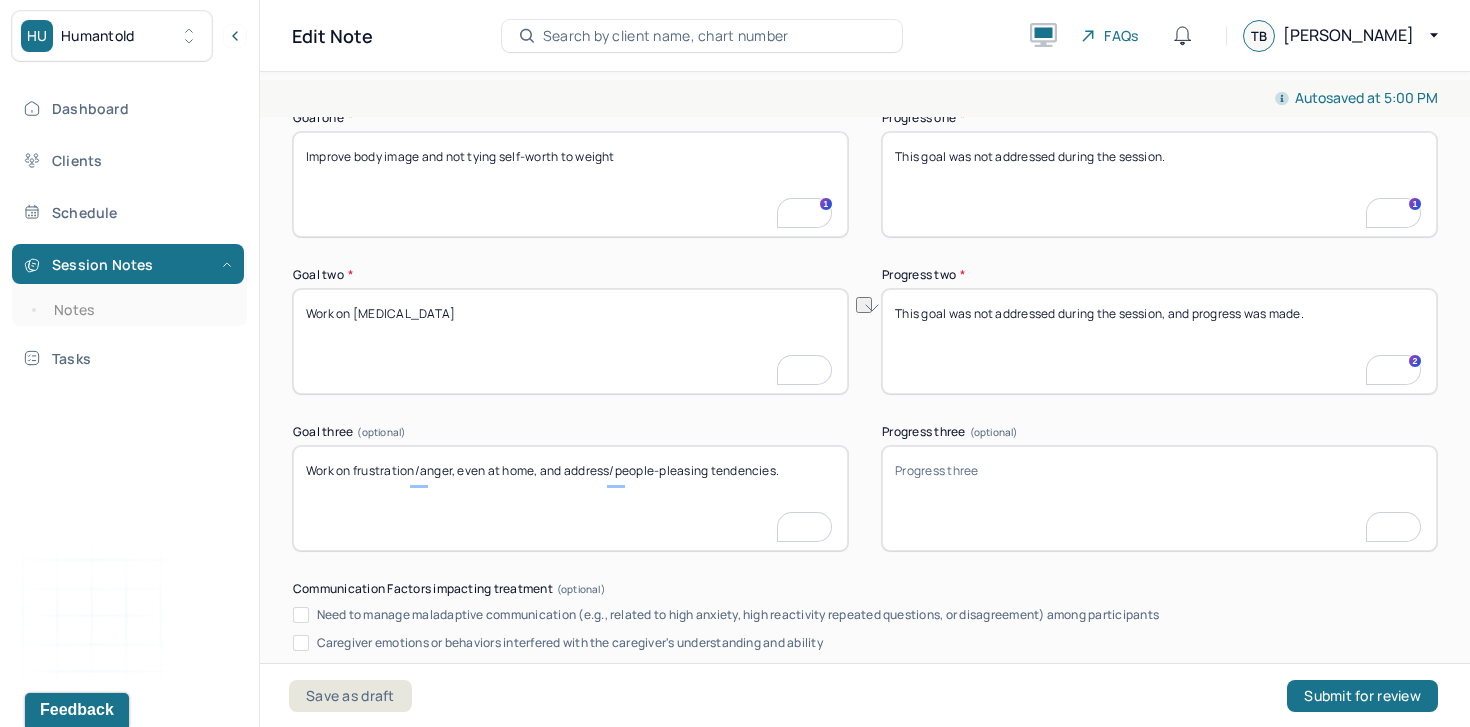 type on "This goal was not addressed during the session, and progress was made." 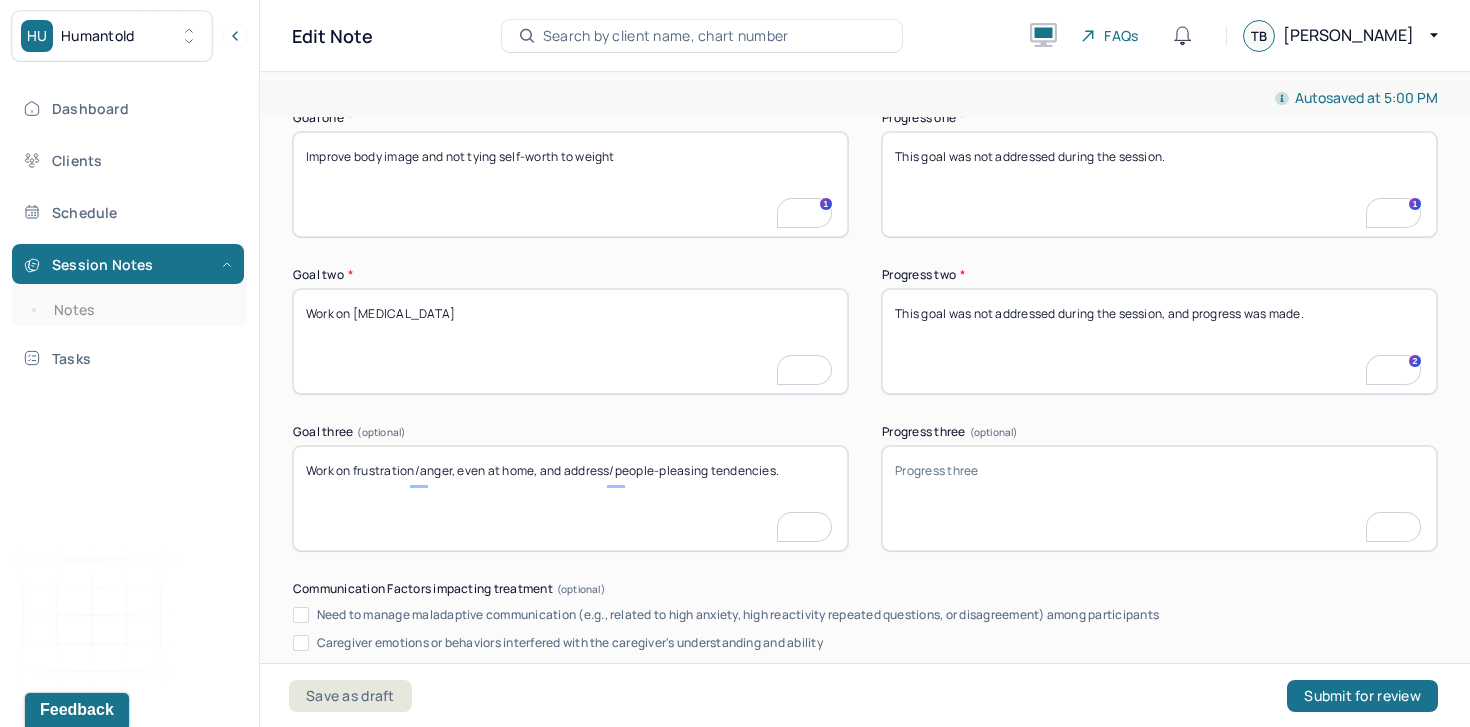 paste on "This goal was not addressed during the session, and progress was made." 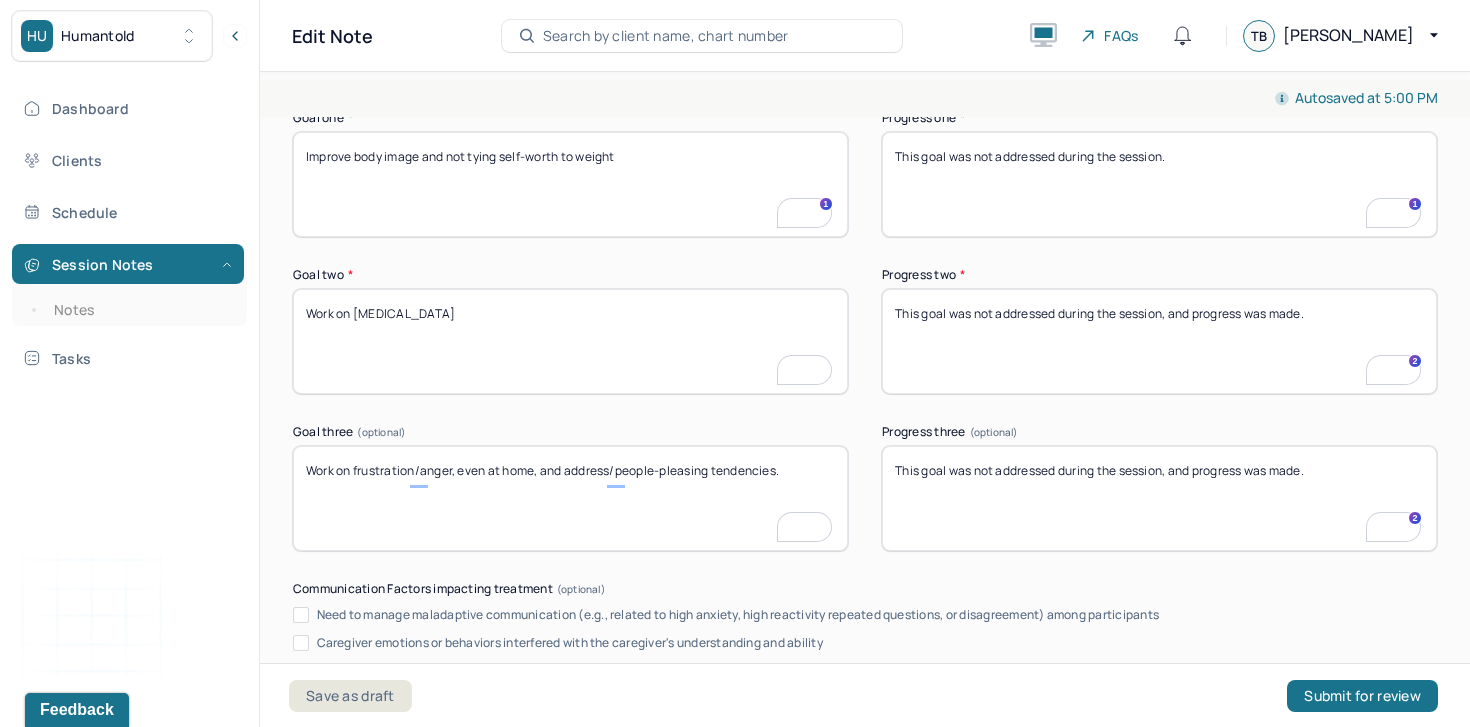 type on "This goal was not addressed during the session, and progress was made." 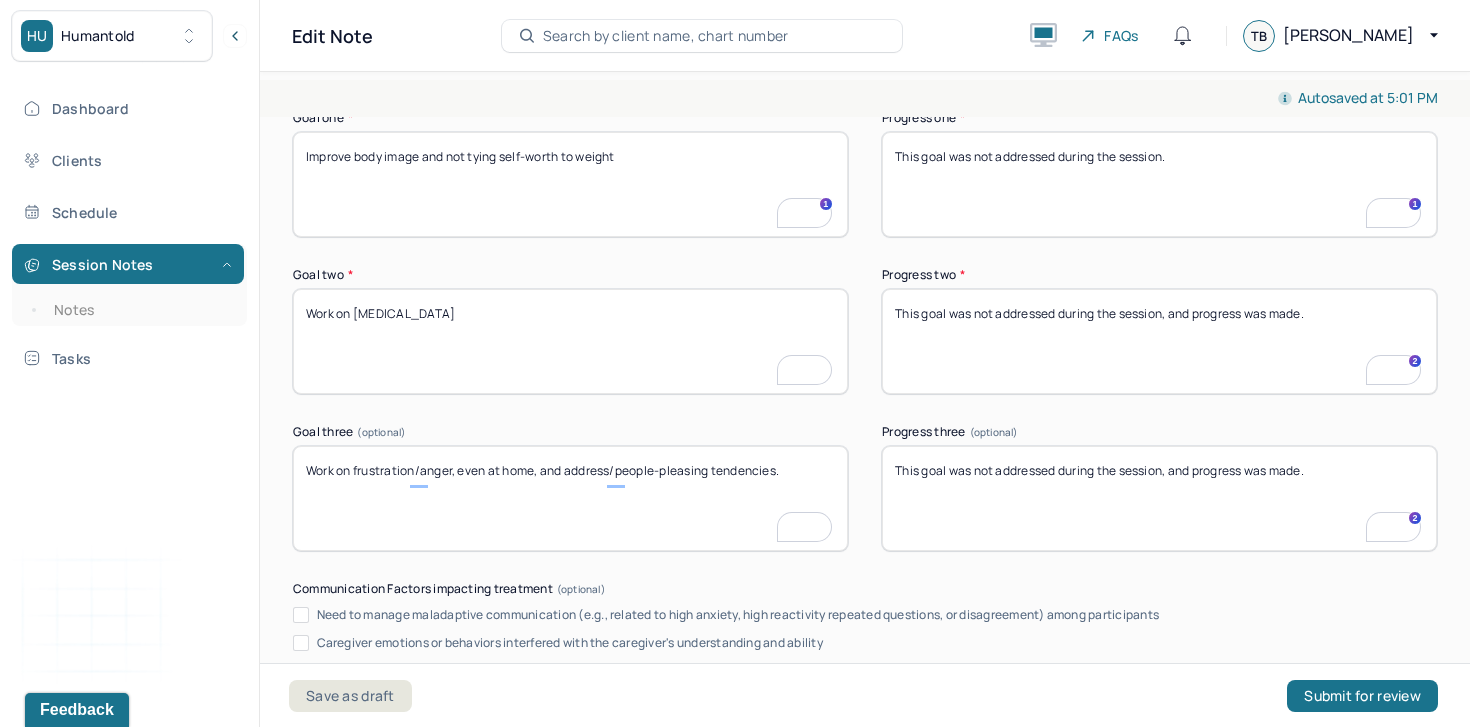 click on "This goal was not addressed during the session, and progress was made." at bounding box center (1159, 341) 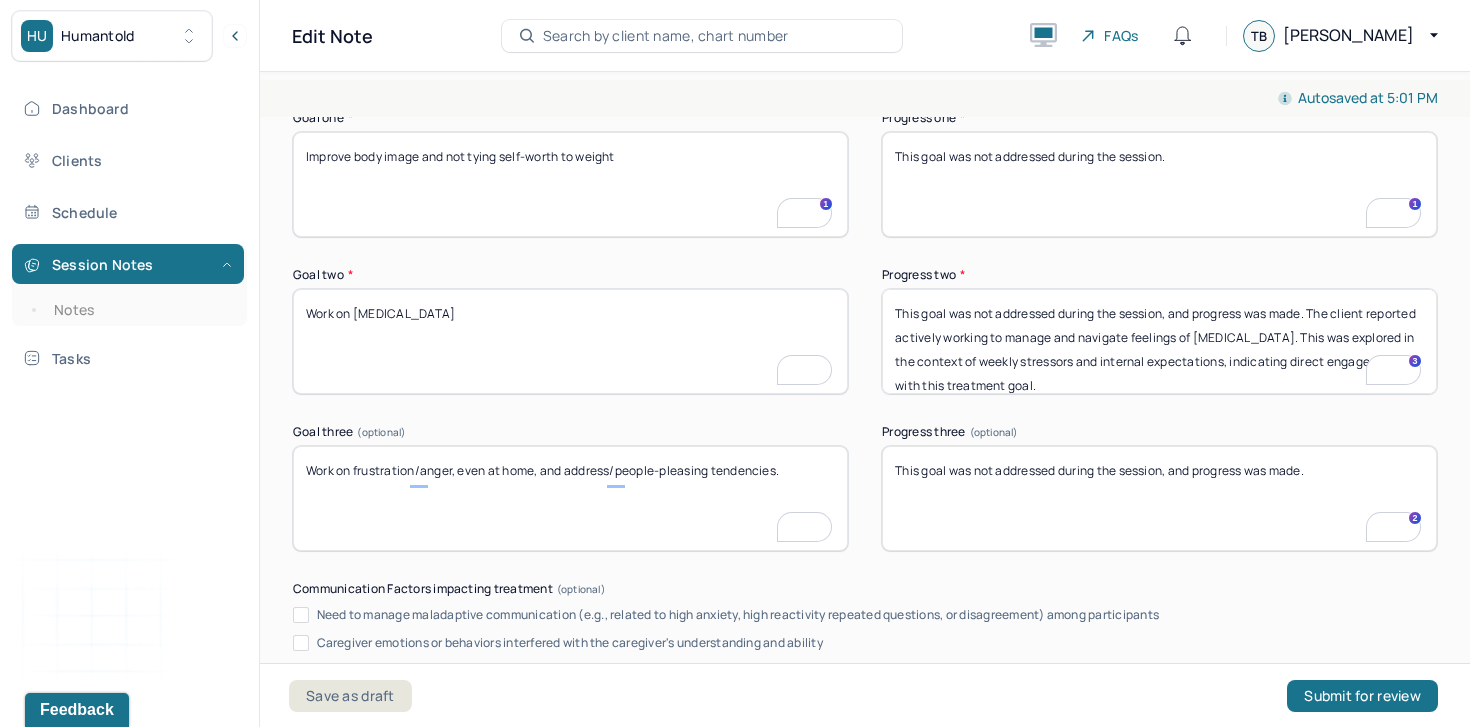 type on "This goal was not addressed during the session, and progress was made. The client reported actively working to manage and navigate feelings of perfectionism. This was explored in the context of weekly stressors and internal expectations, indicating direct engagement with this treatment goal." 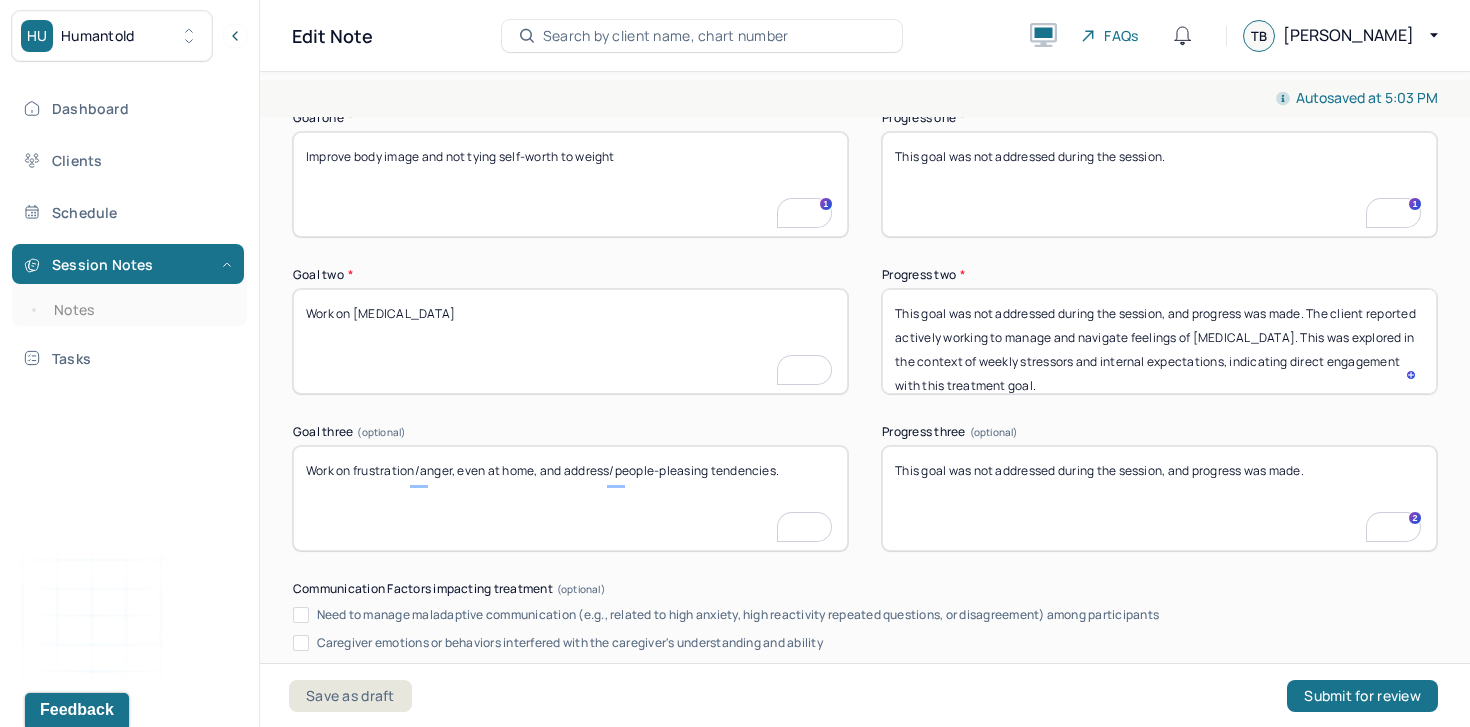 click on "This goal was not addressed during the session, and progress was made." at bounding box center (1159, 498) 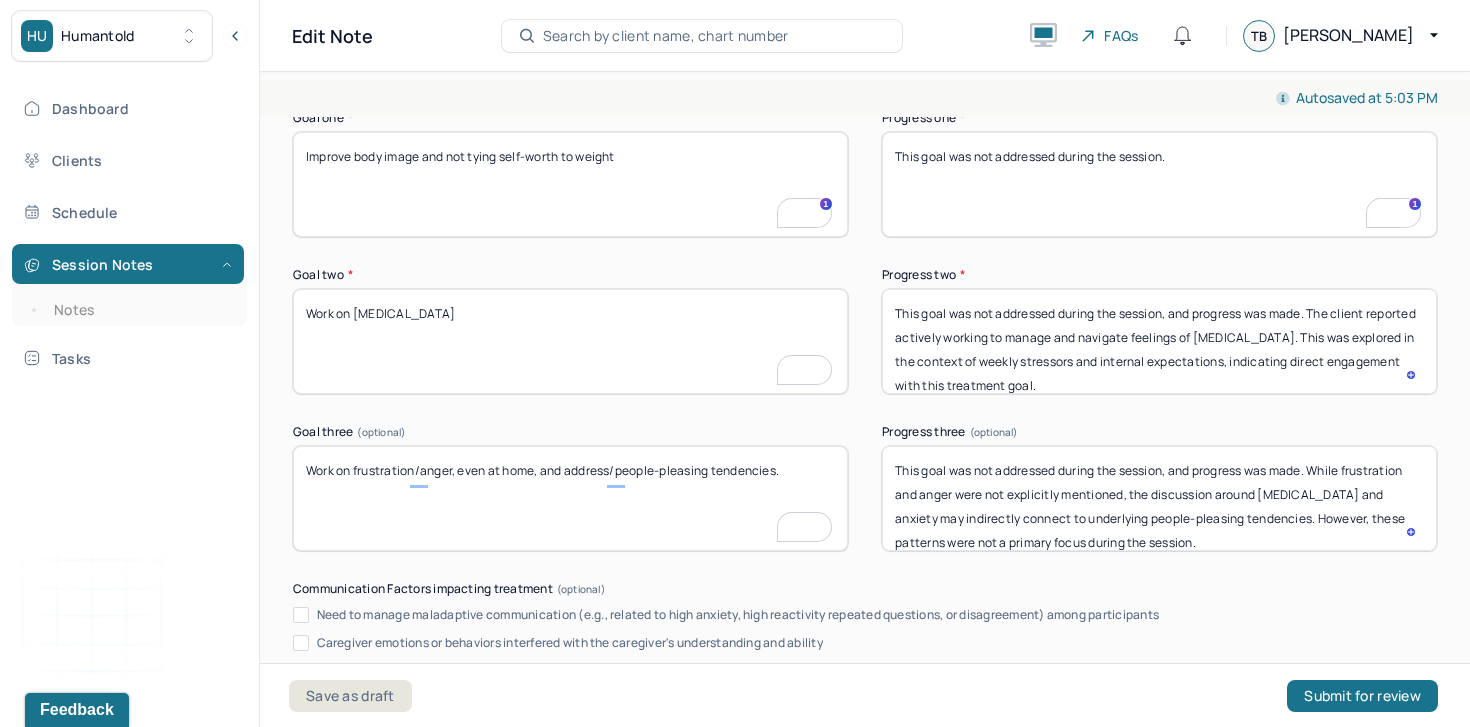 scroll, scrollTop: 16, scrollLeft: 0, axis: vertical 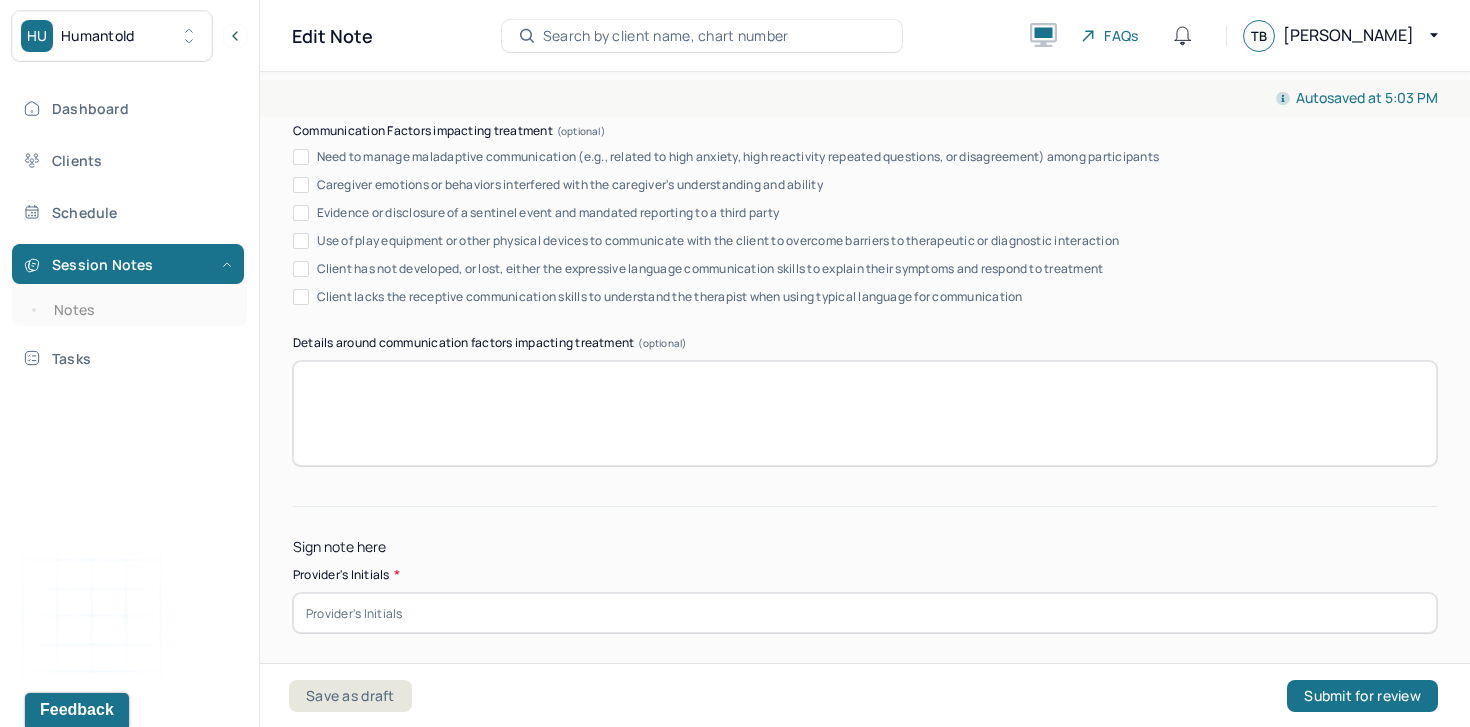 type on "This goal was not addressed during the session, and progress was made. While frustration and anger were not explicitly mentioned, the discussion around perfectionism and anxiety may indirectly connect to underlying people-pleasing tendencies. However, these patterns were not a primary focus during the session." 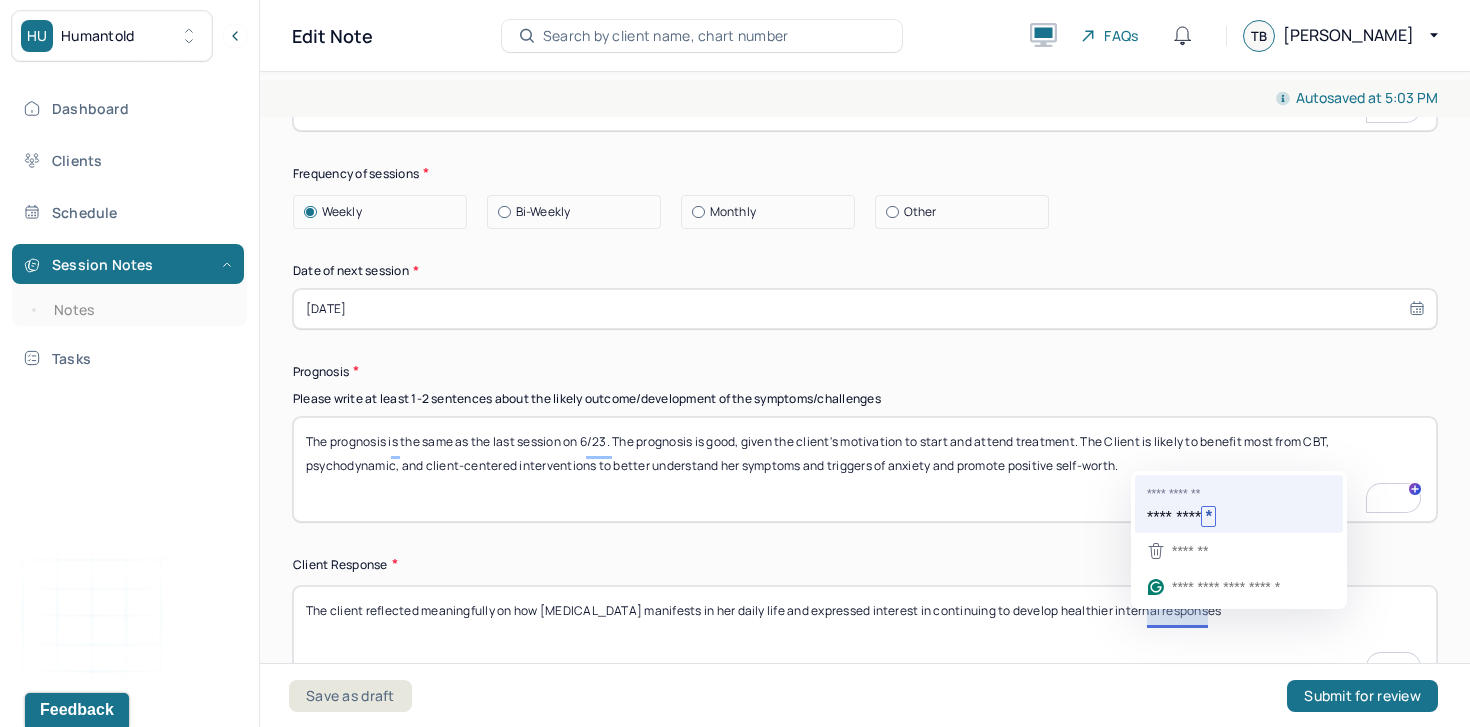 type on "tb" 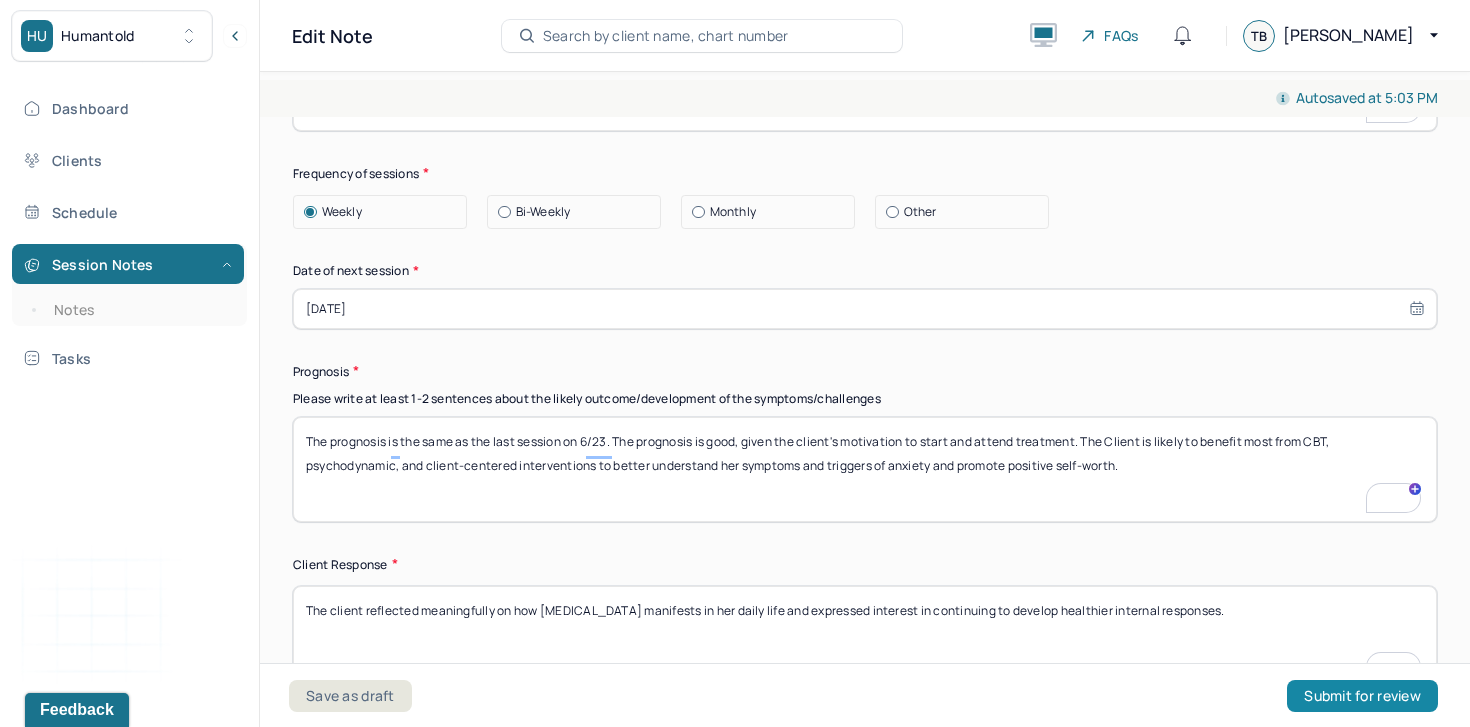 type on "The client reflected meaningfully on how perfectionism manifests in her daily life and expressed interest in continuing to develop healthier internal responses." 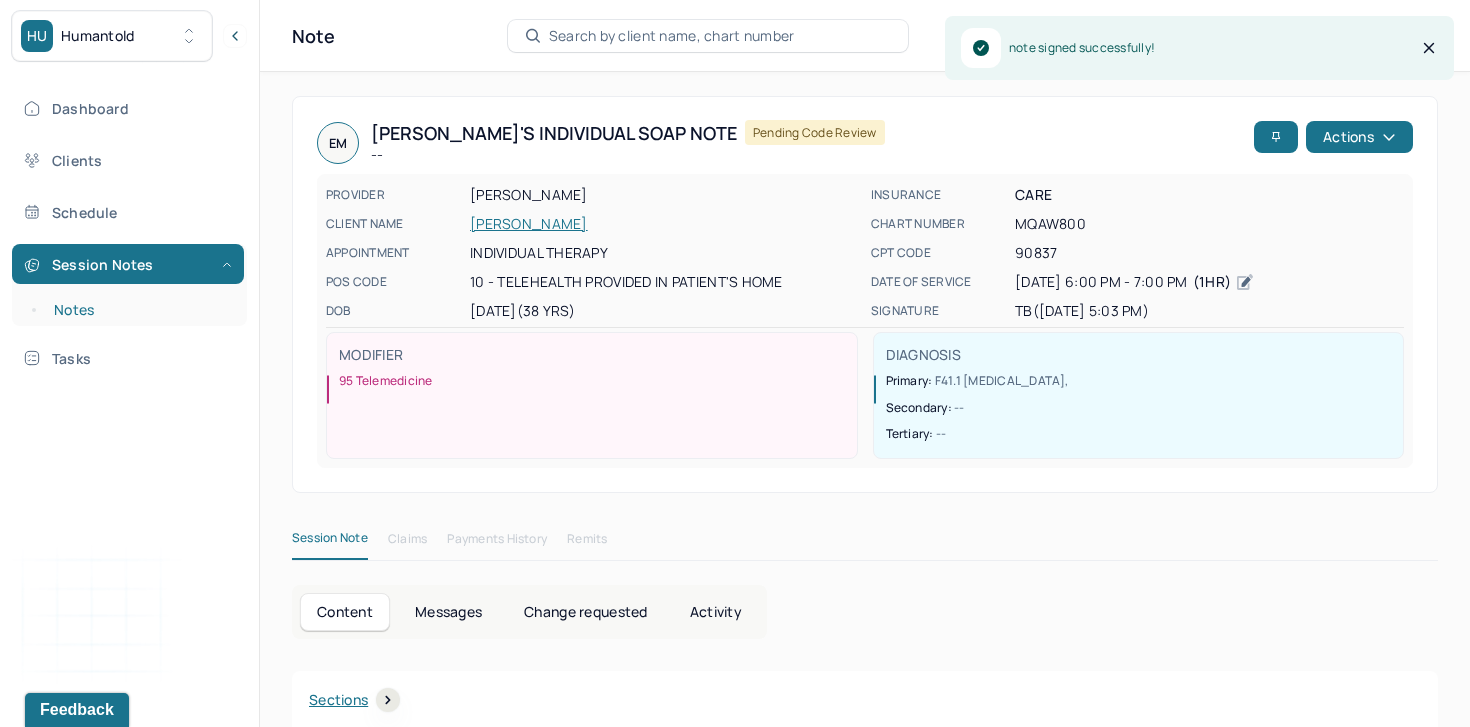 click on "Notes" at bounding box center [139, 310] 